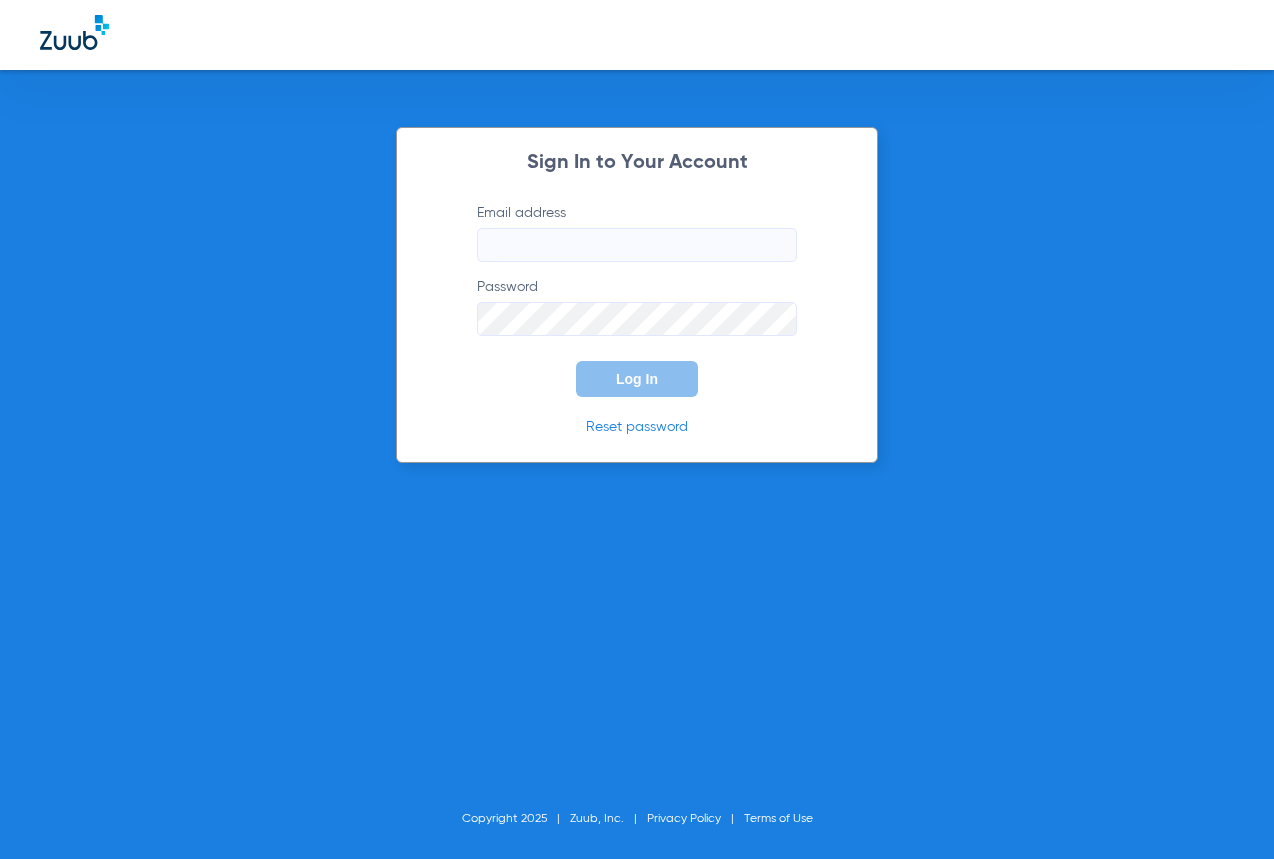 scroll, scrollTop: 0, scrollLeft: 0, axis: both 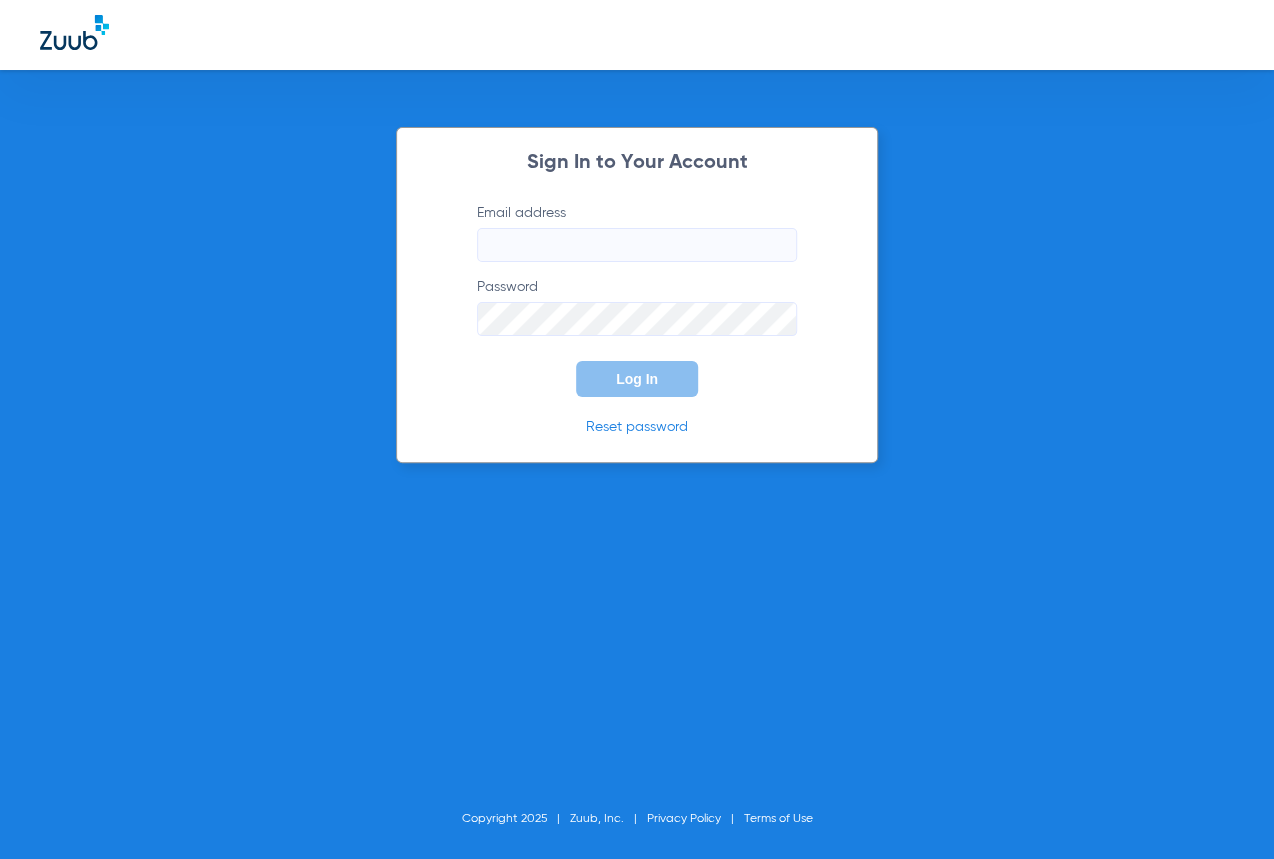 type on "[EMAIL_ADDRESS][DOMAIN_NAME]" 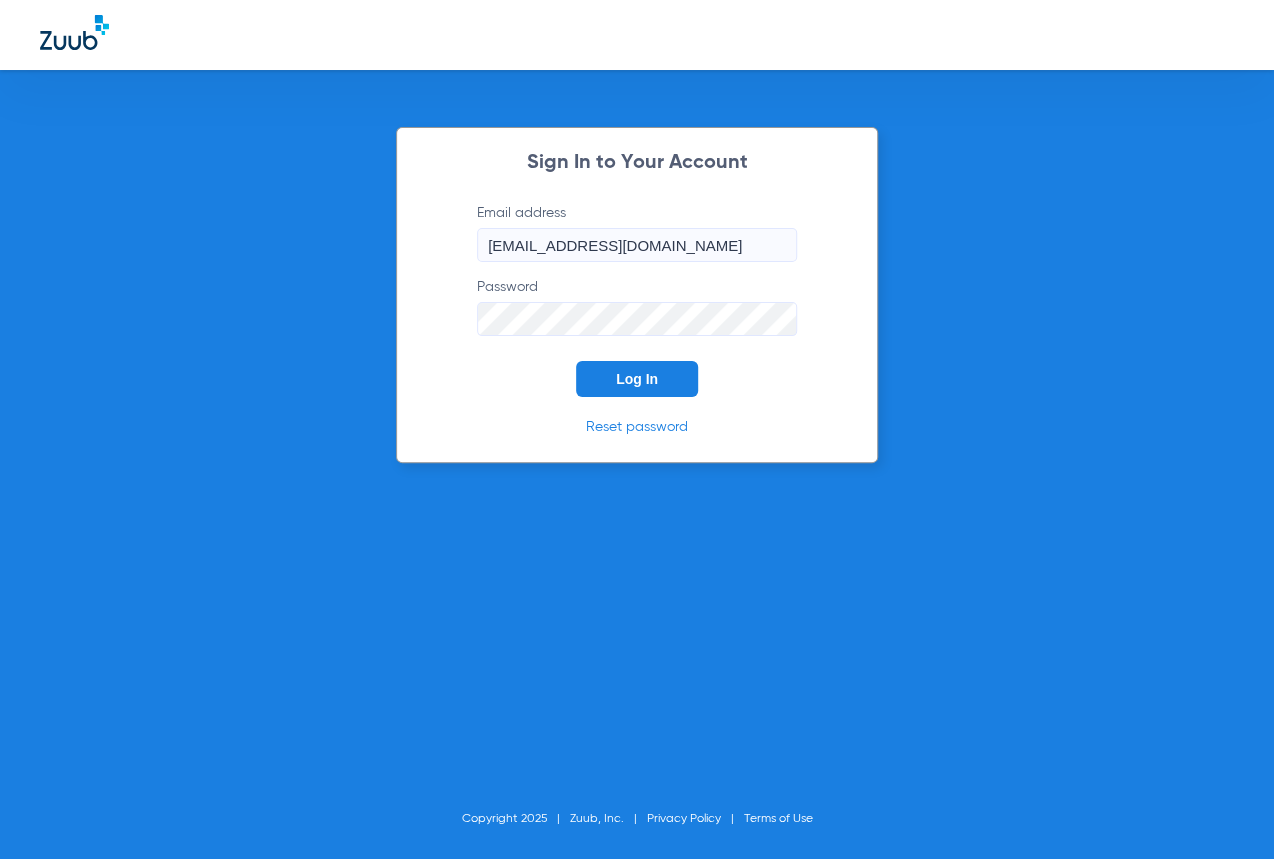 click on "Log In" 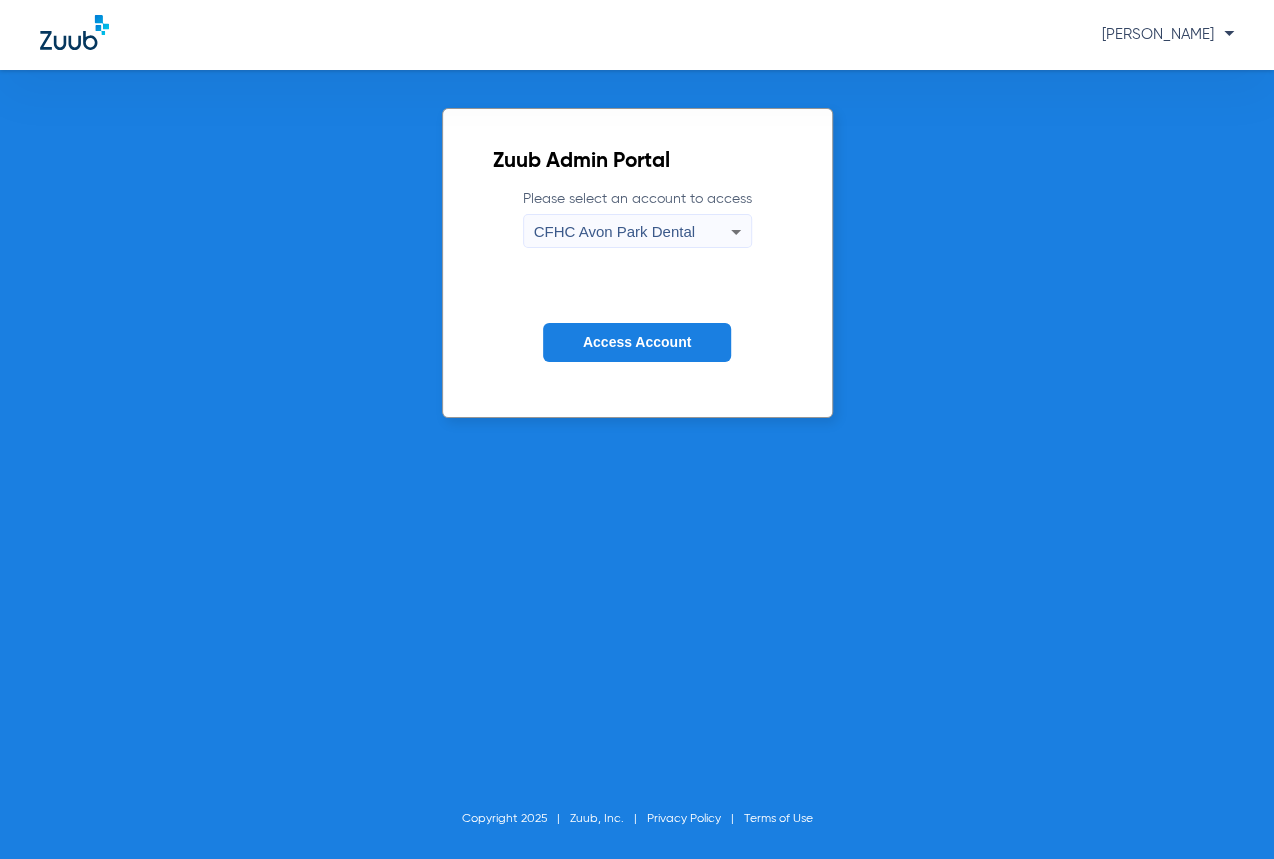 click on "CFHC Avon Park Dental" at bounding box center [632, 232] 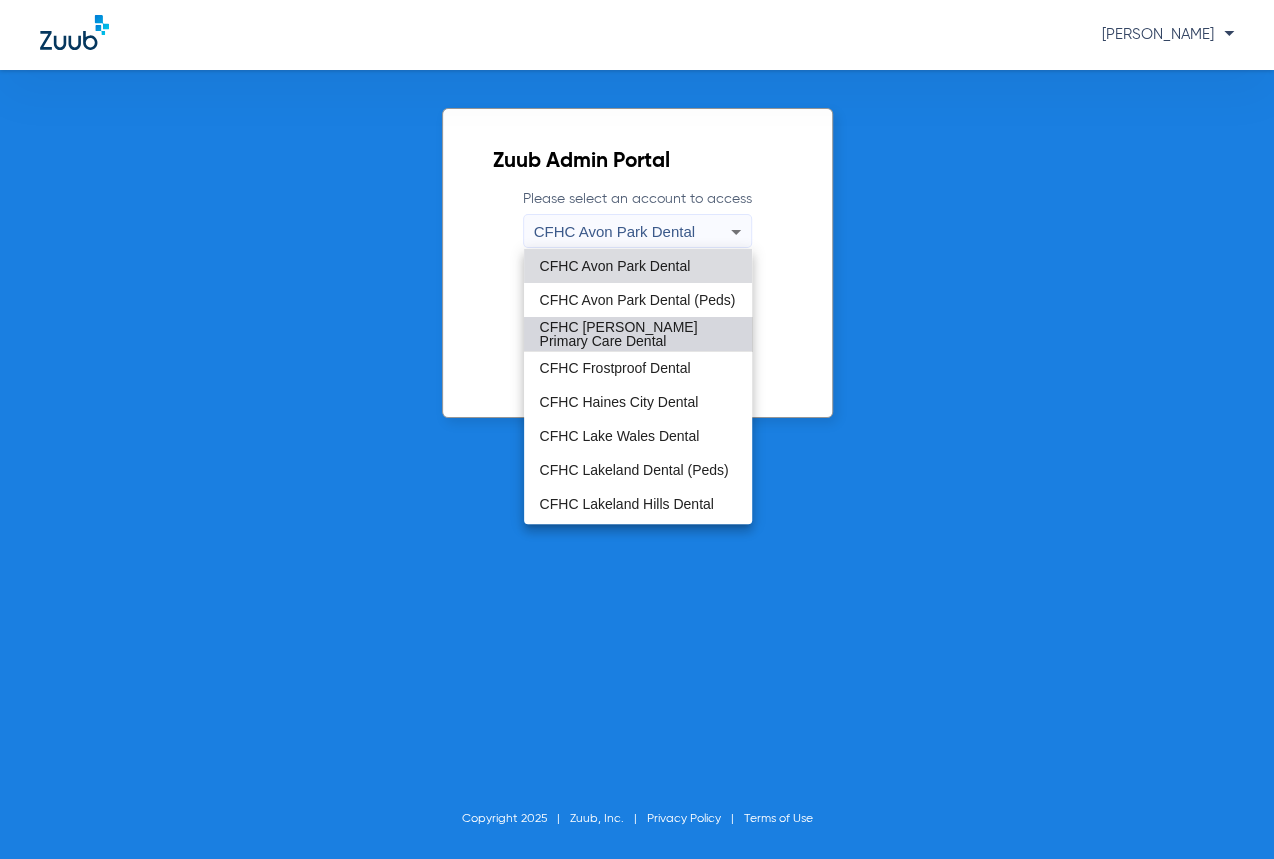 click on "CFHC [PERSON_NAME] Primary Care Dental" at bounding box center (638, 334) 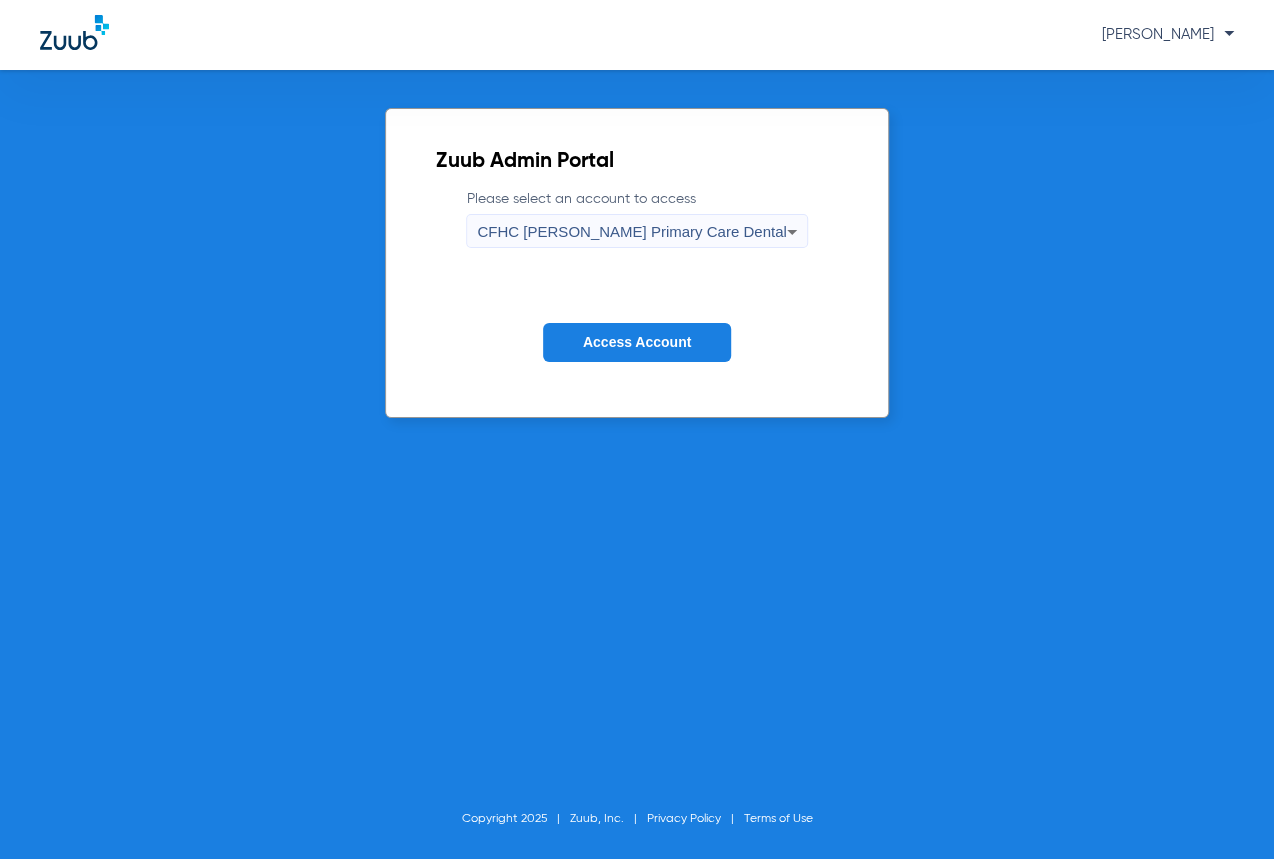 click on "Access Account" 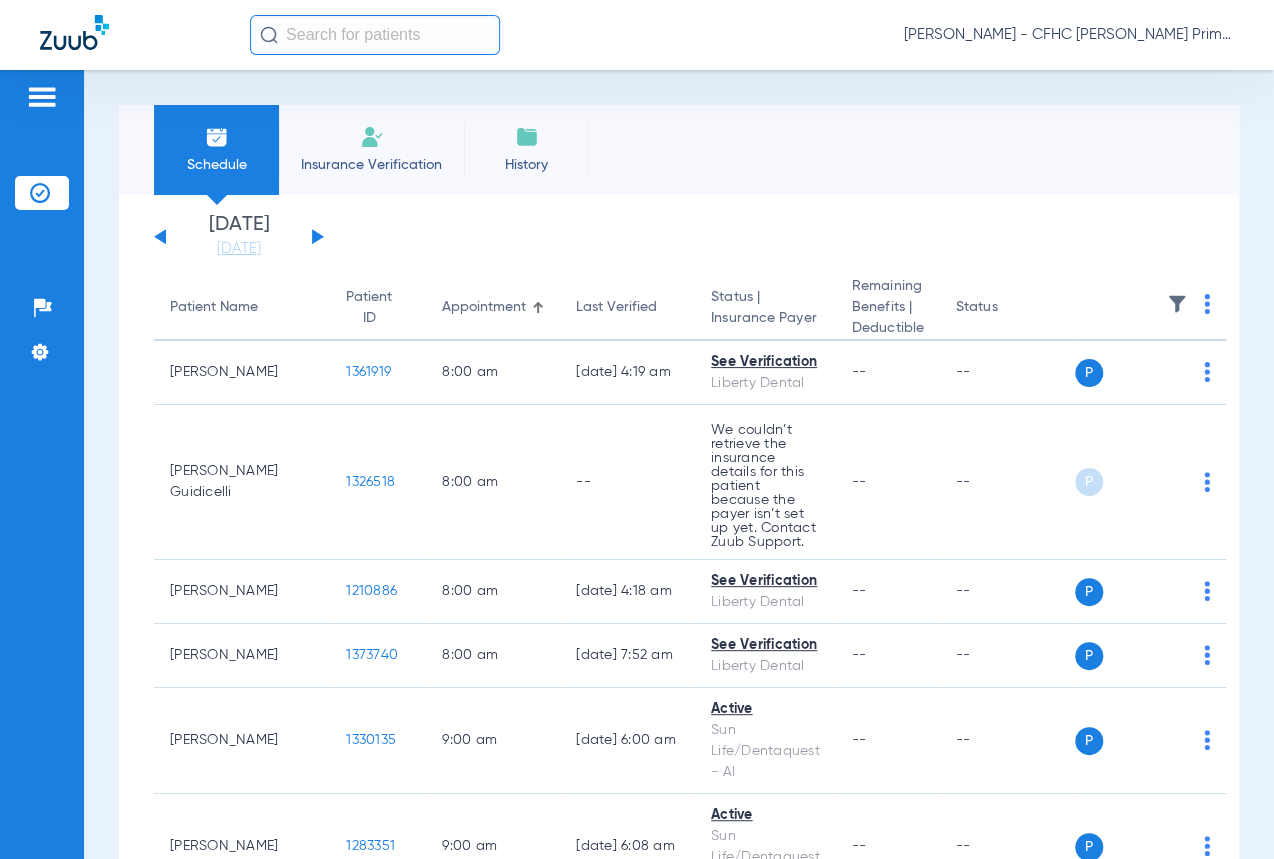 click on "[DATE]   [DATE]   [DATE]   [DATE]   [DATE]   [DATE]   [DATE]   [DATE]   [DATE]   [DATE]   [DATE]   [DATE]   [DATE]   [DATE]   [DATE]   [DATE]   [DATE]   [DATE]   [DATE]   [DATE]   [DATE]   [DATE]   [DATE]   [DATE]   [DATE]   [DATE]   [DATE]   [DATE]   [DATE]   [DATE]   [DATE]   [DATE]   [DATE]   [DATE]   [DATE]   [DATE]   [DATE]   [DATE]   [DATE]   [DATE]   [DATE]   [DATE]   [DATE]   [DATE]" 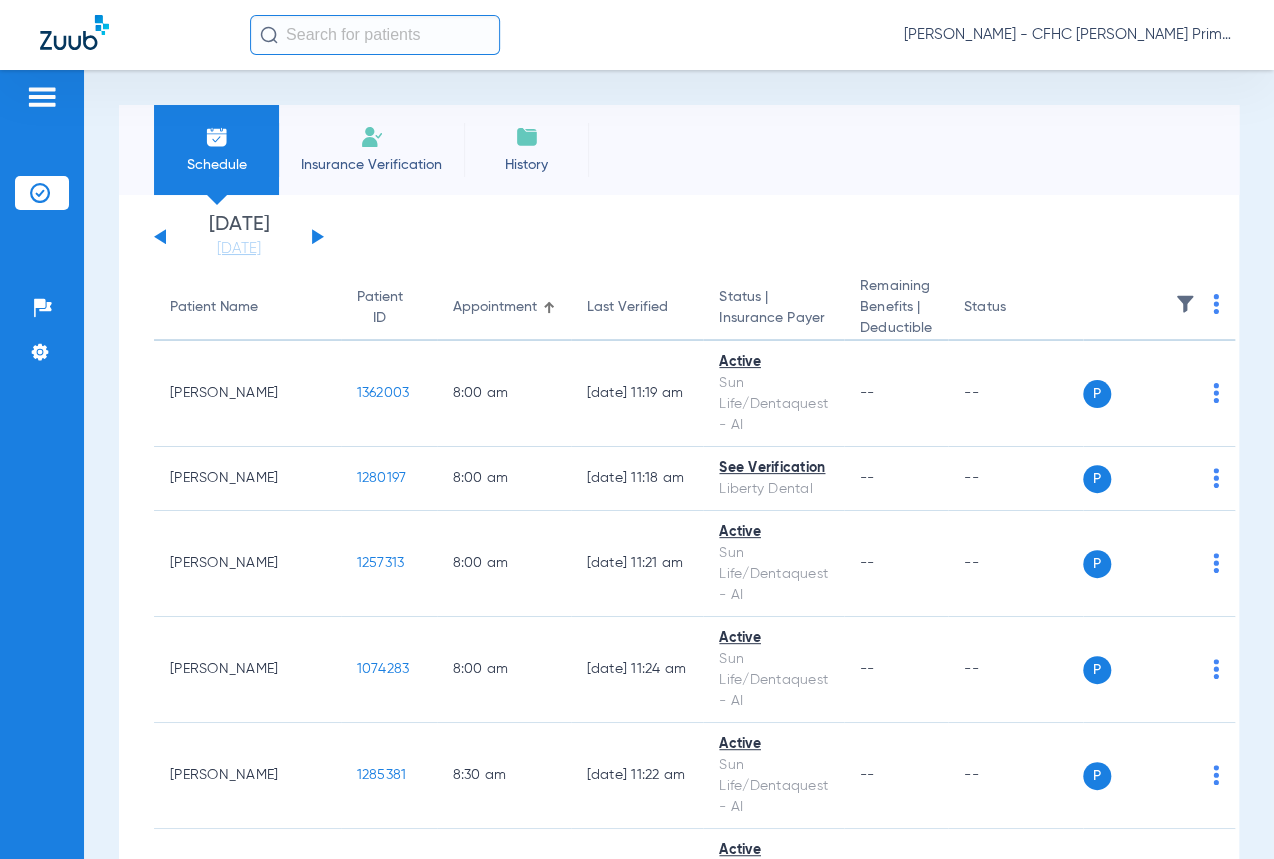 click on "[DATE]   [DATE]   [DATE]   [DATE]   [DATE]   [DATE]   [DATE]   [DATE]   [DATE]   [DATE]   [DATE]   [DATE]   [DATE]   [DATE]   [DATE]   [DATE]   [DATE]   [DATE]   [DATE]   [DATE]   [DATE]   [DATE]   [DATE]   [DATE]   [DATE]   [DATE]   [DATE]   [DATE]   [DATE]   [DATE]   [DATE]   [DATE]   [DATE]   [DATE]   [DATE]   [DATE]   [DATE]   [DATE]   [DATE]   [DATE]   [DATE]   [DATE]   [DATE]   [DATE]  Su Mo" 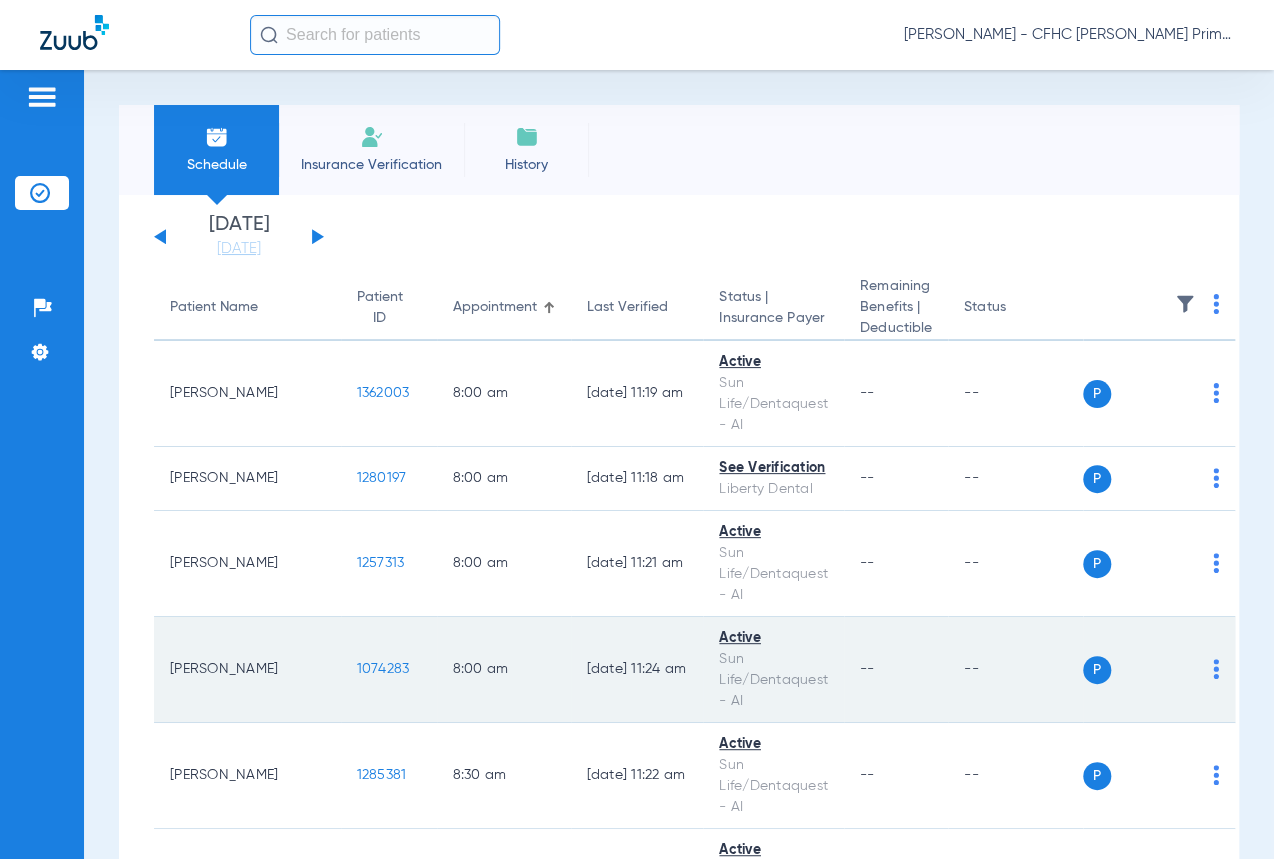 click on "1074283" 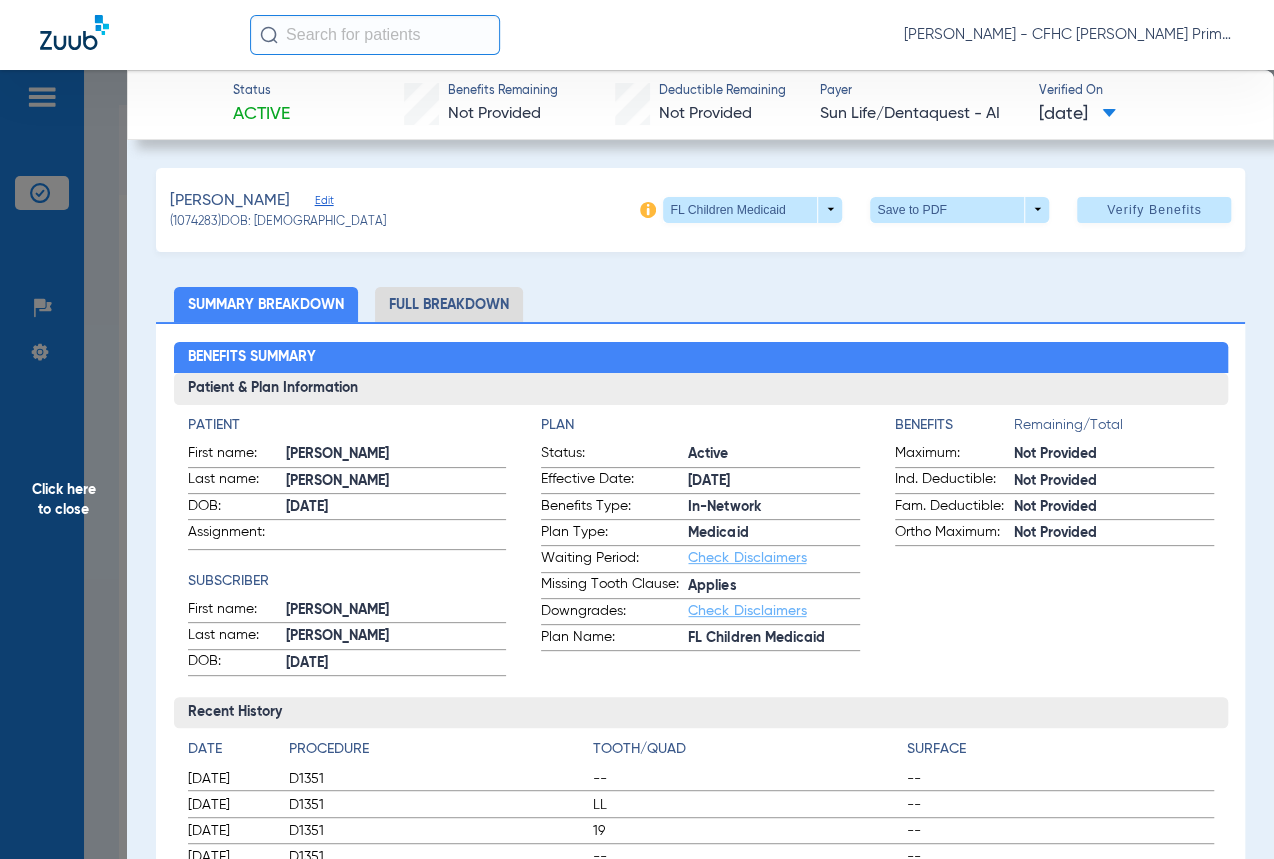 click 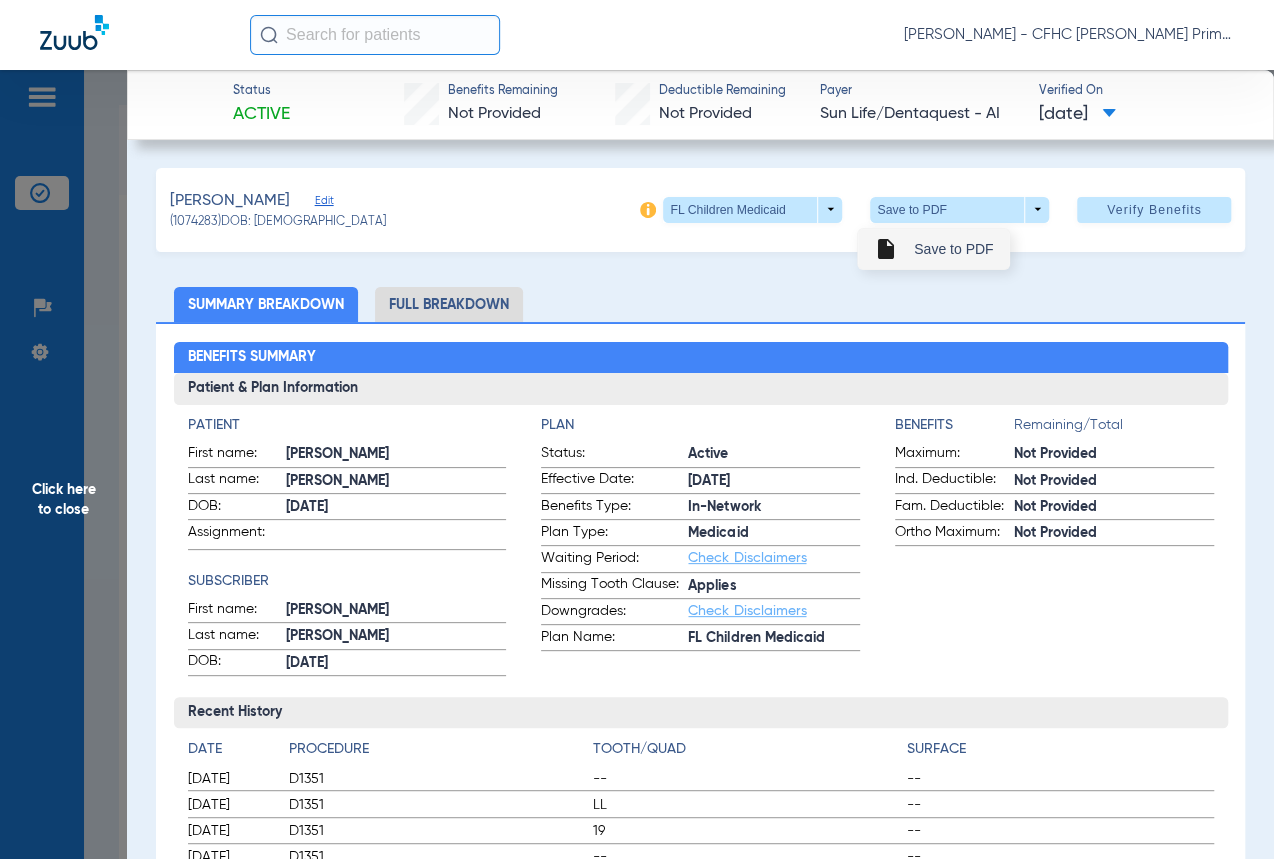 click on "Save to PDF" at bounding box center (953, 249) 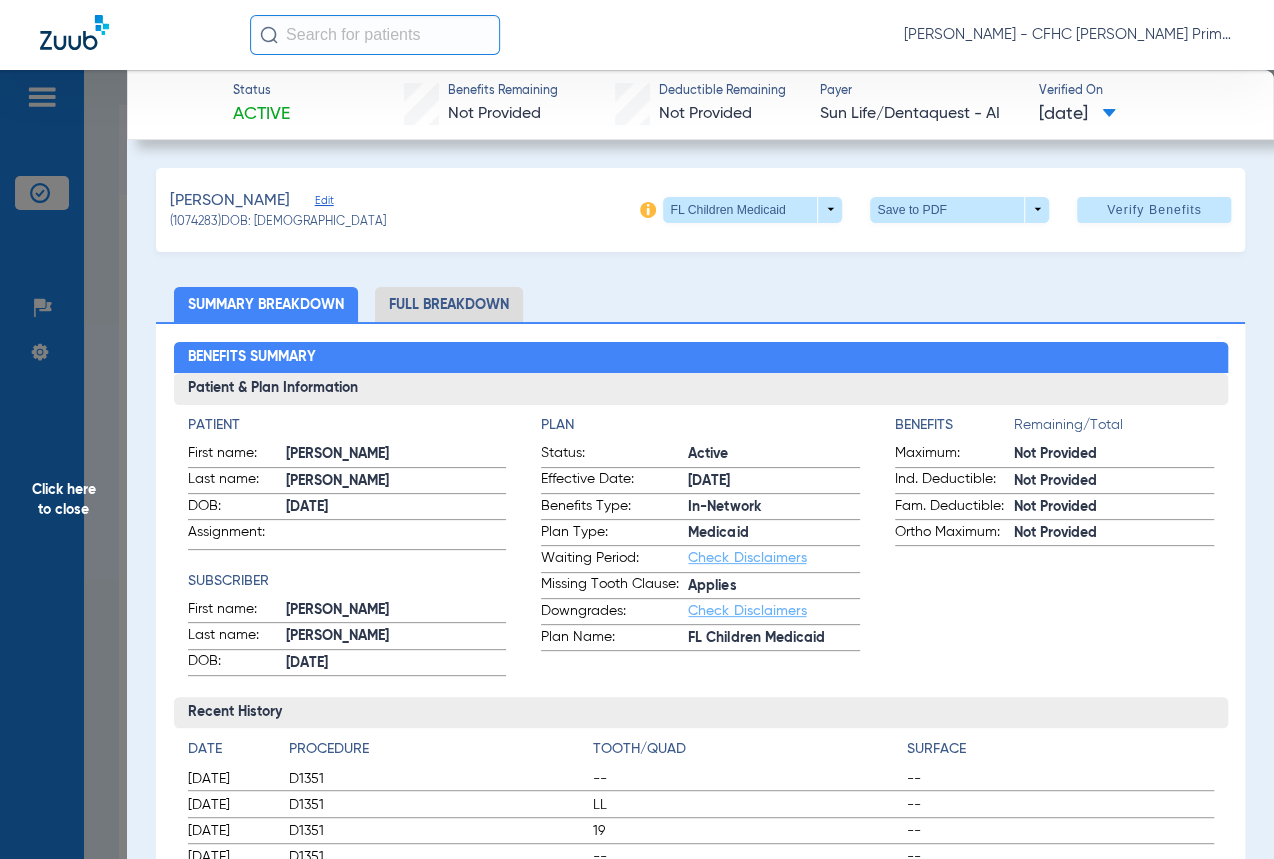click on "Click here to close" 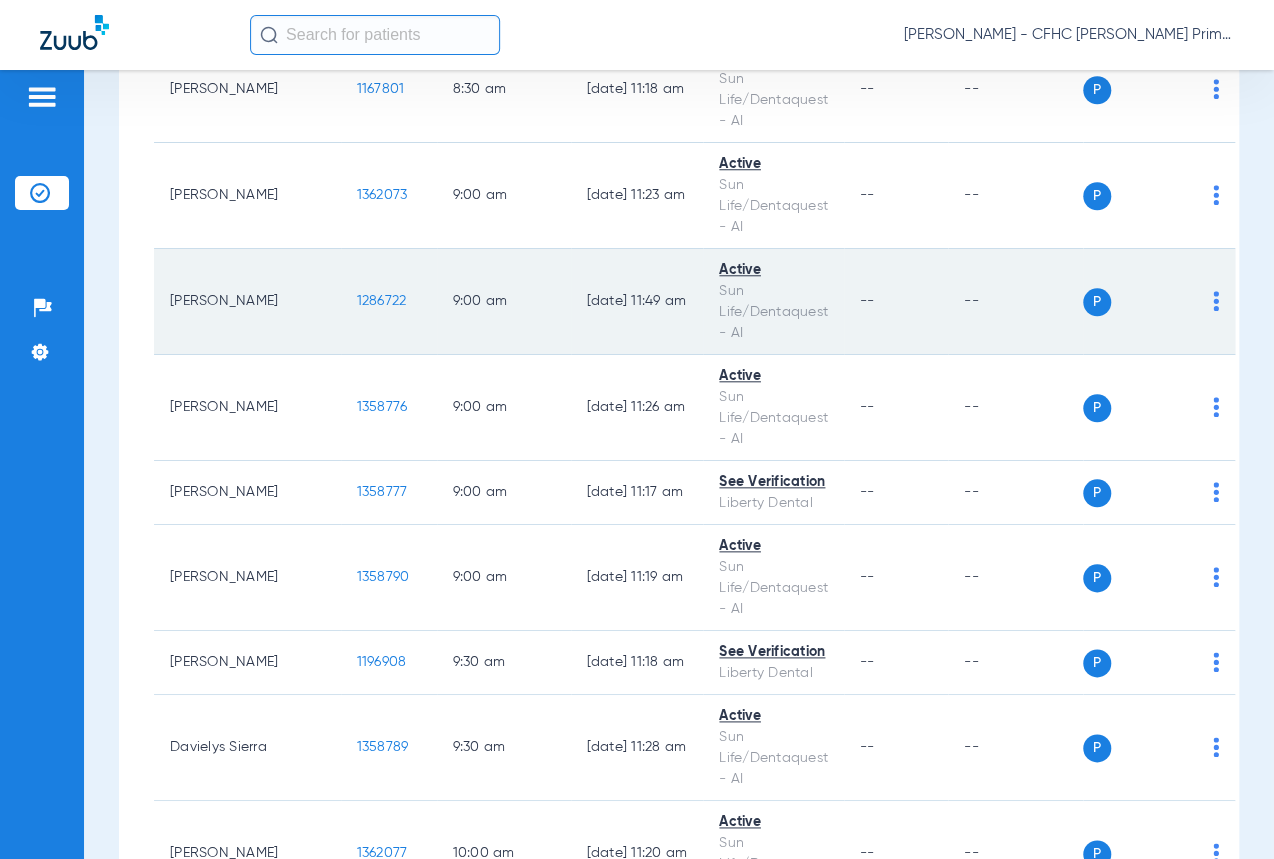 scroll, scrollTop: 818, scrollLeft: 0, axis: vertical 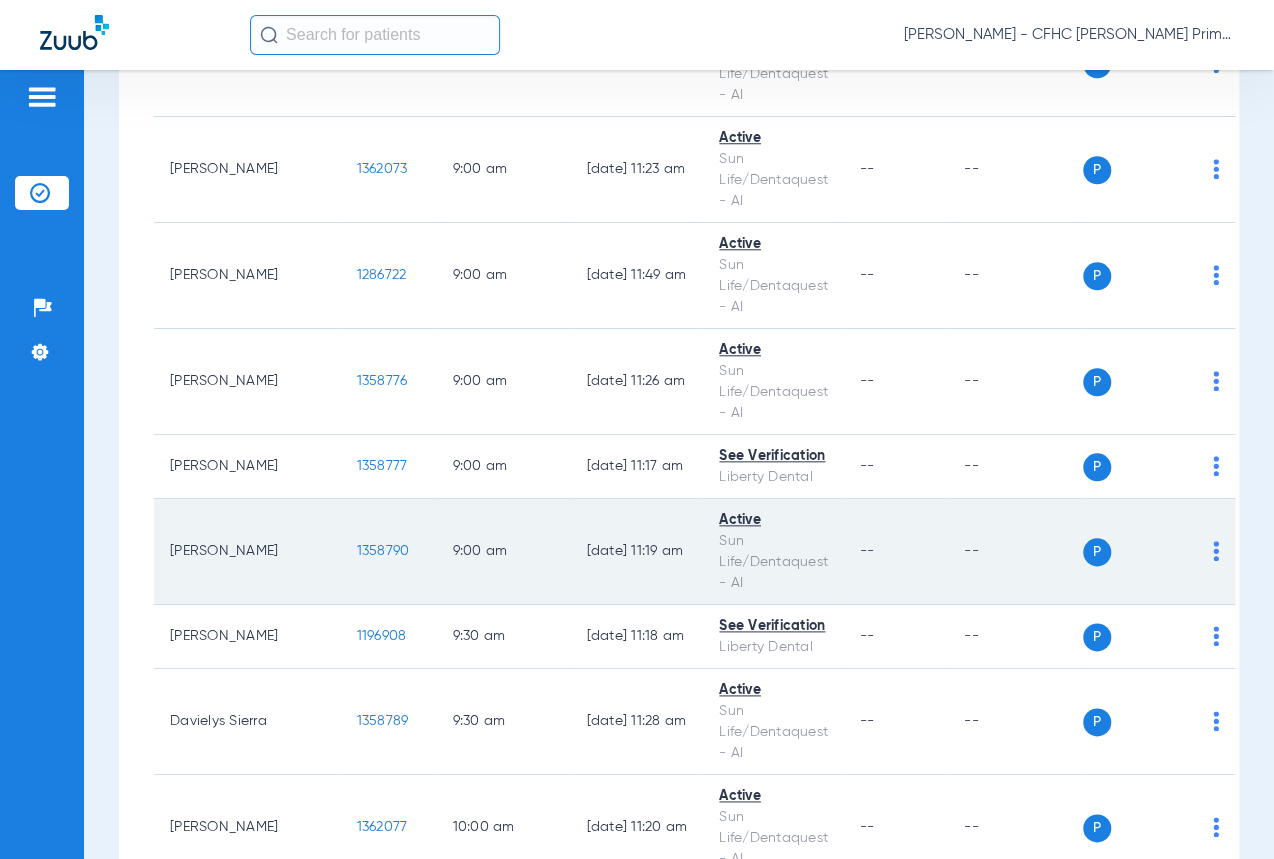 click on "1358790" 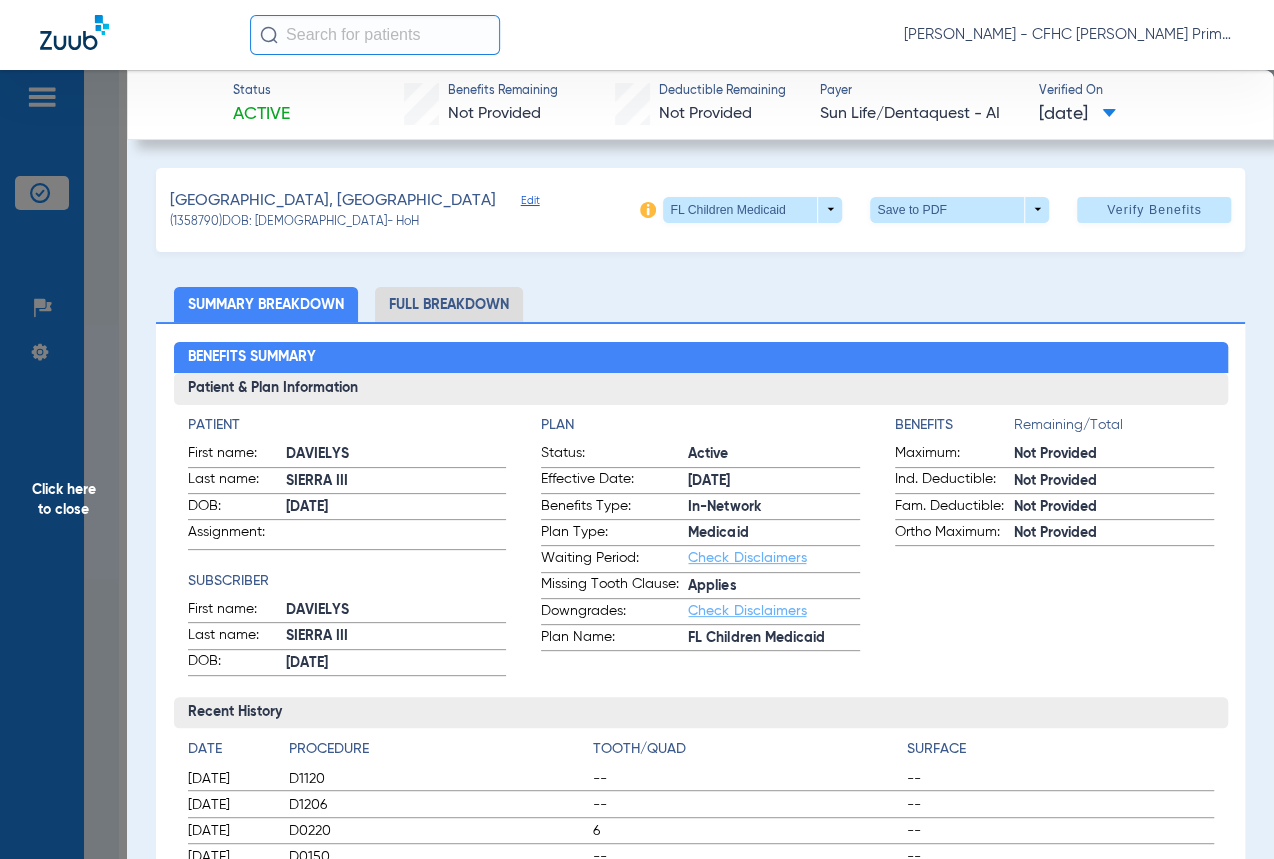 click 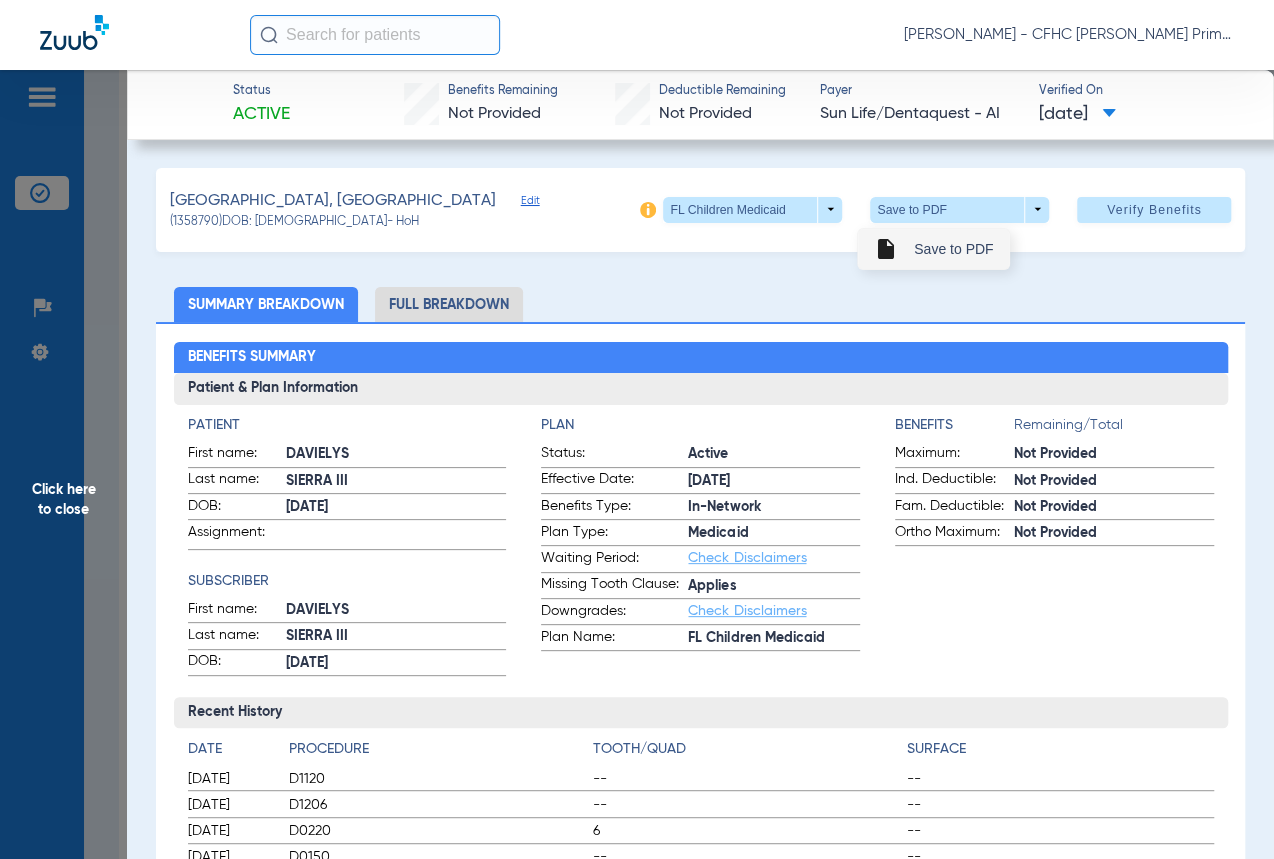 click on "Save to PDF" at bounding box center [953, 249] 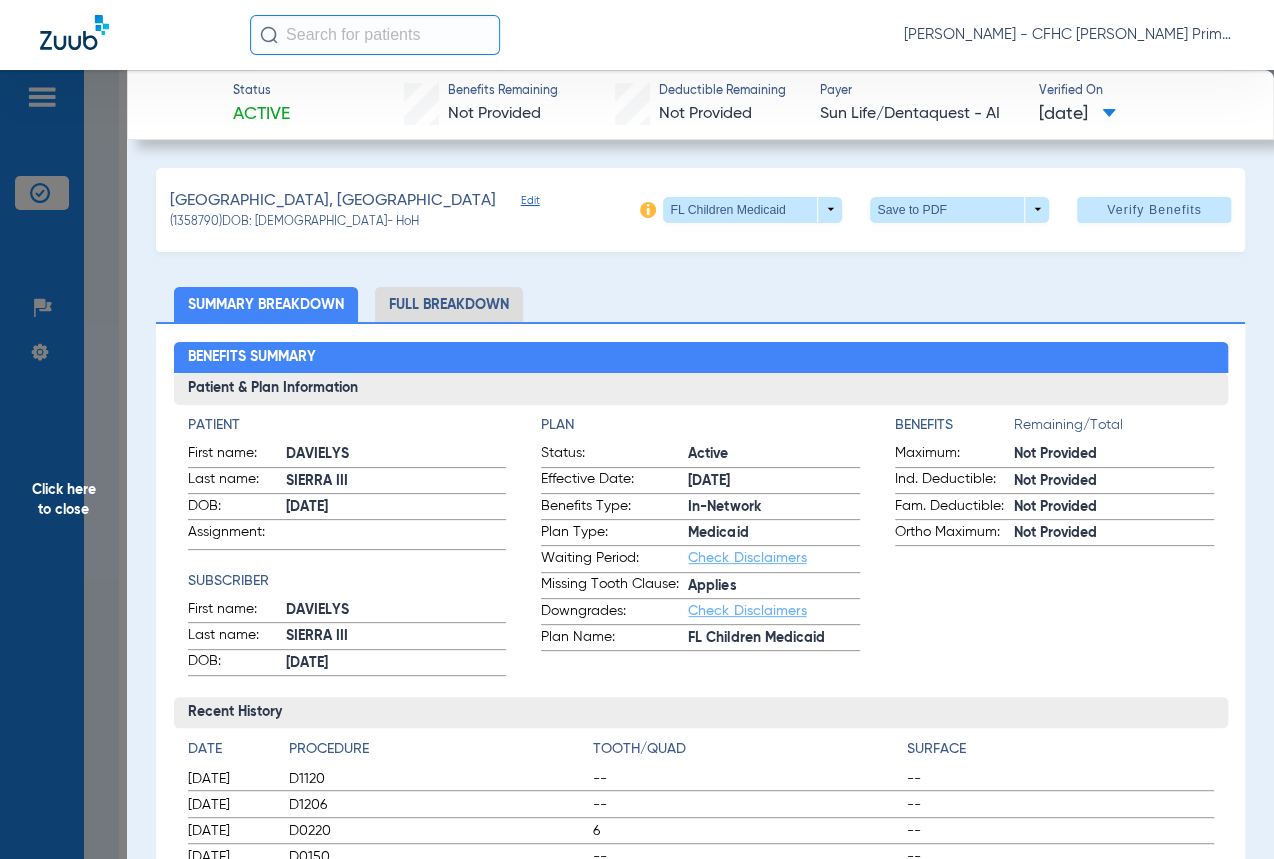 click on "Click here to close" 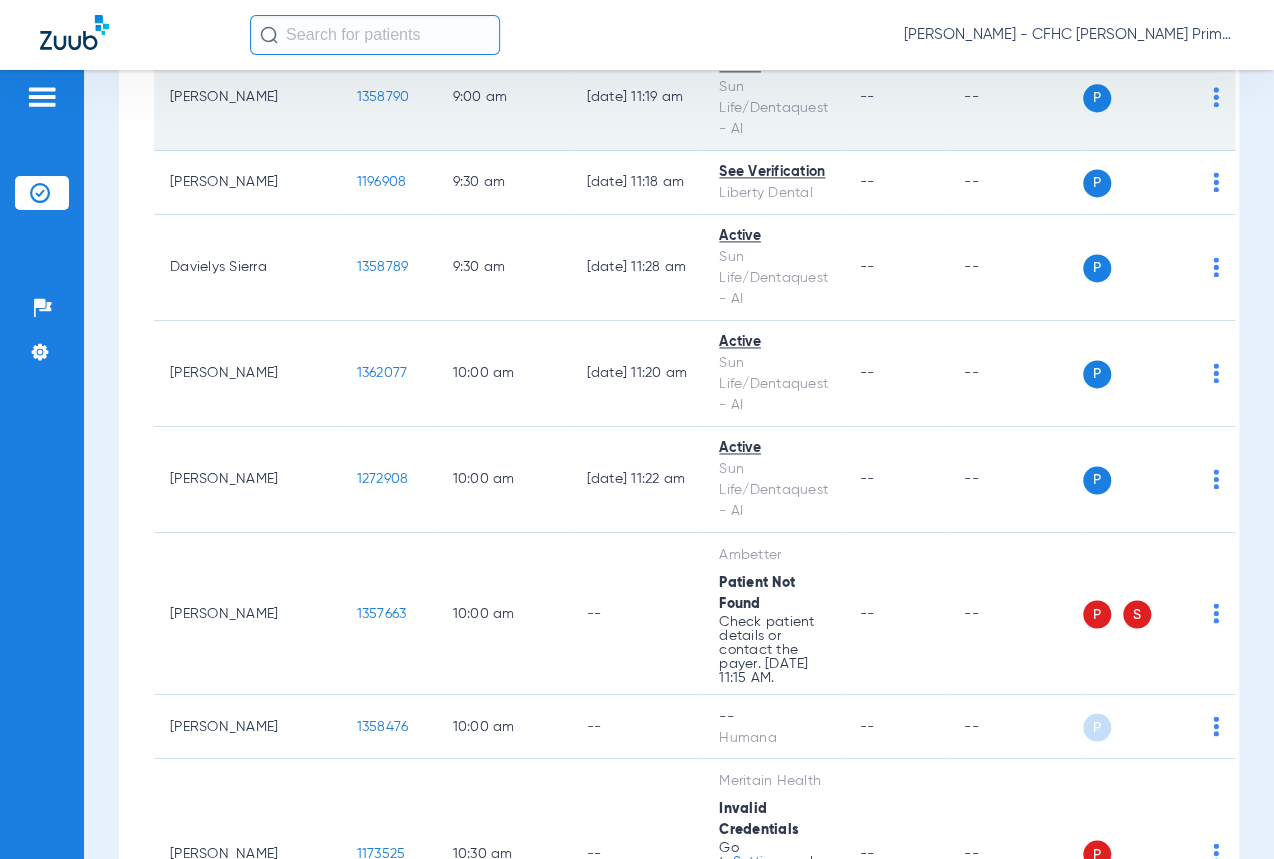 scroll, scrollTop: 1454, scrollLeft: 0, axis: vertical 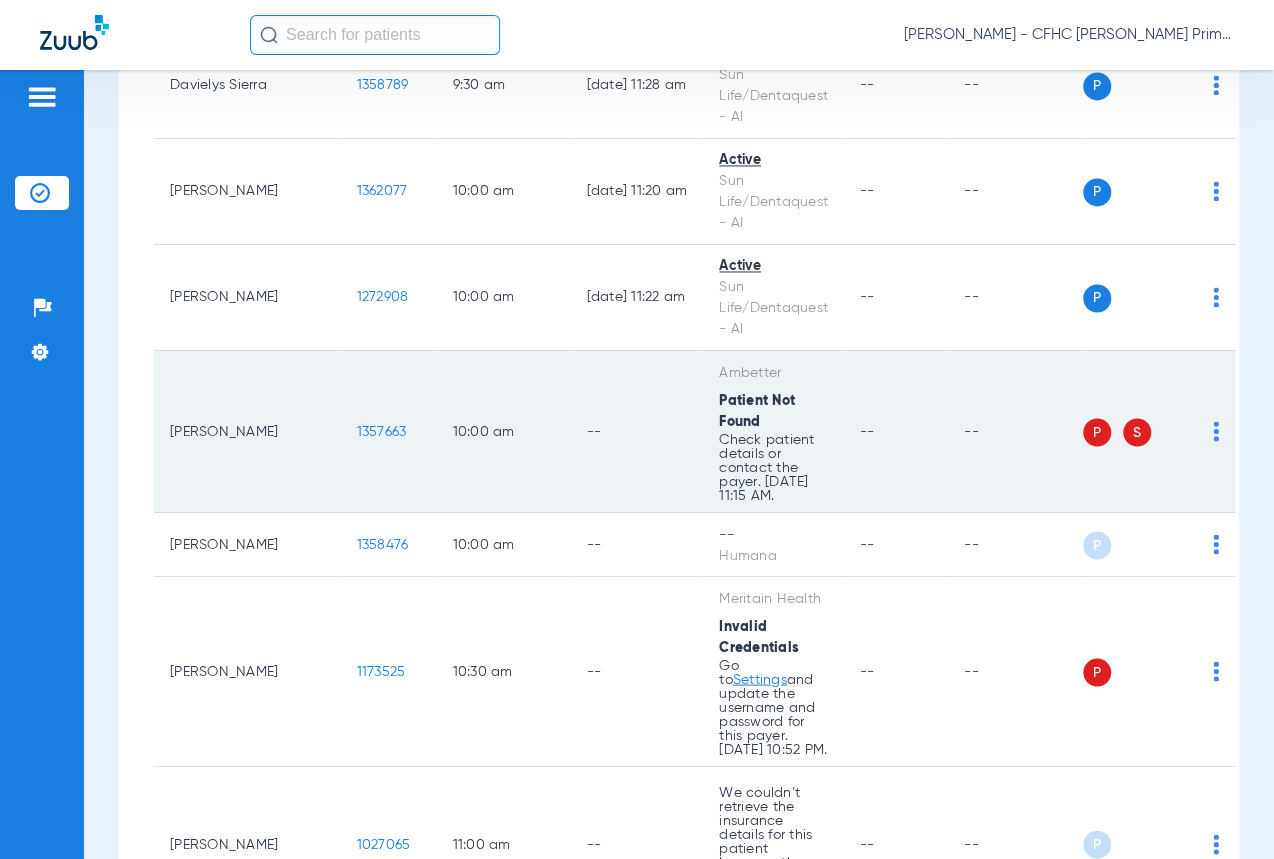 click on "1357663" 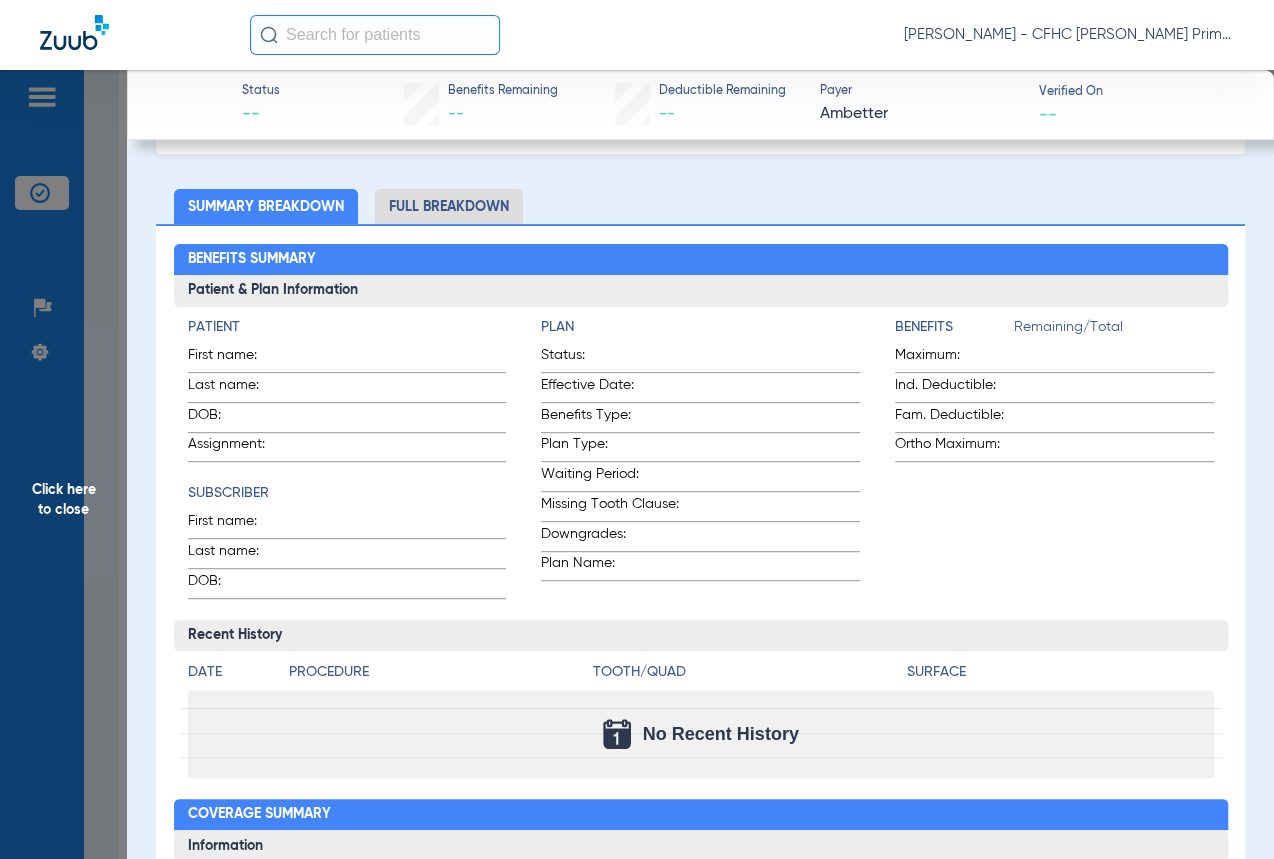 scroll, scrollTop: 0, scrollLeft: 0, axis: both 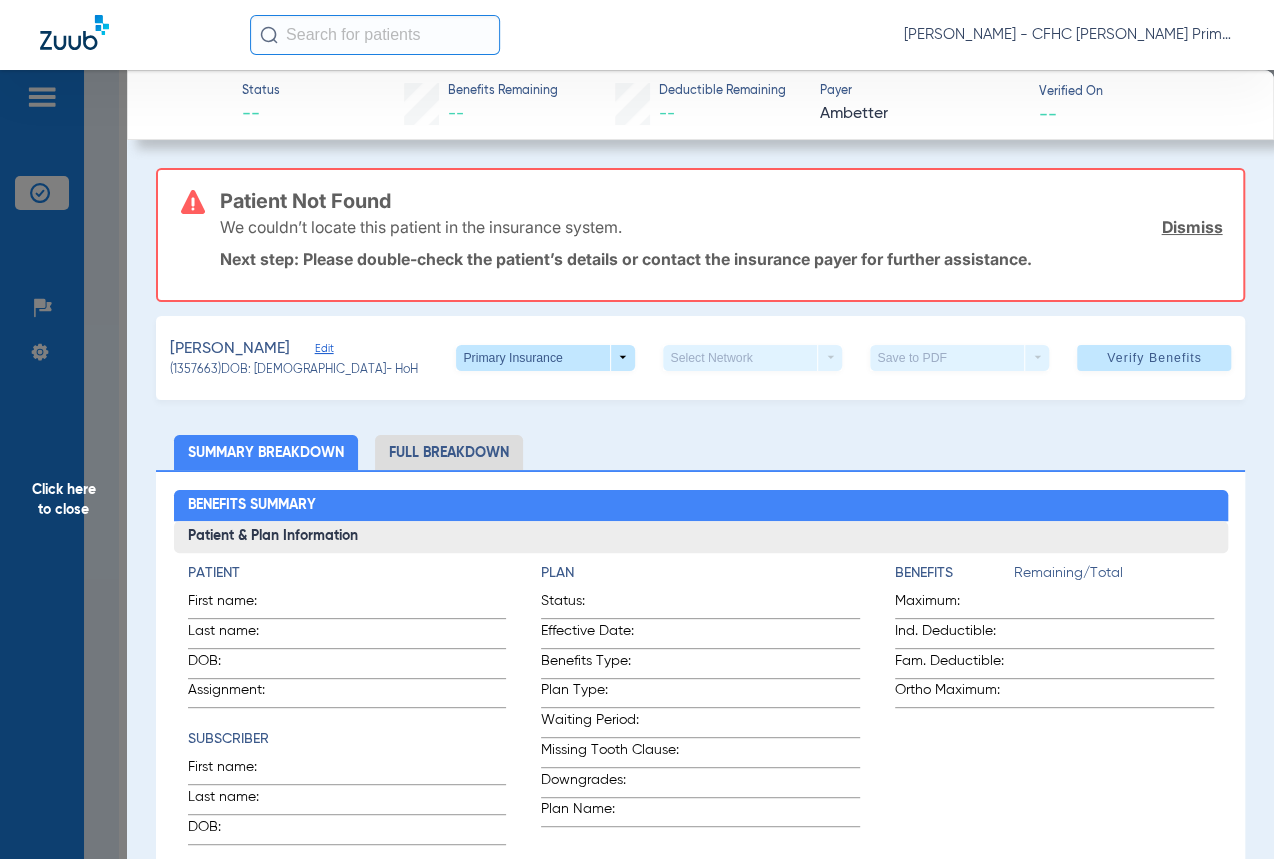 click on "Click here to close" 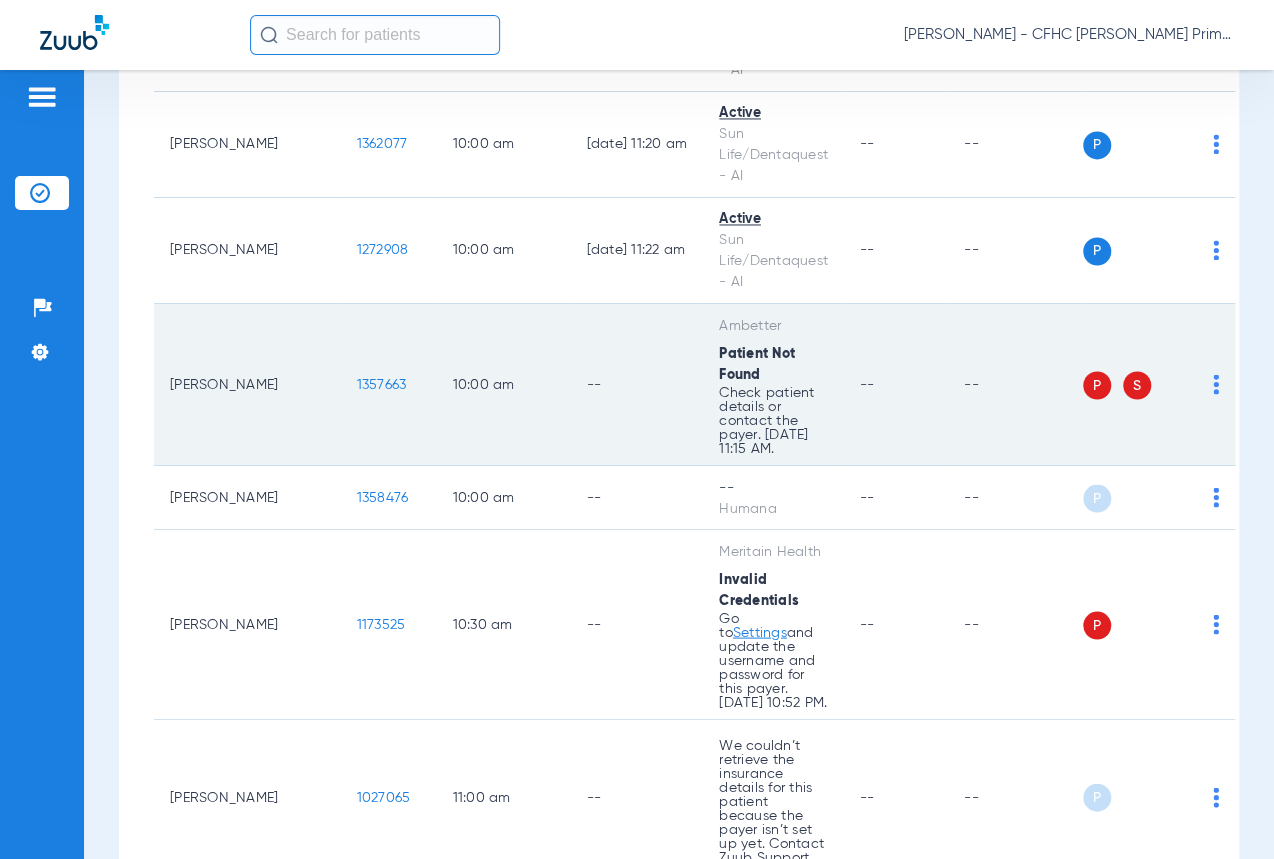scroll, scrollTop: 1545, scrollLeft: 0, axis: vertical 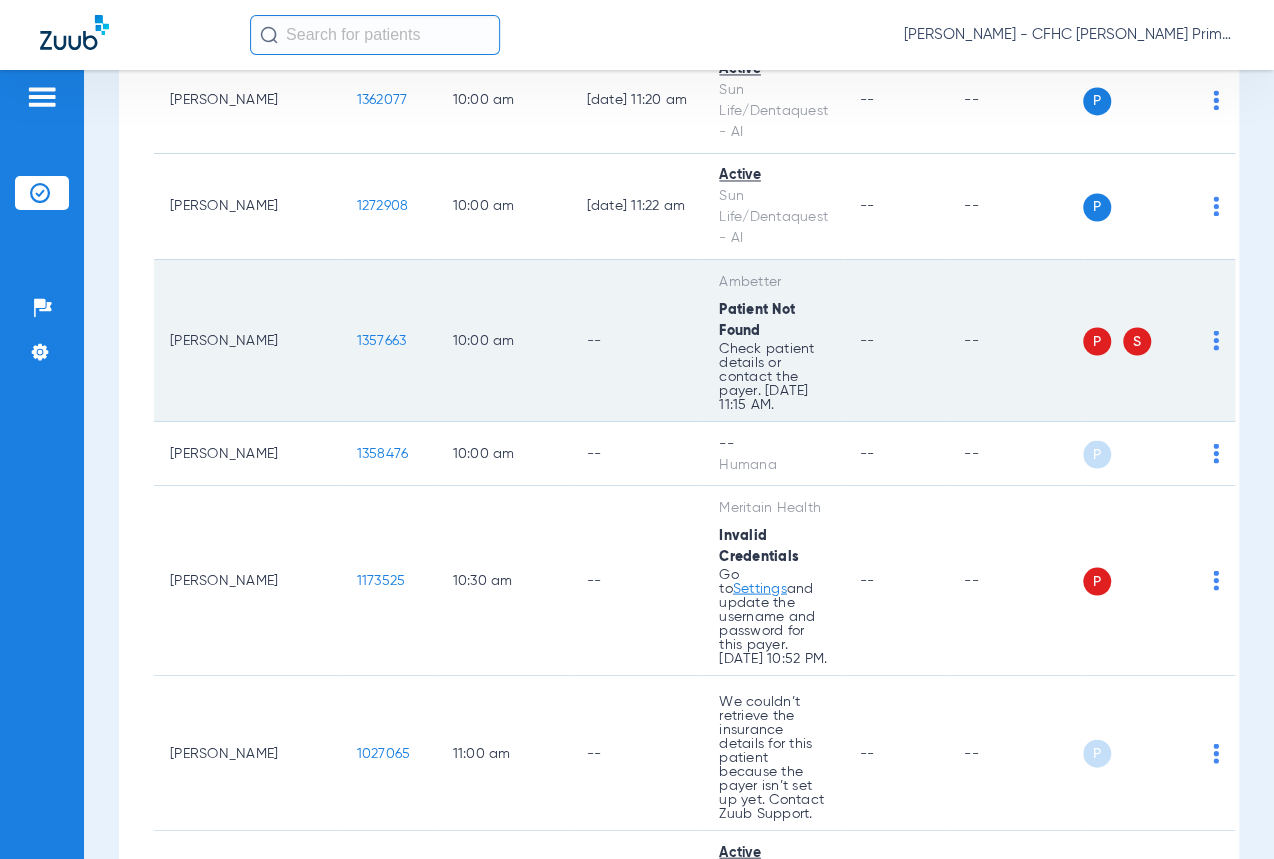 click on "1357663" 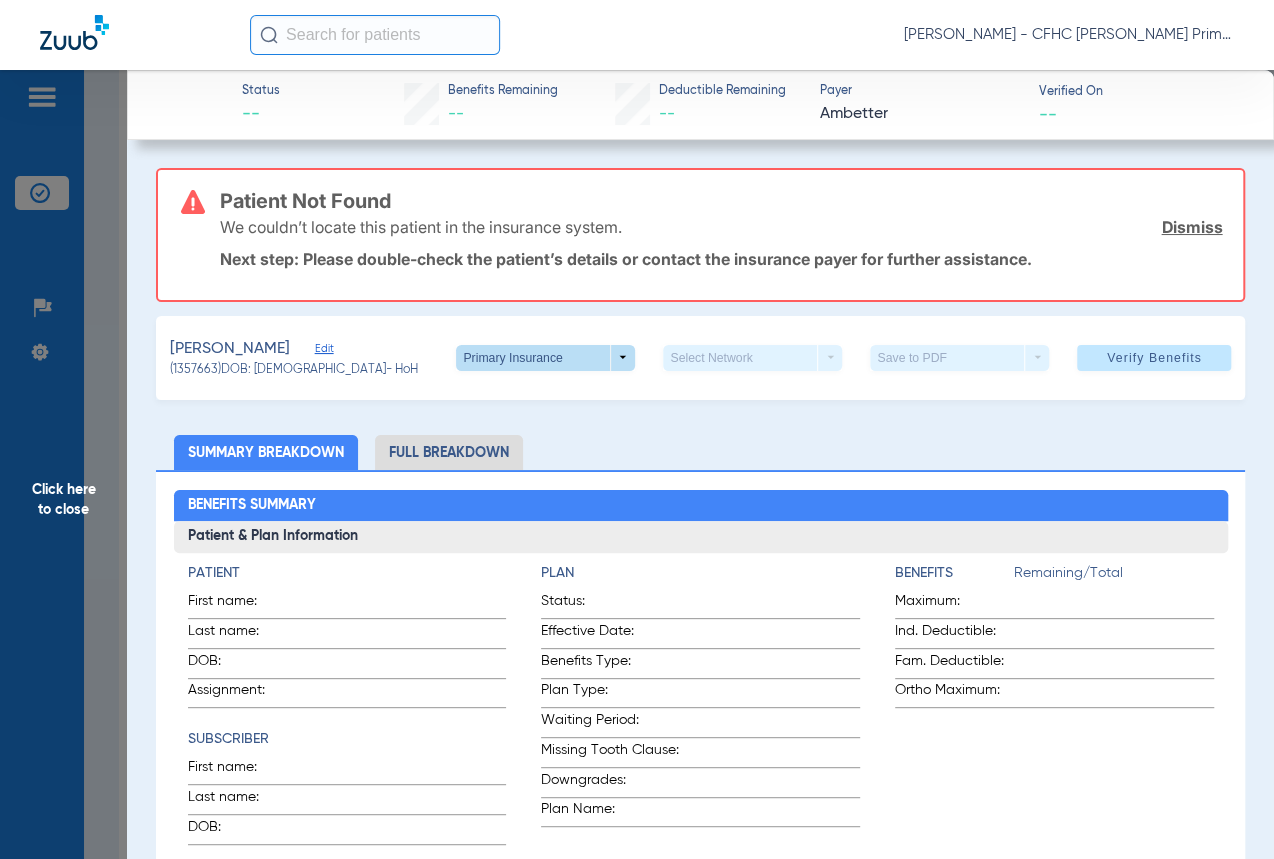 click 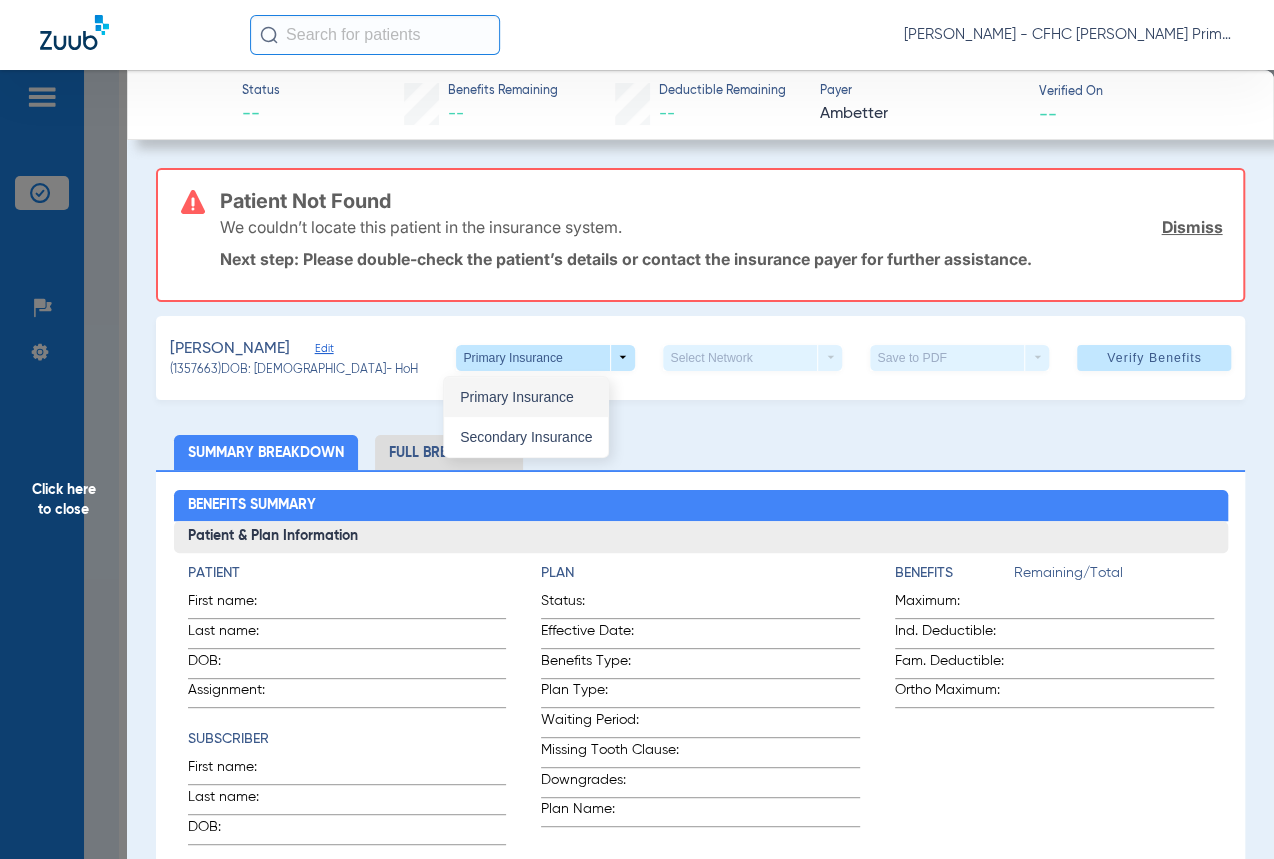 click on "Primary Insurance" at bounding box center (526, 397) 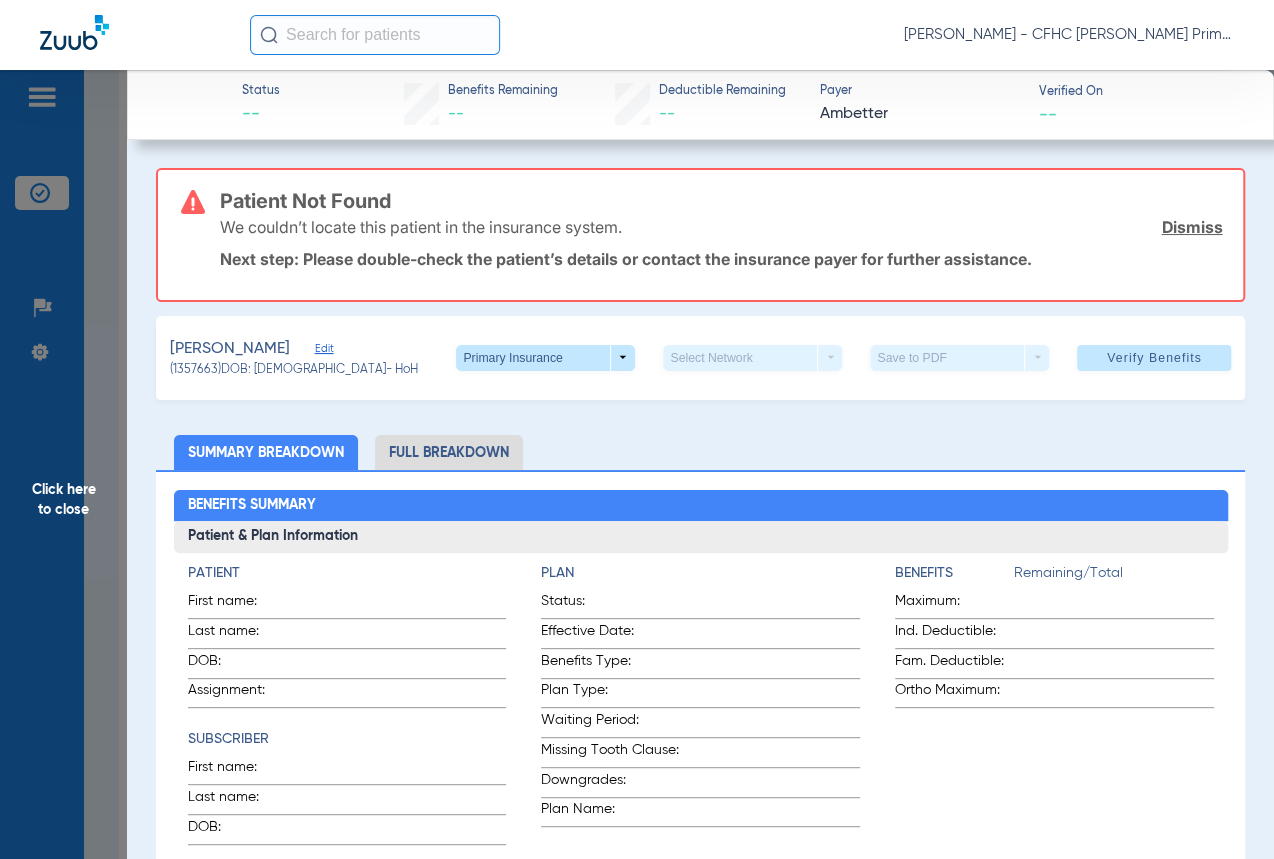 click on "Click here to close" 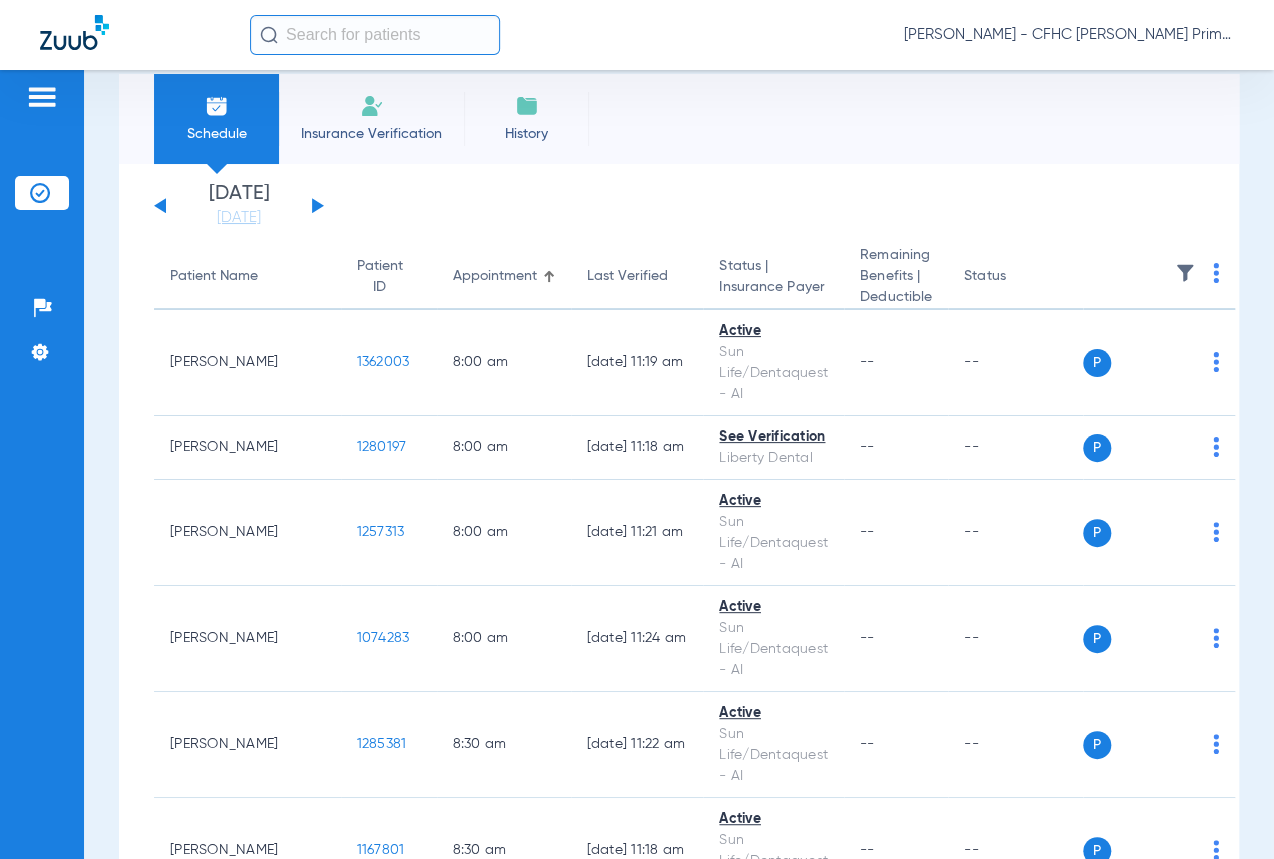 scroll, scrollTop: 0, scrollLeft: 0, axis: both 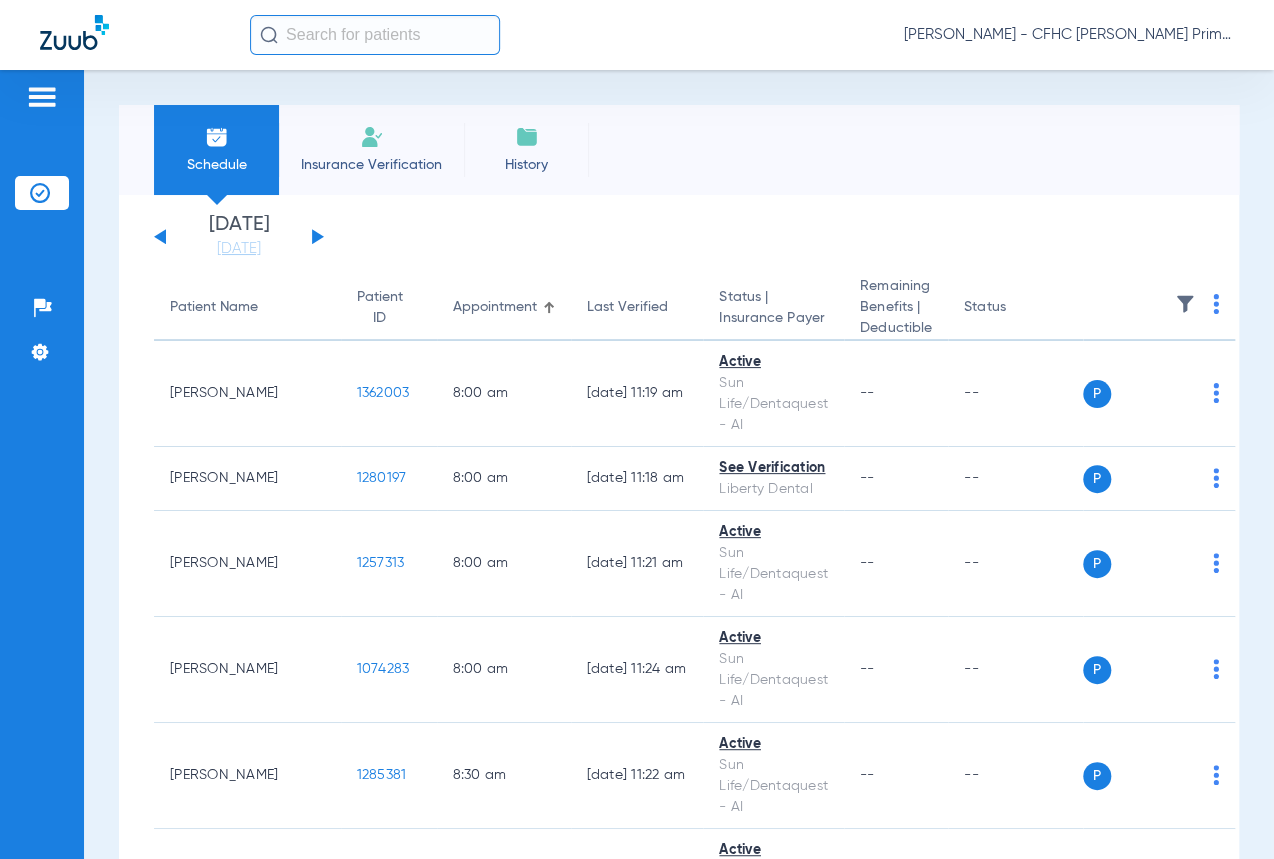 click on "Insurance Verification" 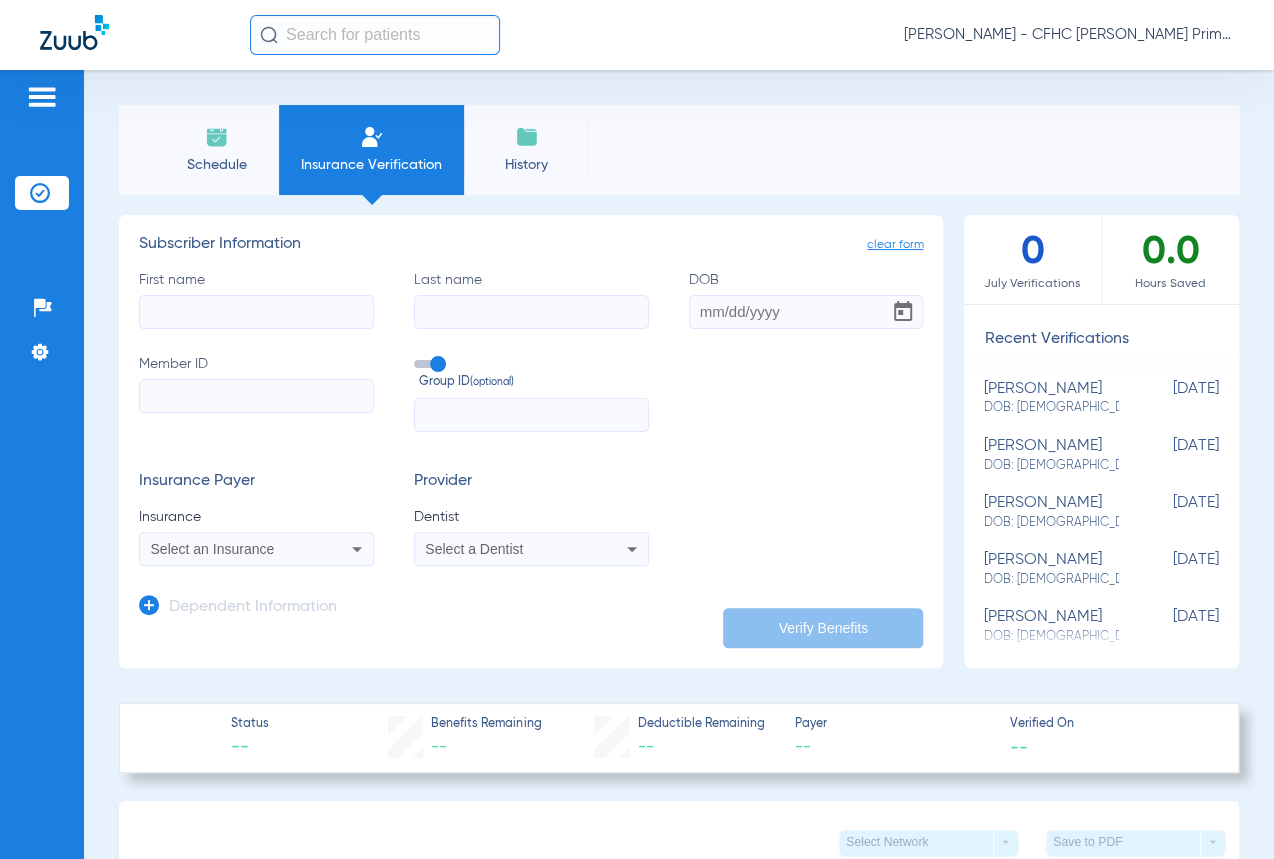paste on "589667" 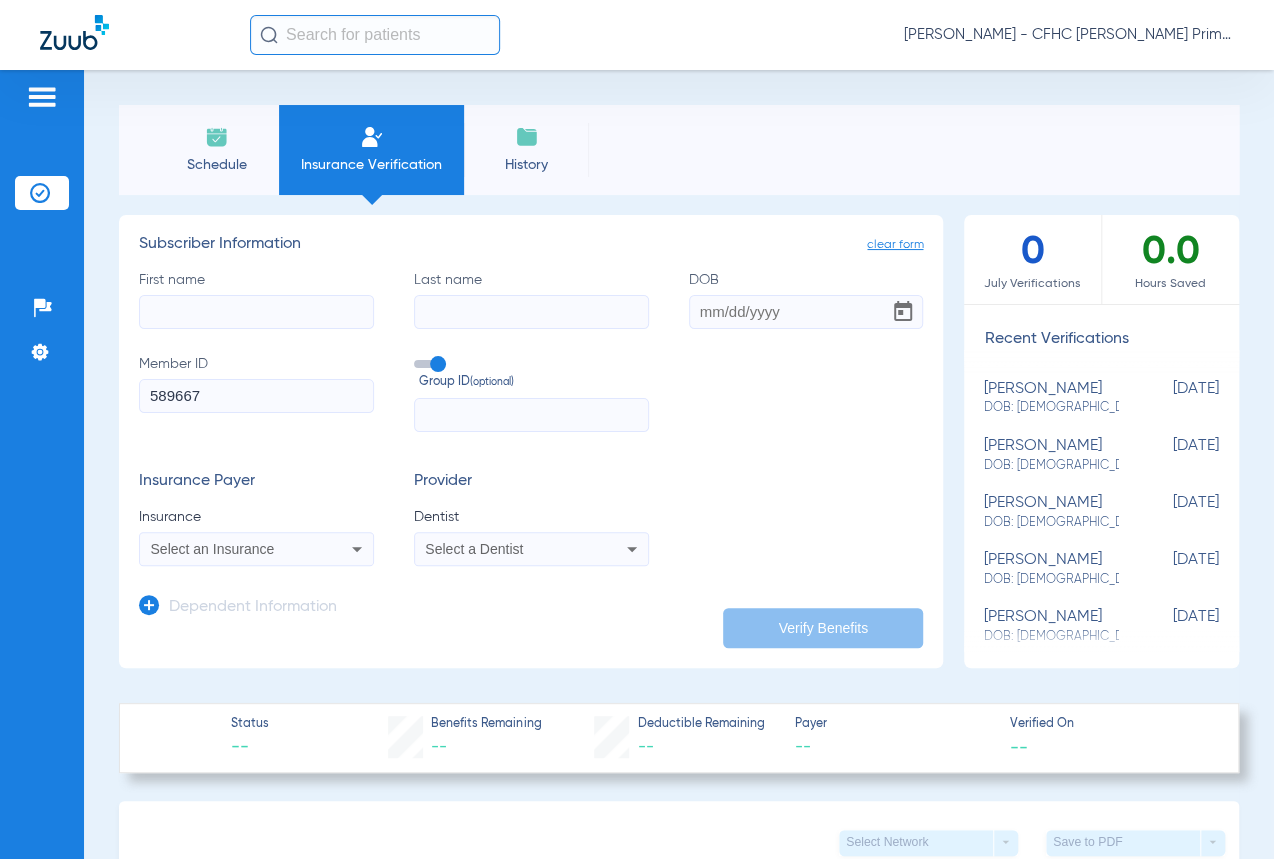 drag, startPoint x: 260, startPoint y: 400, endPoint x: 141, endPoint y: 389, distance: 119.507324 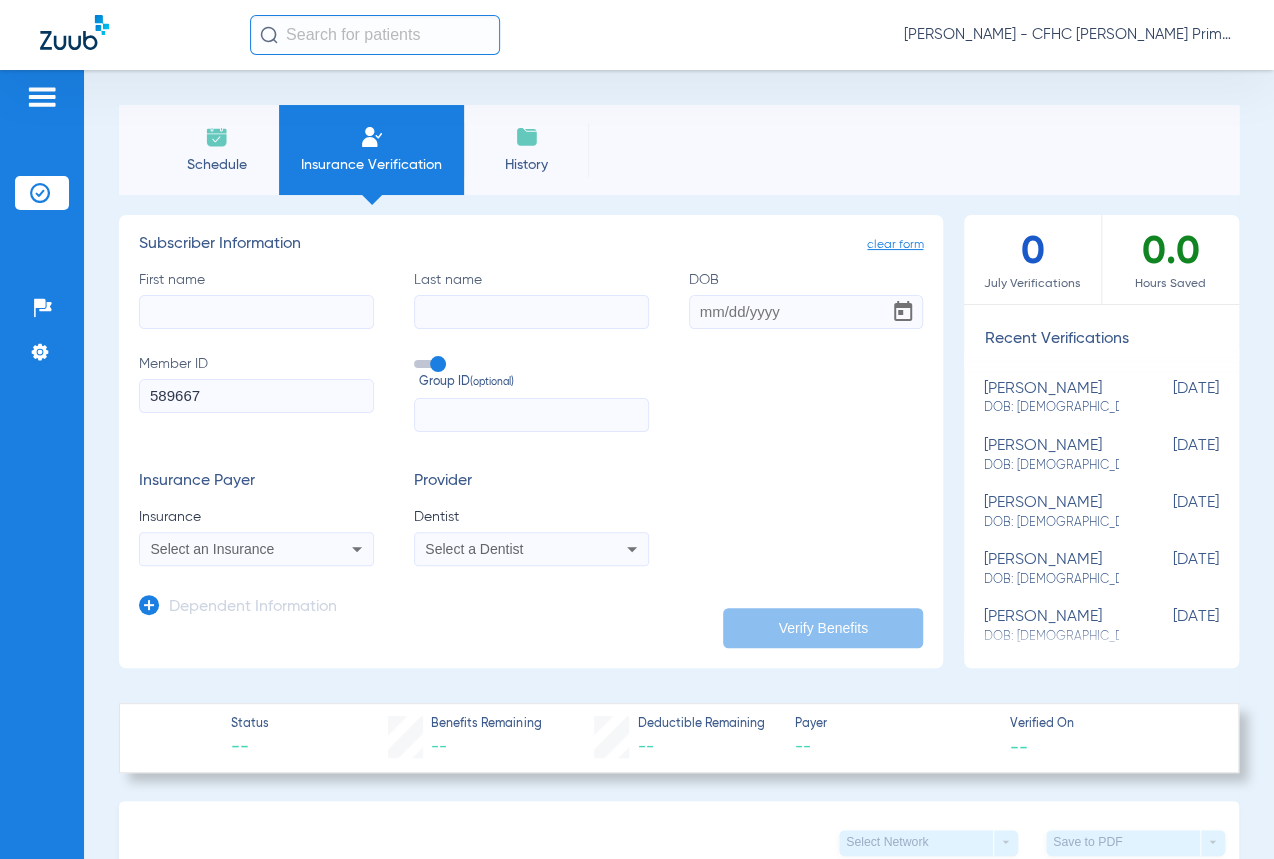 paste on "UZ0103318202" 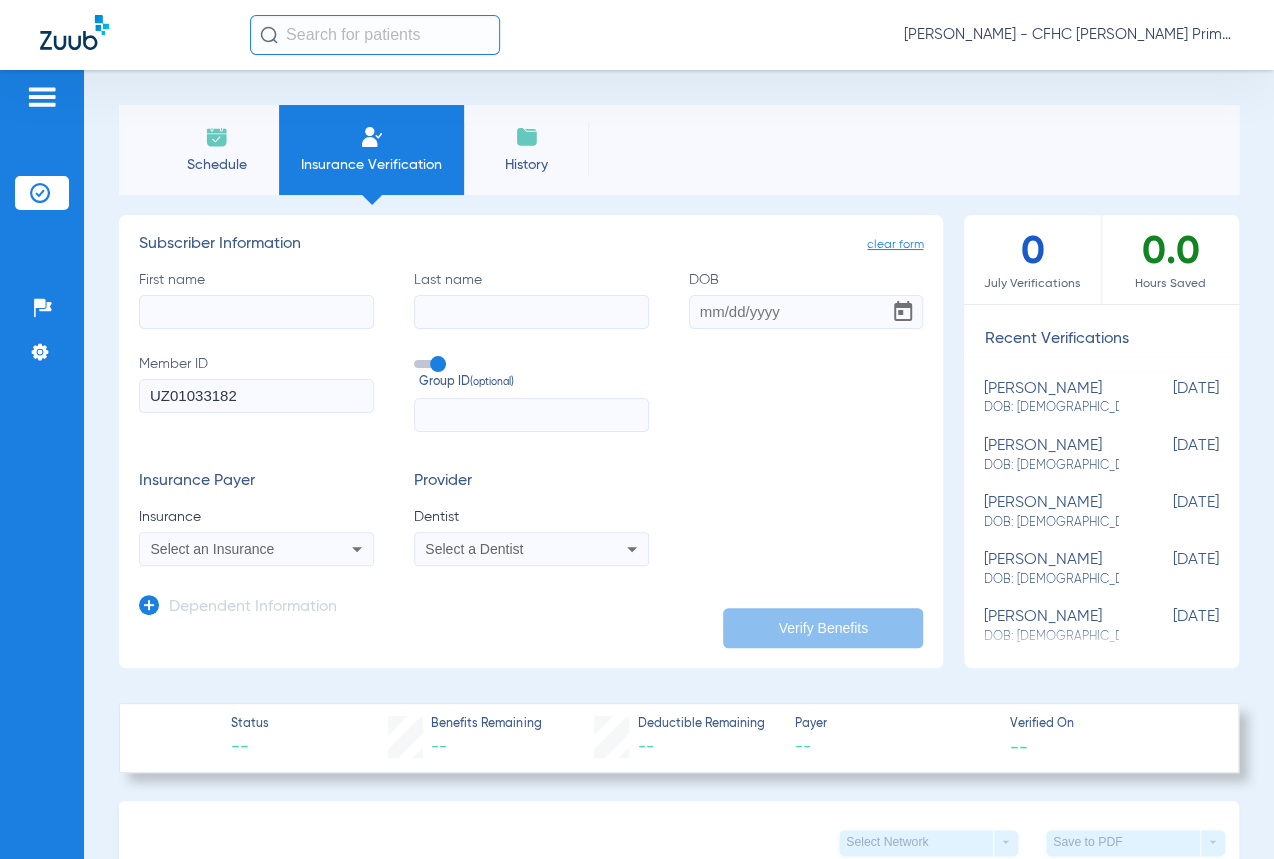 type on "UZ01033182" 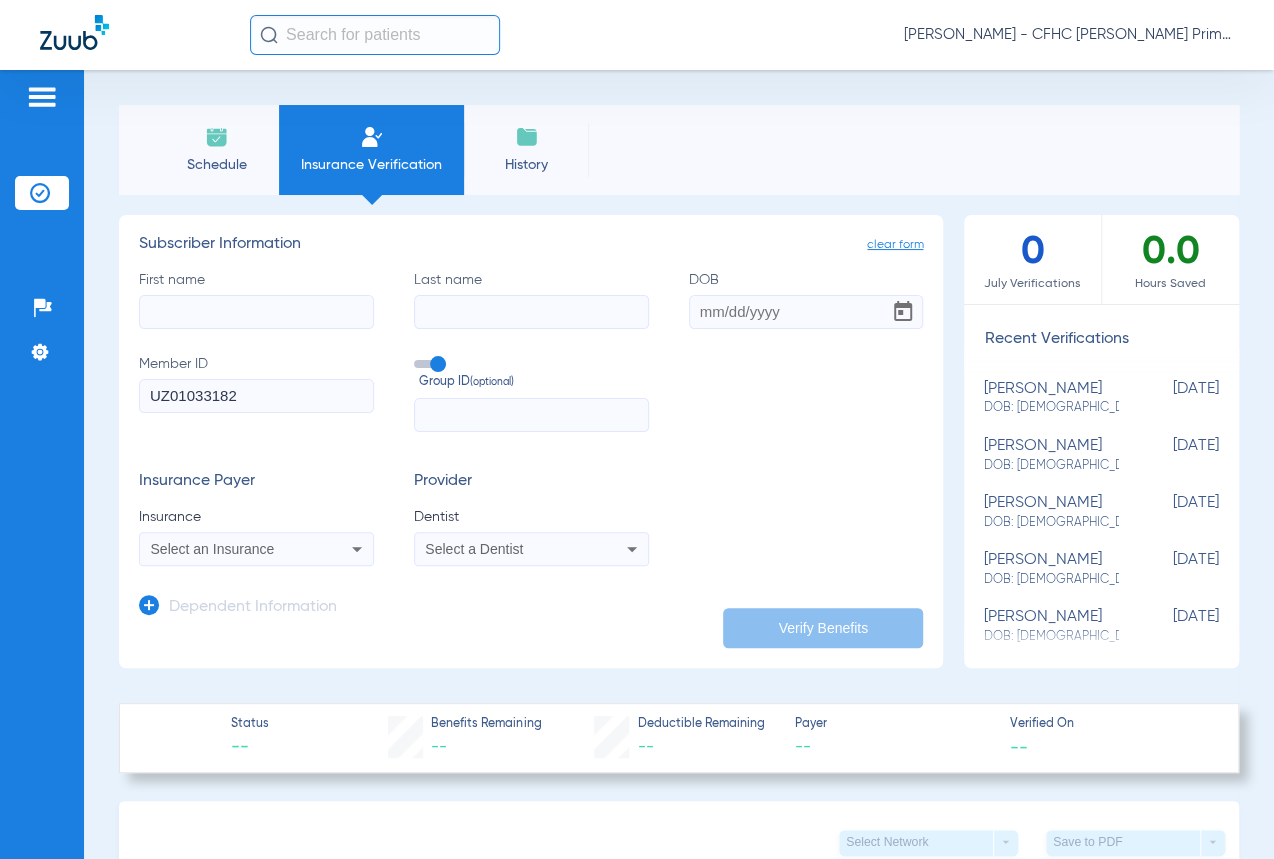 click on "Insurance Payer   Insurance
Select an Insurance  Provider   Dentist
Select a Dentist" 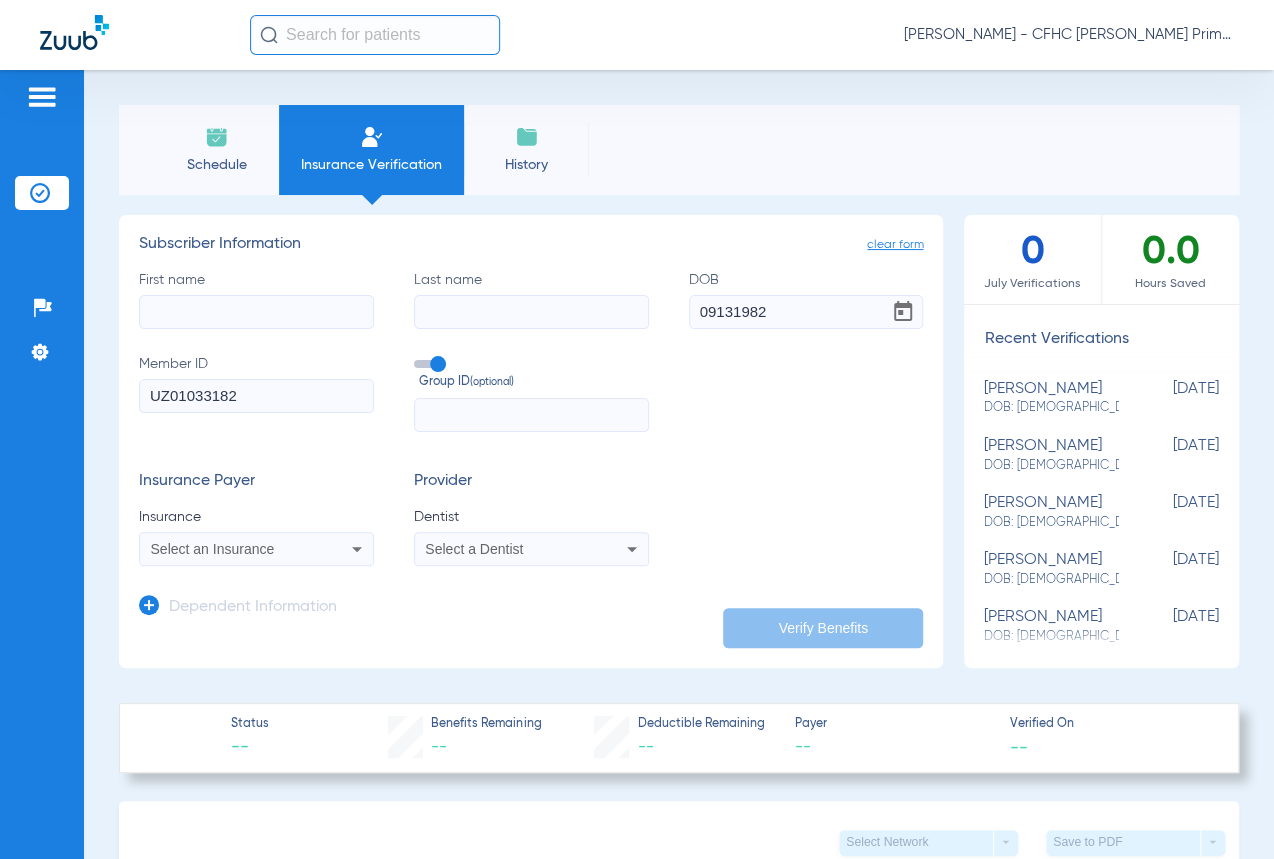 type on "[DATE]" 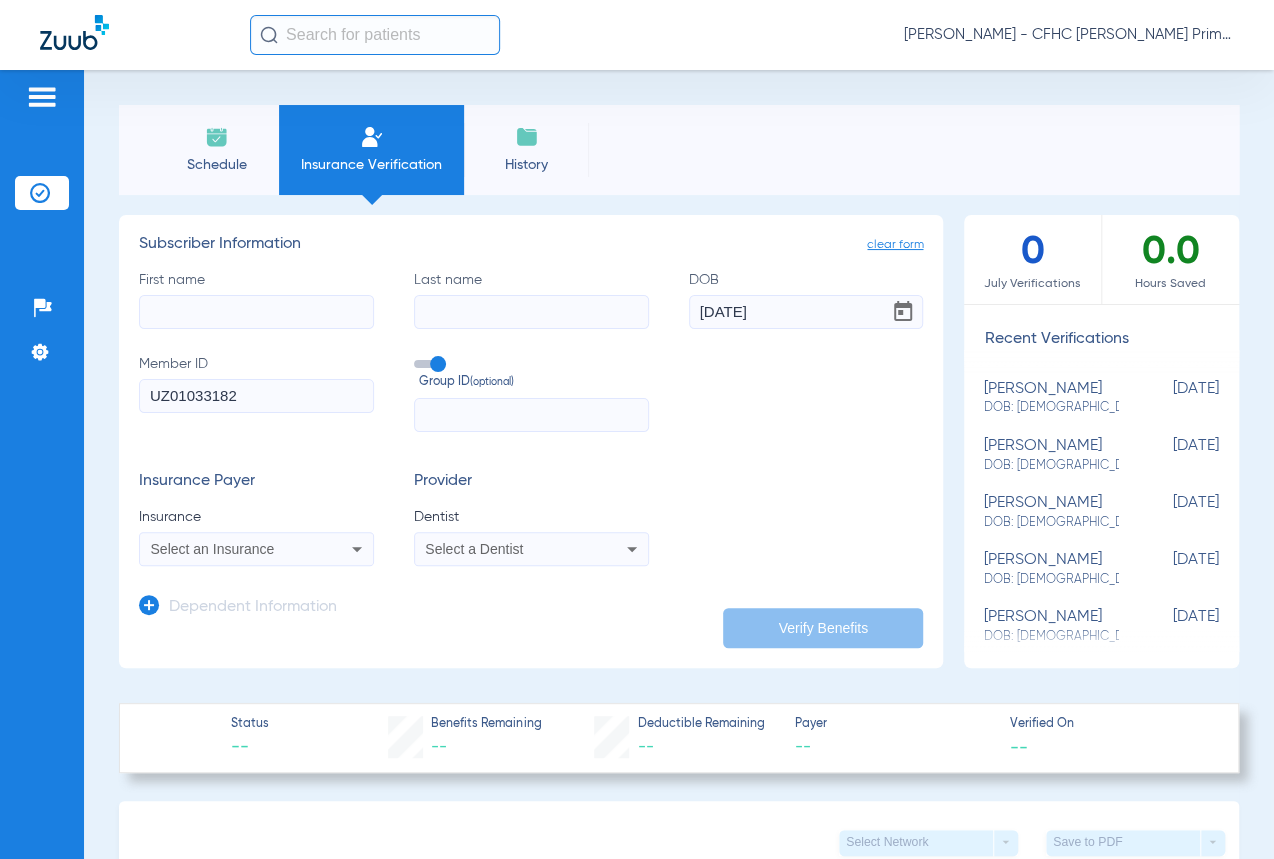 click on "First name" 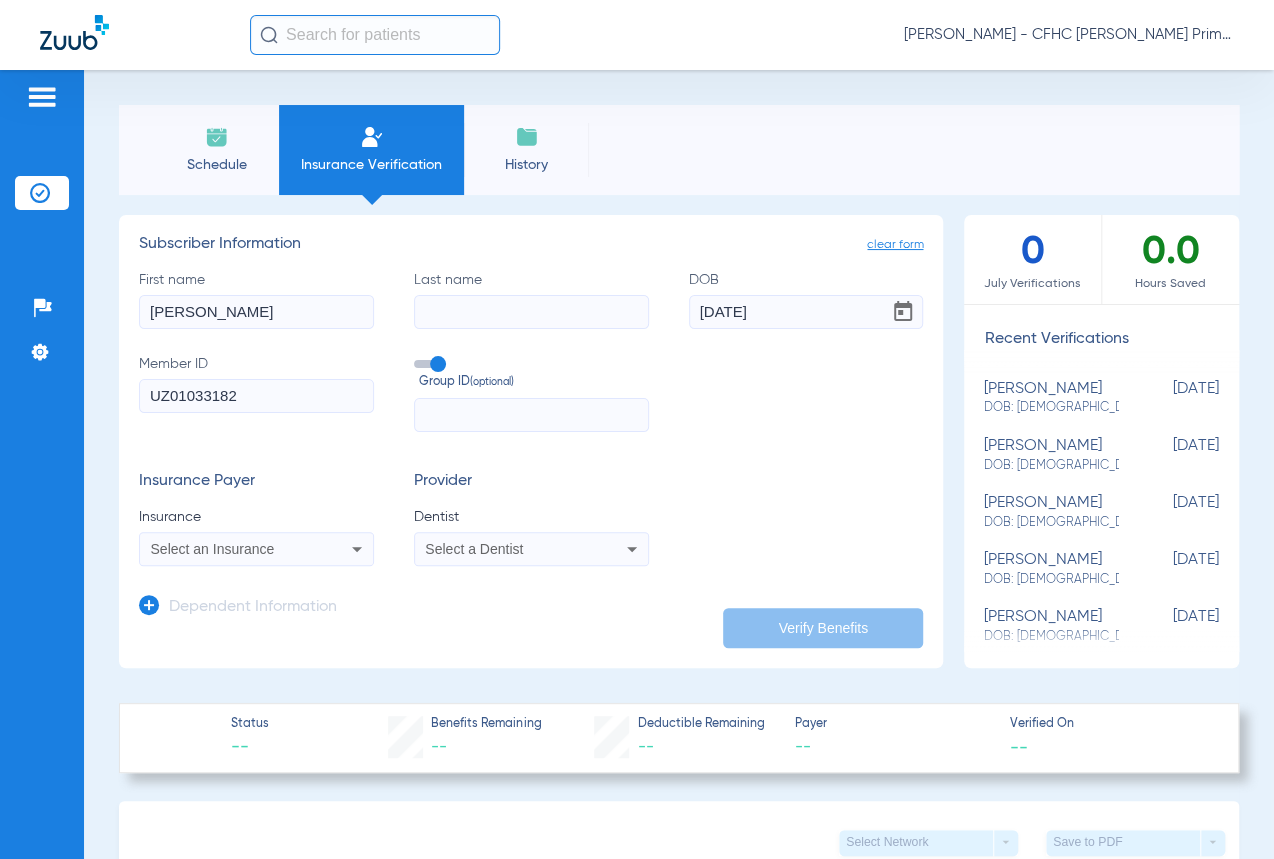 type on "[PERSON_NAME]" 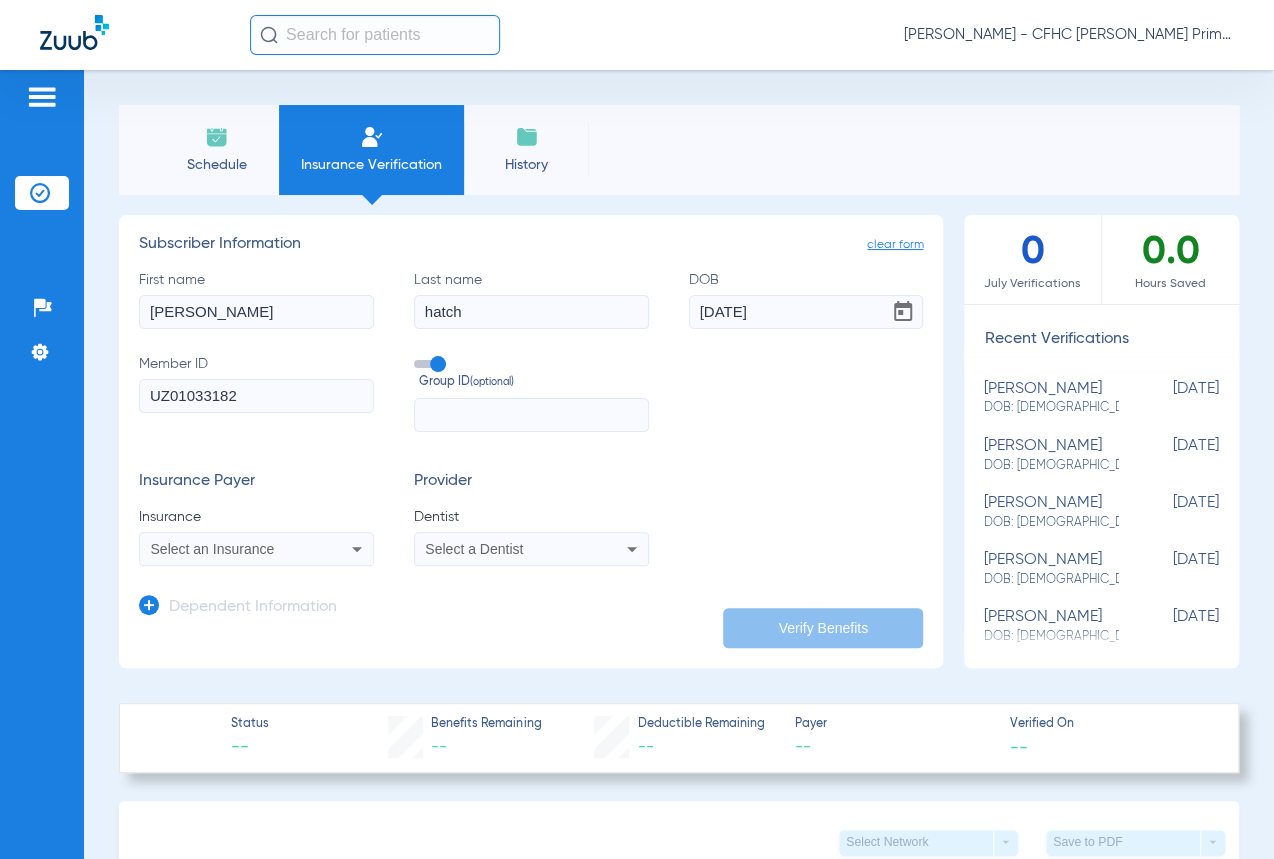 type on "hatch" 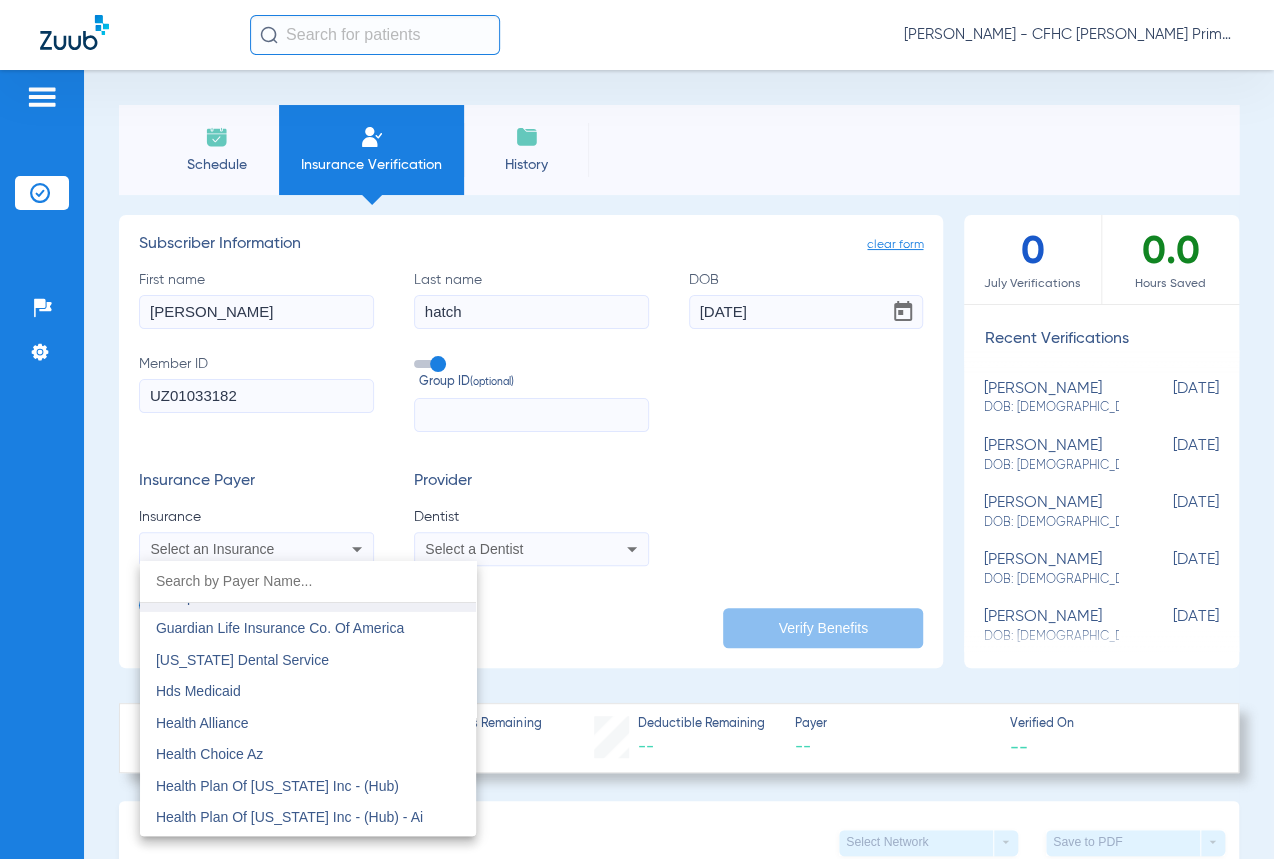 scroll, scrollTop: 6727, scrollLeft: 0, axis: vertical 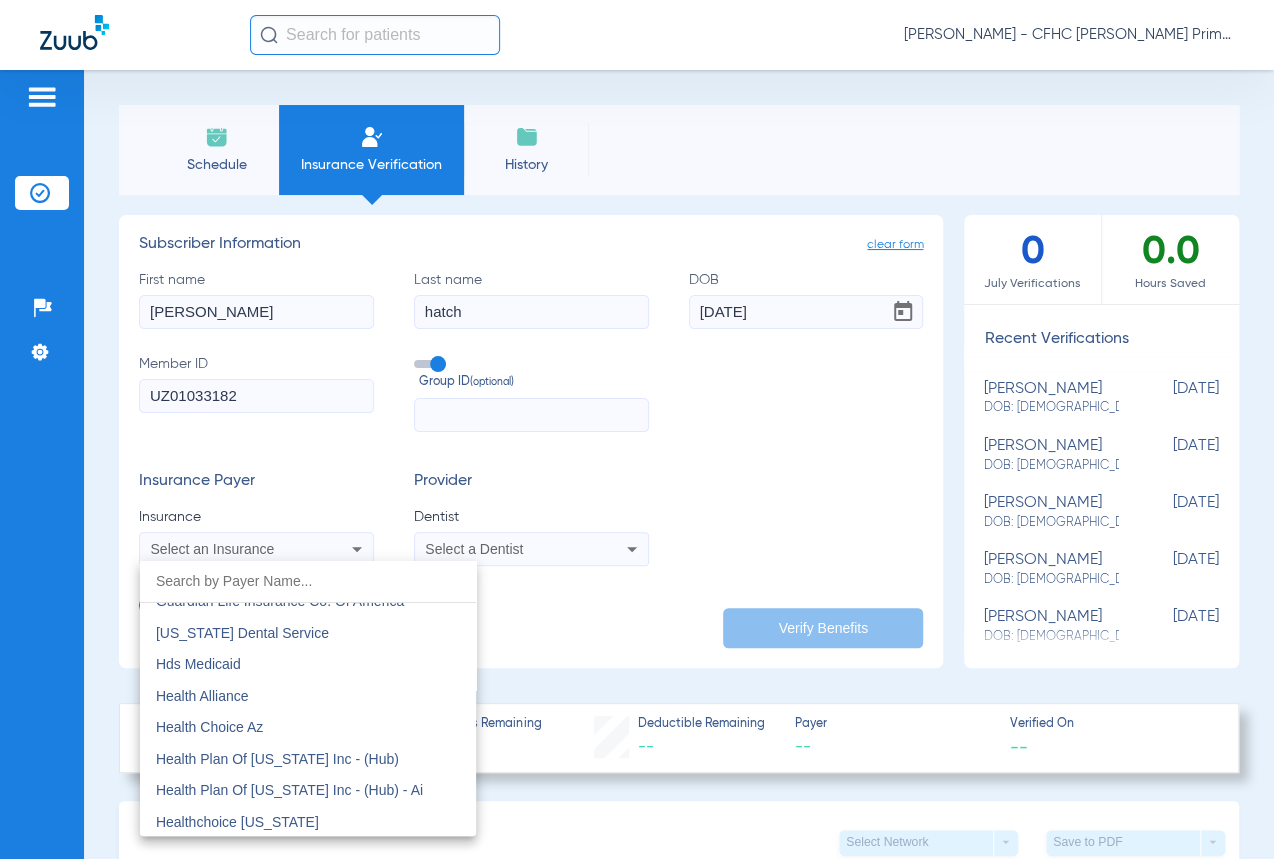 click at bounding box center [637, 429] 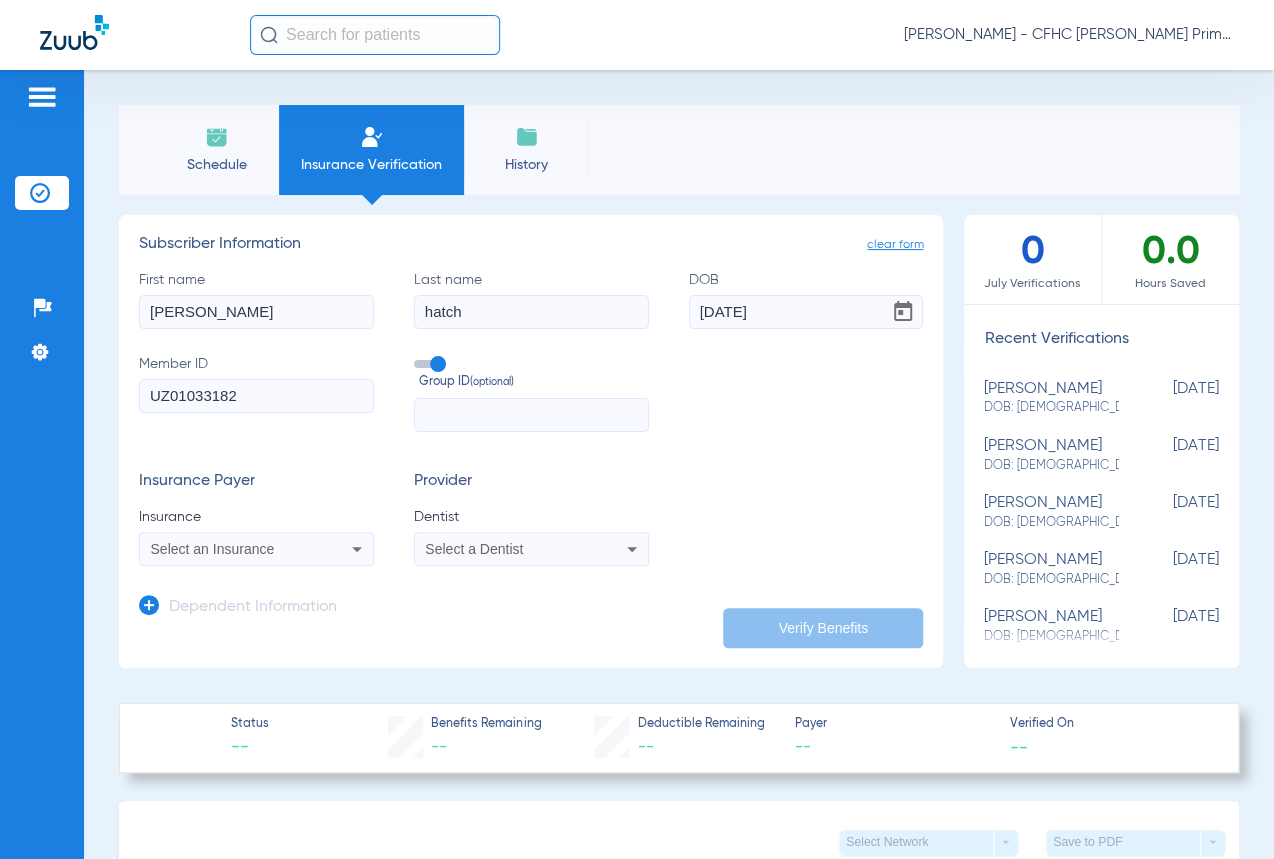 click on "Schedule" 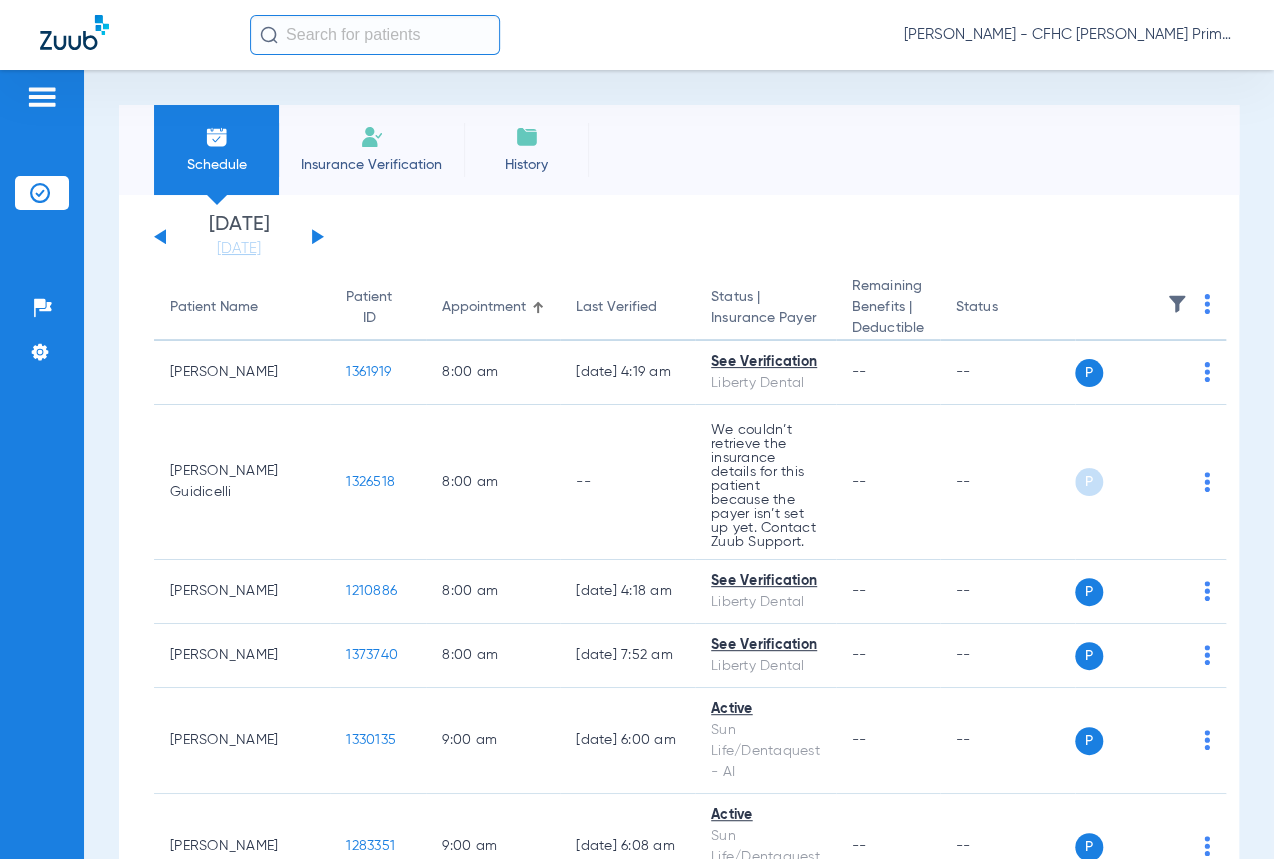 click on "[DATE]   [DATE]   [DATE]   [DATE]   [DATE]   [DATE]   [DATE]   [DATE]   [DATE]   [DATE]   [DATE]   [DATE]   [DATE]   [DATE]   [DATE]   [DATE]   [DATE]   [DATE]   [DATE]   [DATE]   [DATE]   [DATE]   [DATE]   [DATE]   [DATE]   [DATE]   [DATE]   [DATE]   [DATE]   [DATE]   [DATE]   [DATE]   [DATE]   [DATE]   [DATE]   [DATE]   [DATE]   [DATE]   [DATE]   [DATE]   [DATE]   [DATE]   [DATE]   [DATE]" 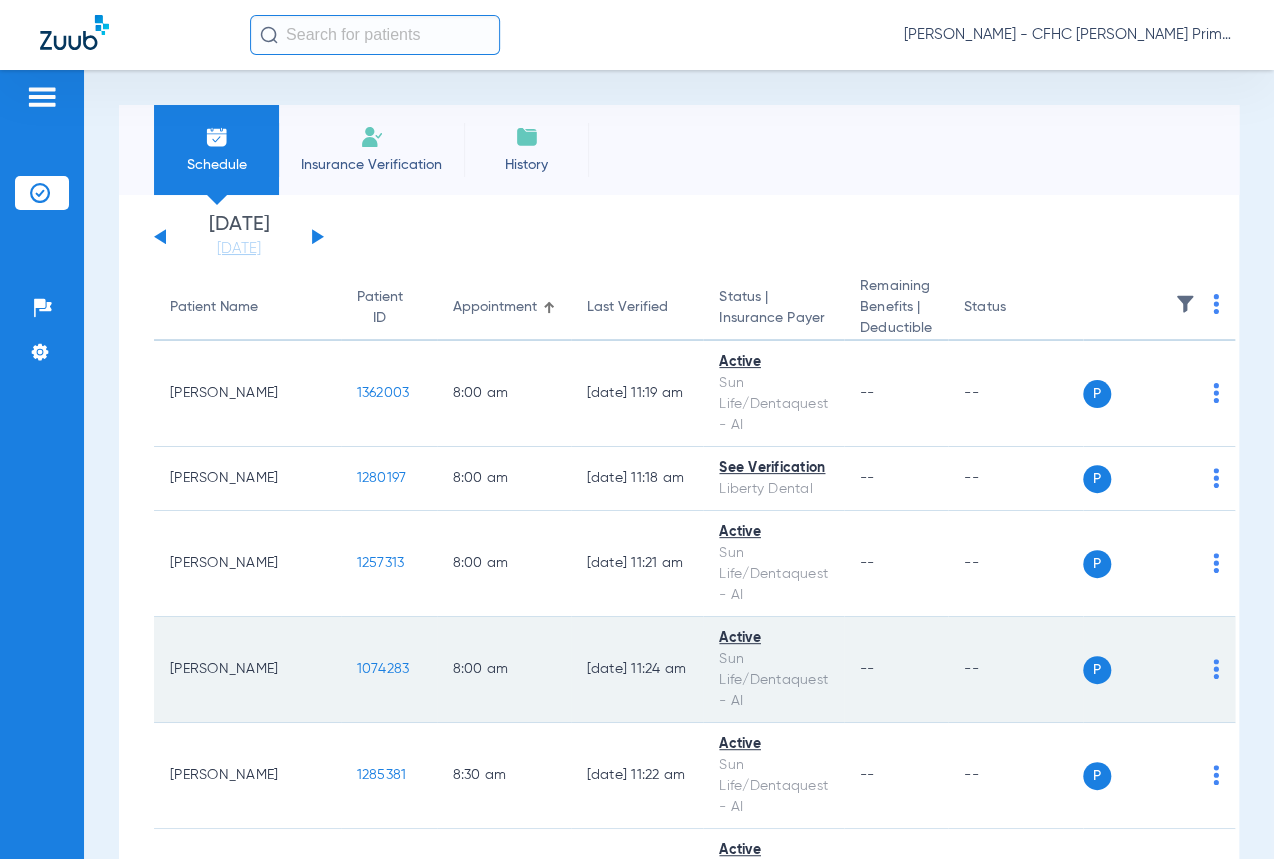 scroll, scrollTop: 90, scrollLeft: 0, axis: vertical 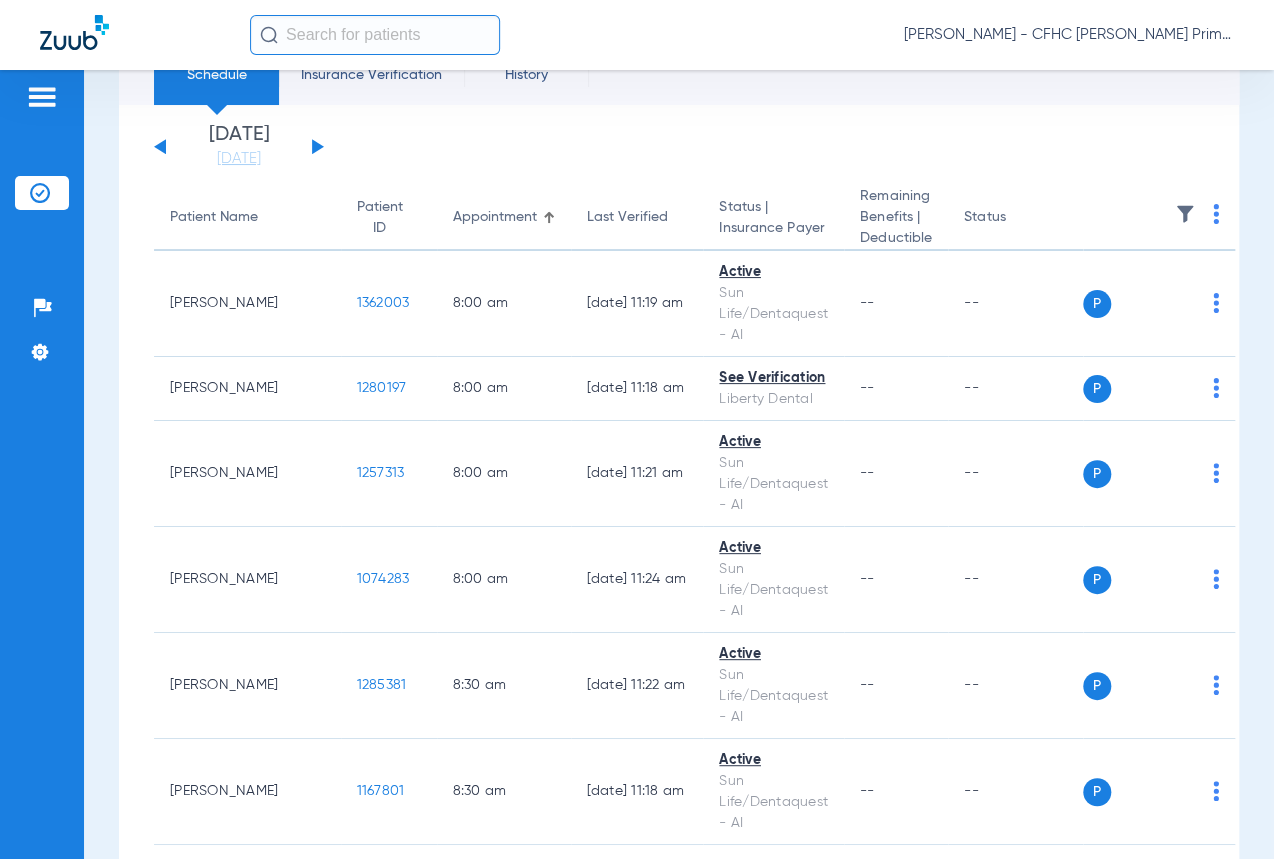 click on "Patients  Insurance Verification  Setup  Help Center Settings" 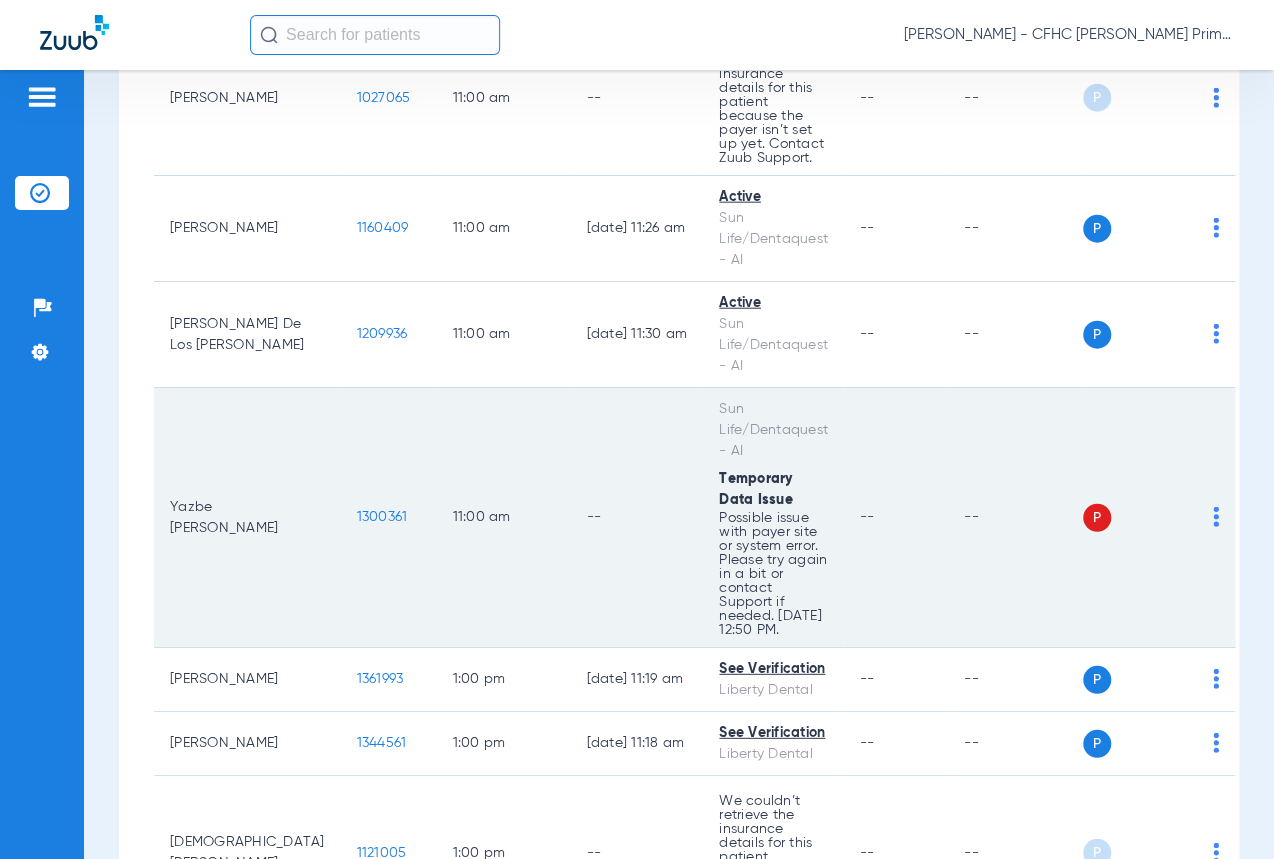 scroll, scrollTop: 2000, scrollLeft: 0, axis: vertical 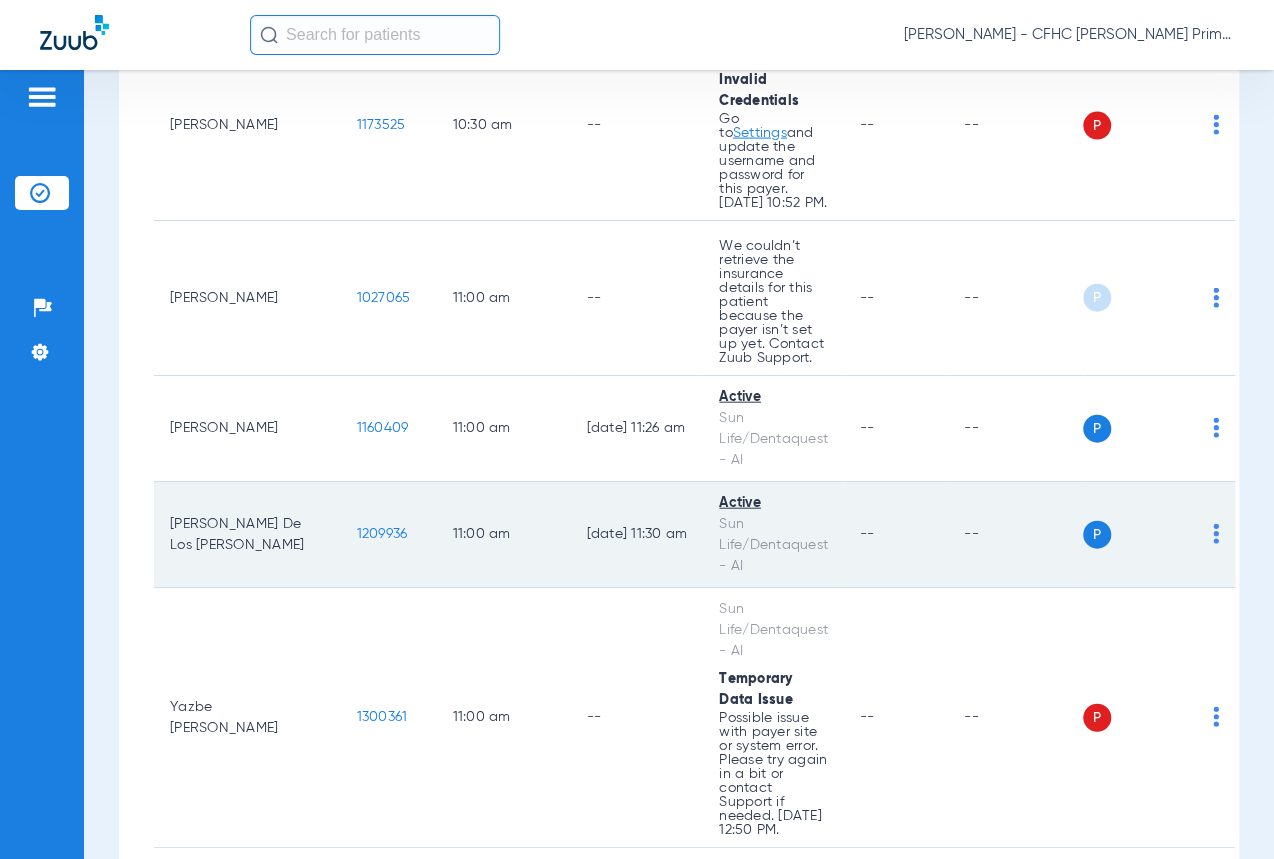 click on "1209936" 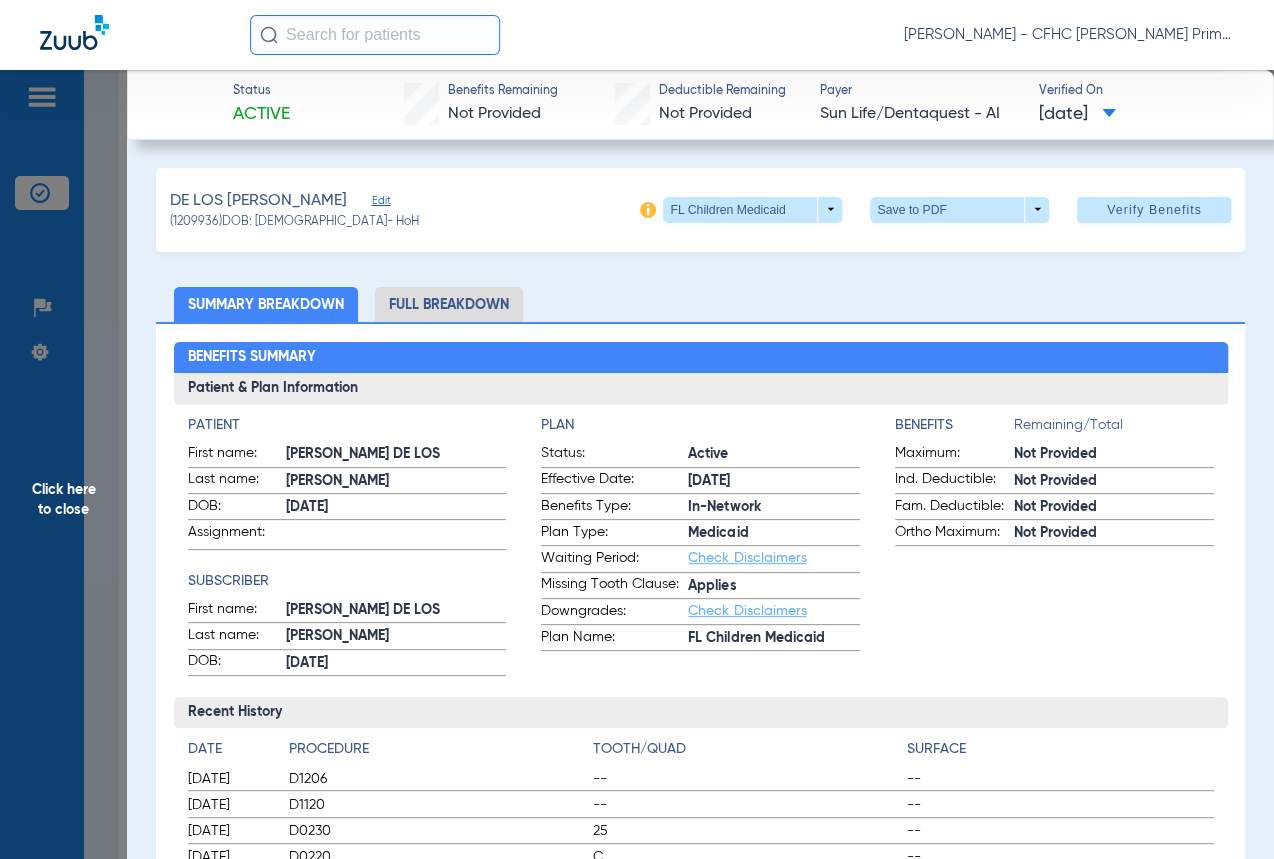 click 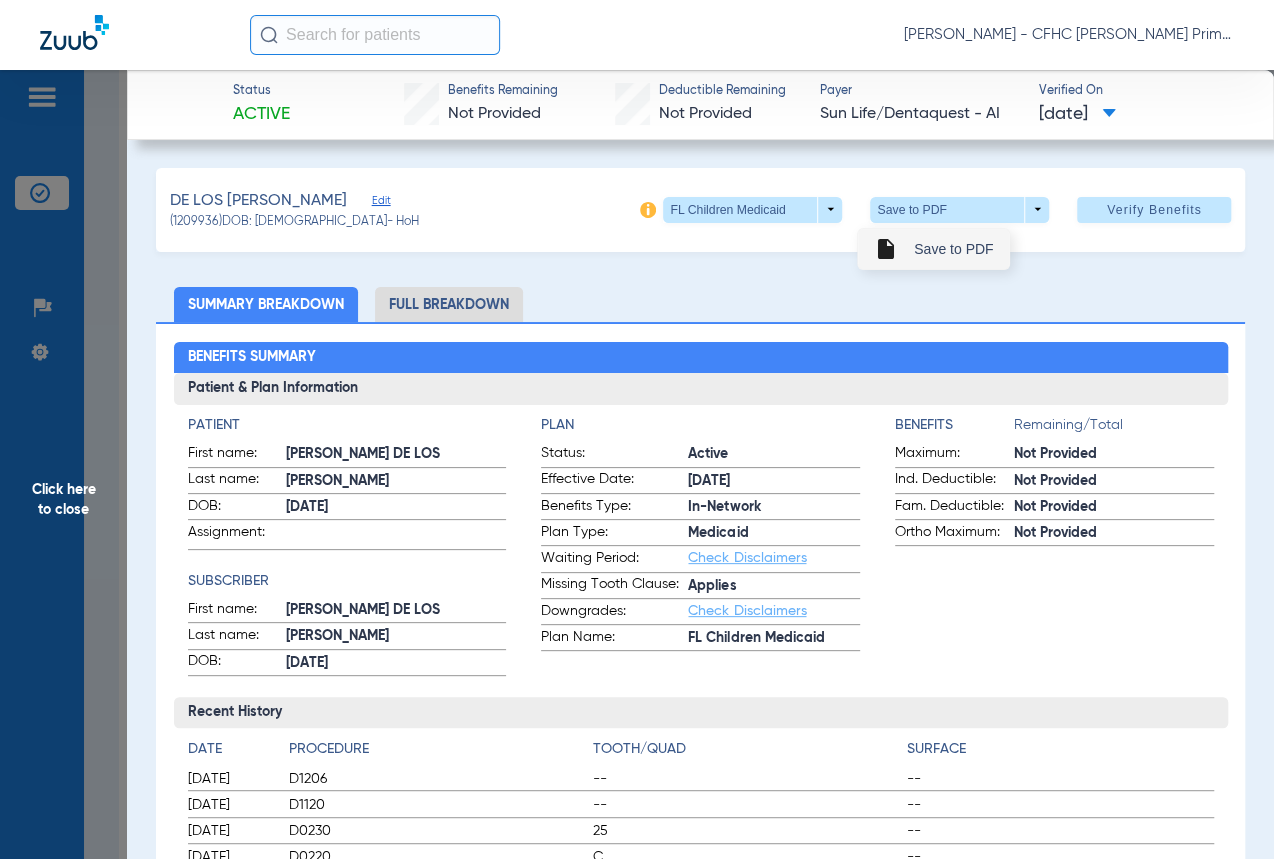 click on "Save to PDF" at bounding box center (953, 249) 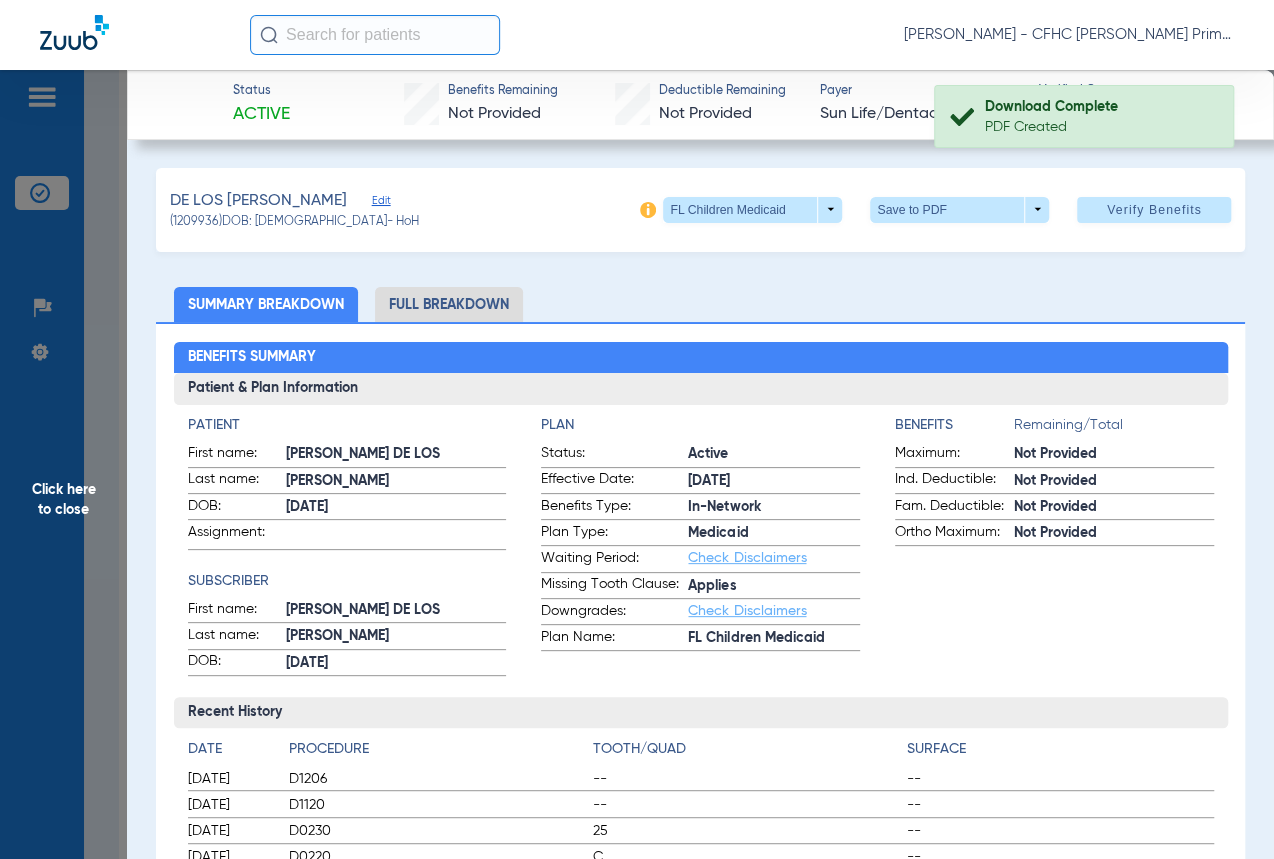 click on "[PERSON_NAME] - CFHC [PERSON_NAME] Primary Care Dental" 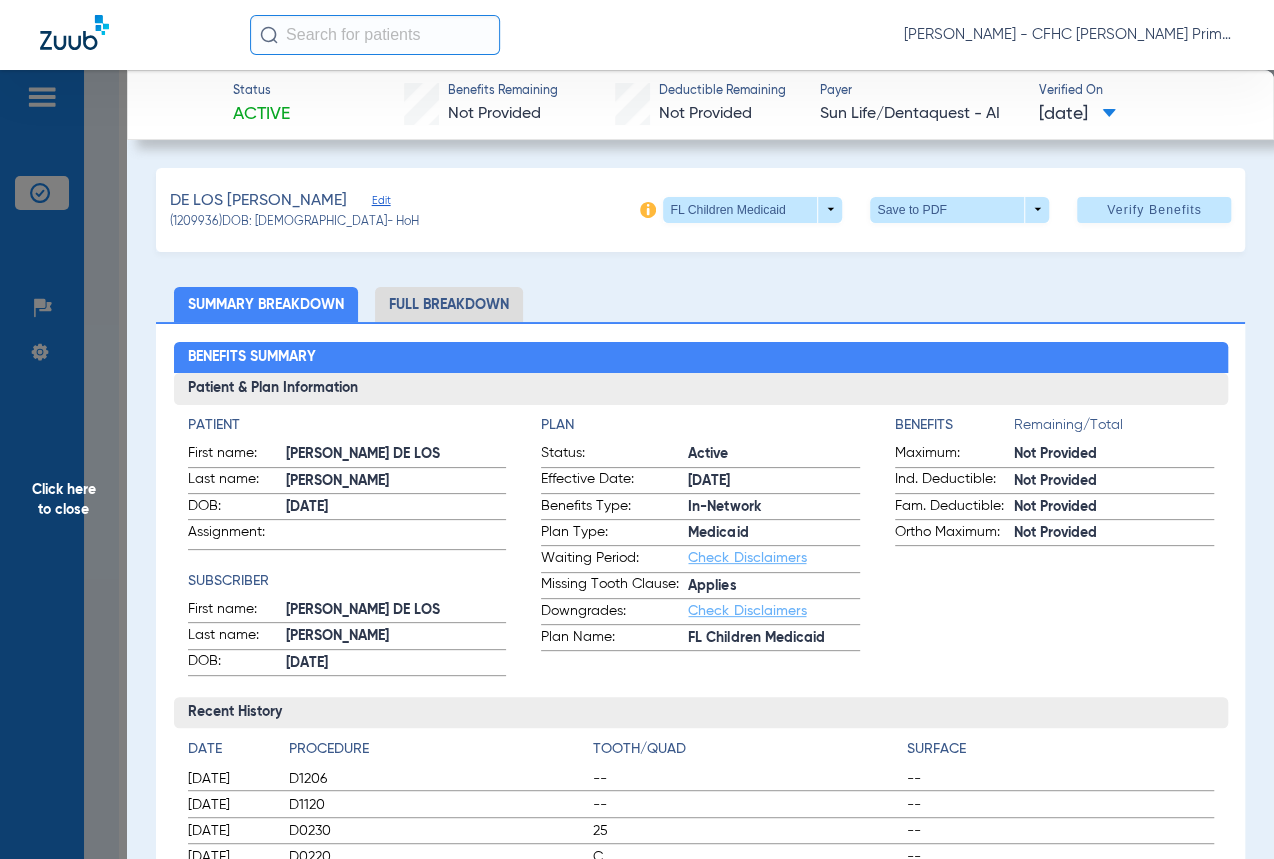 click on "Click here to close" 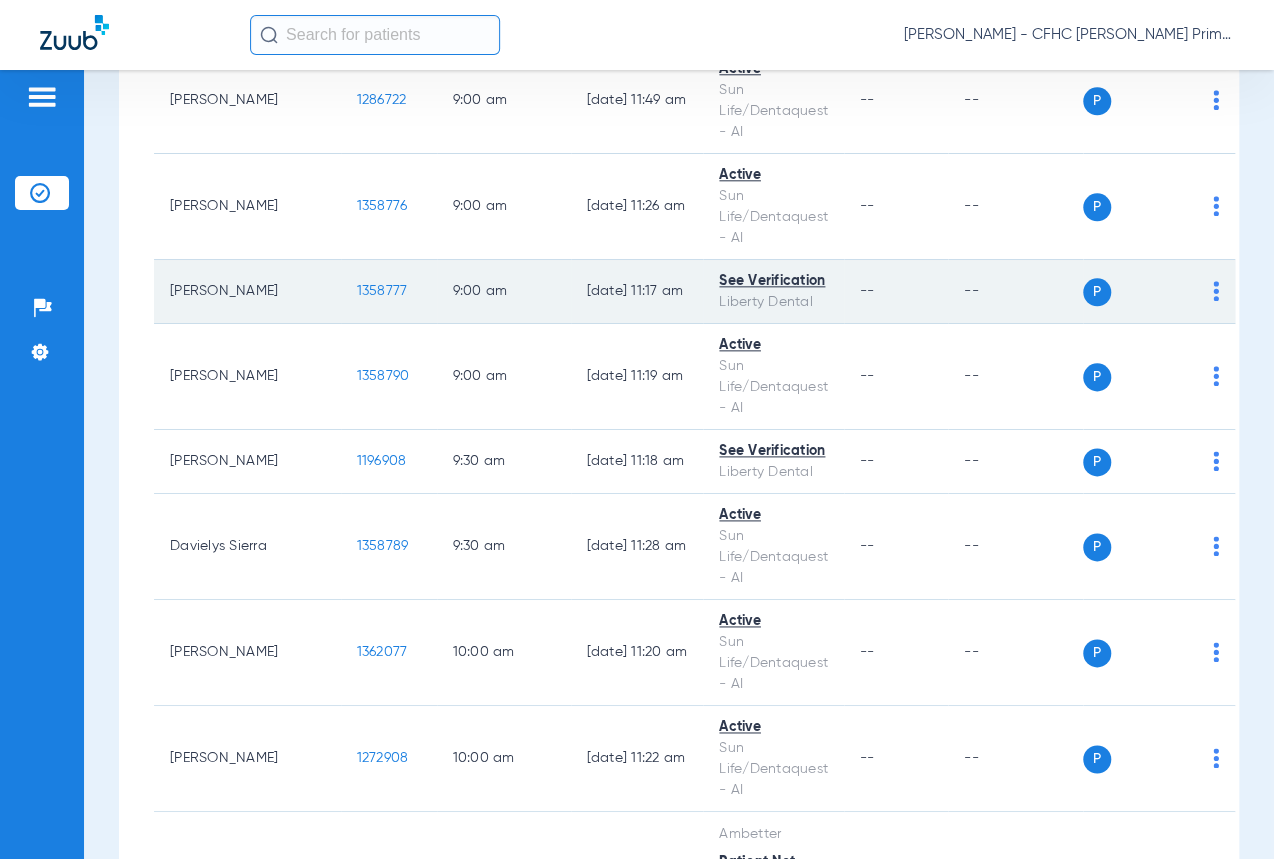scroll, scrollTop: 818, scrollLeft: 0, axis: vertical 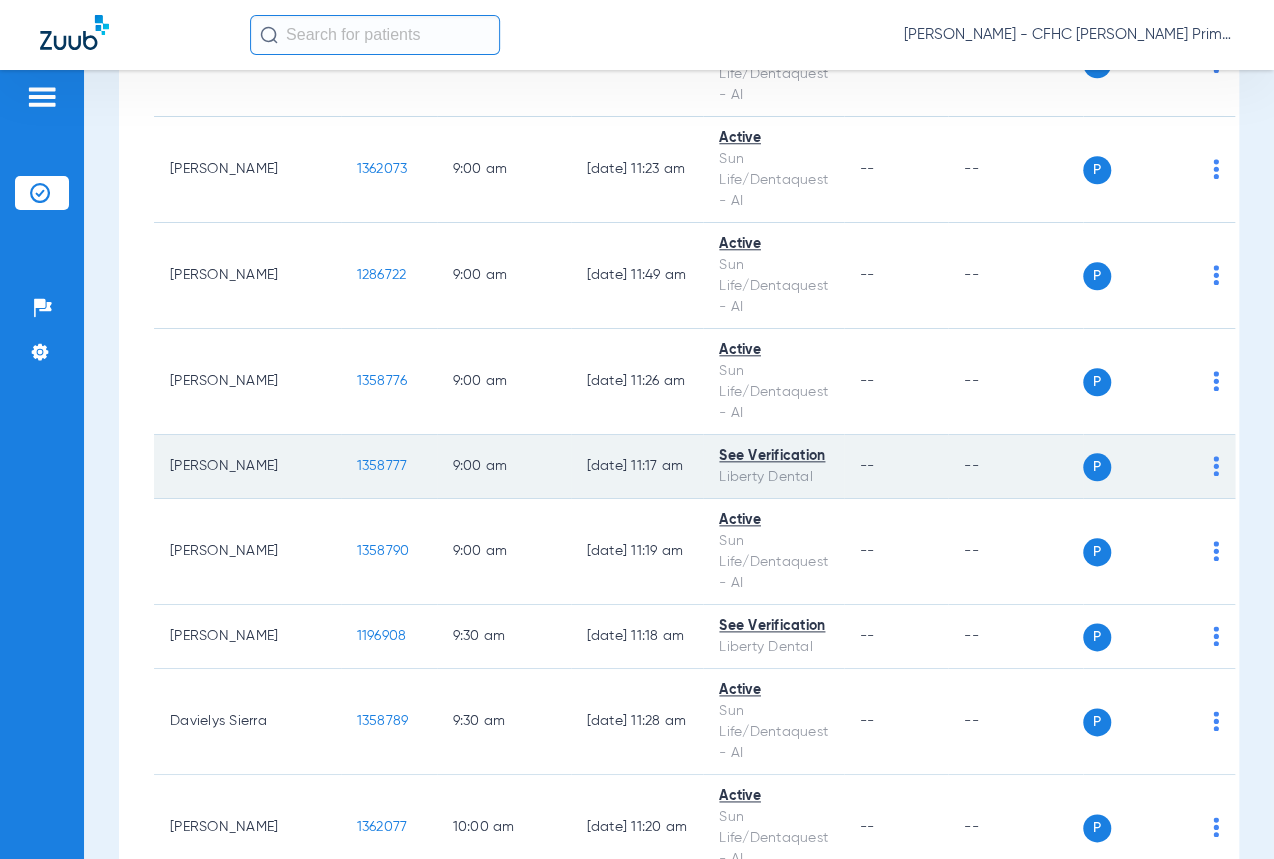 click on "1358777" 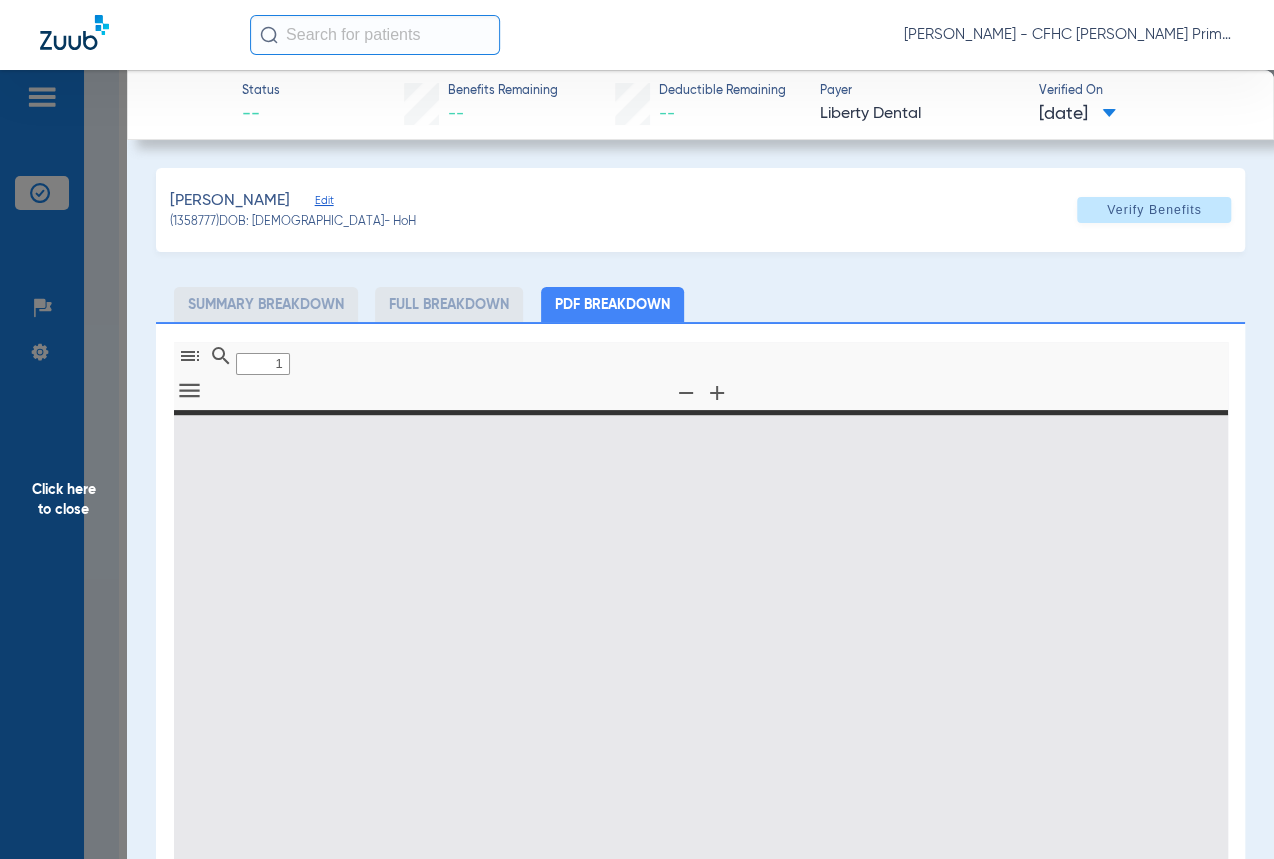 type on "0" 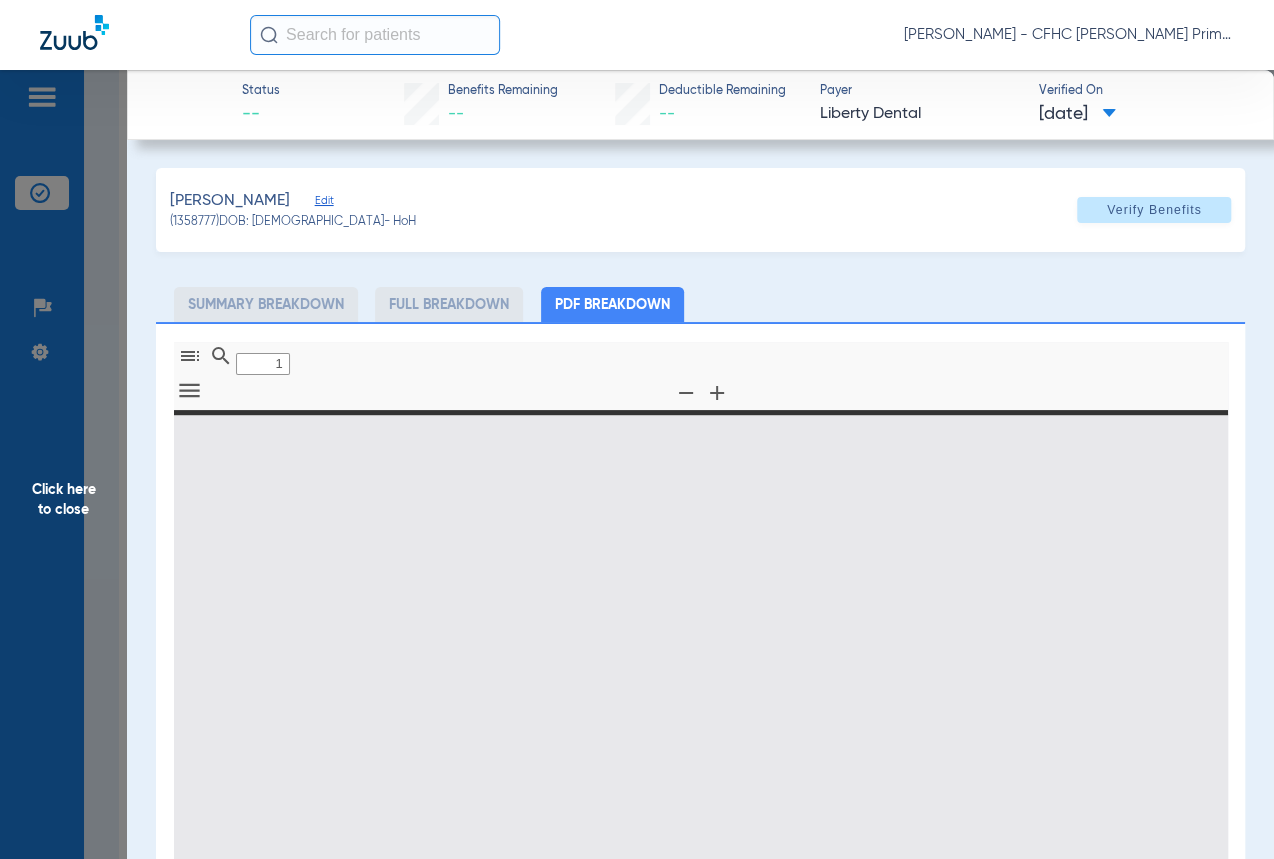select on "page-width" 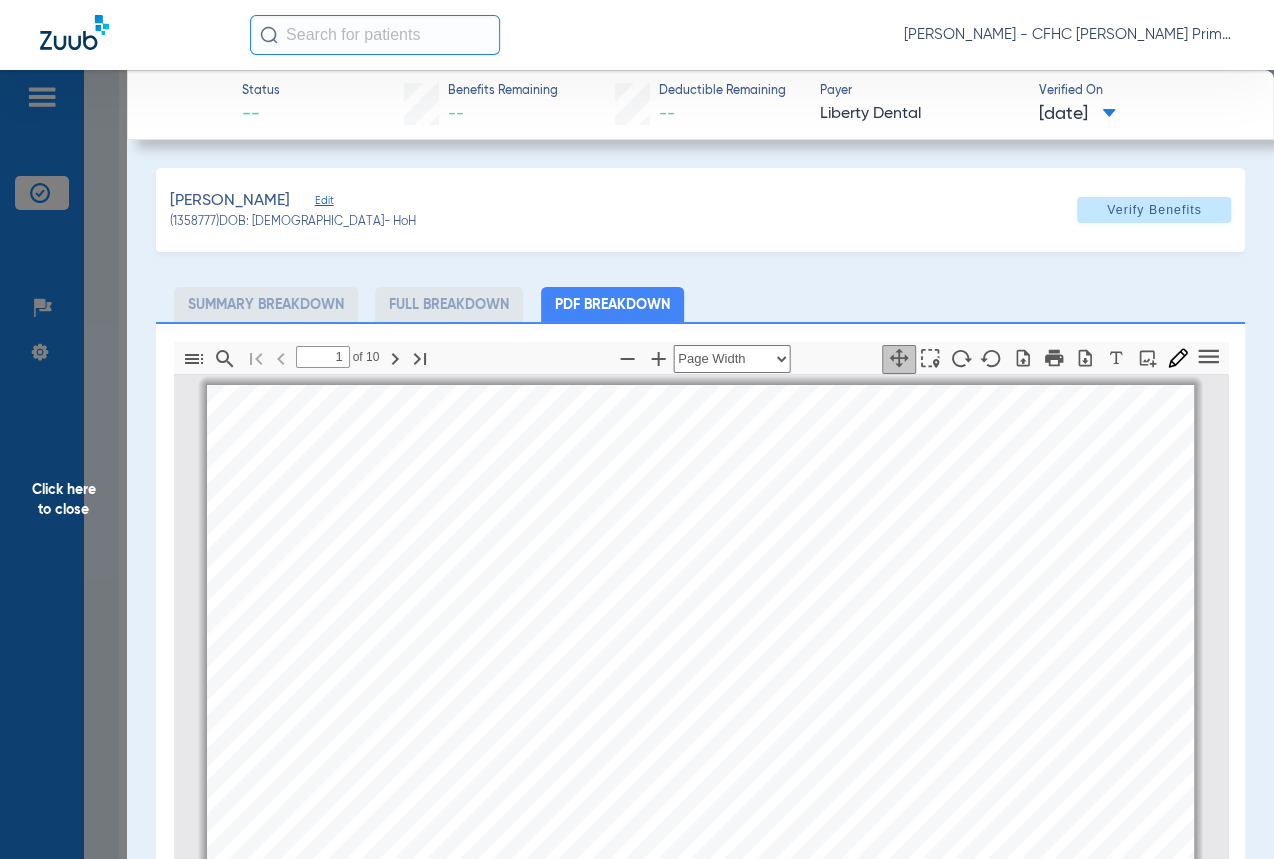 scroll, scrollTop: 9, scrollLeft: 0, axis: vertical 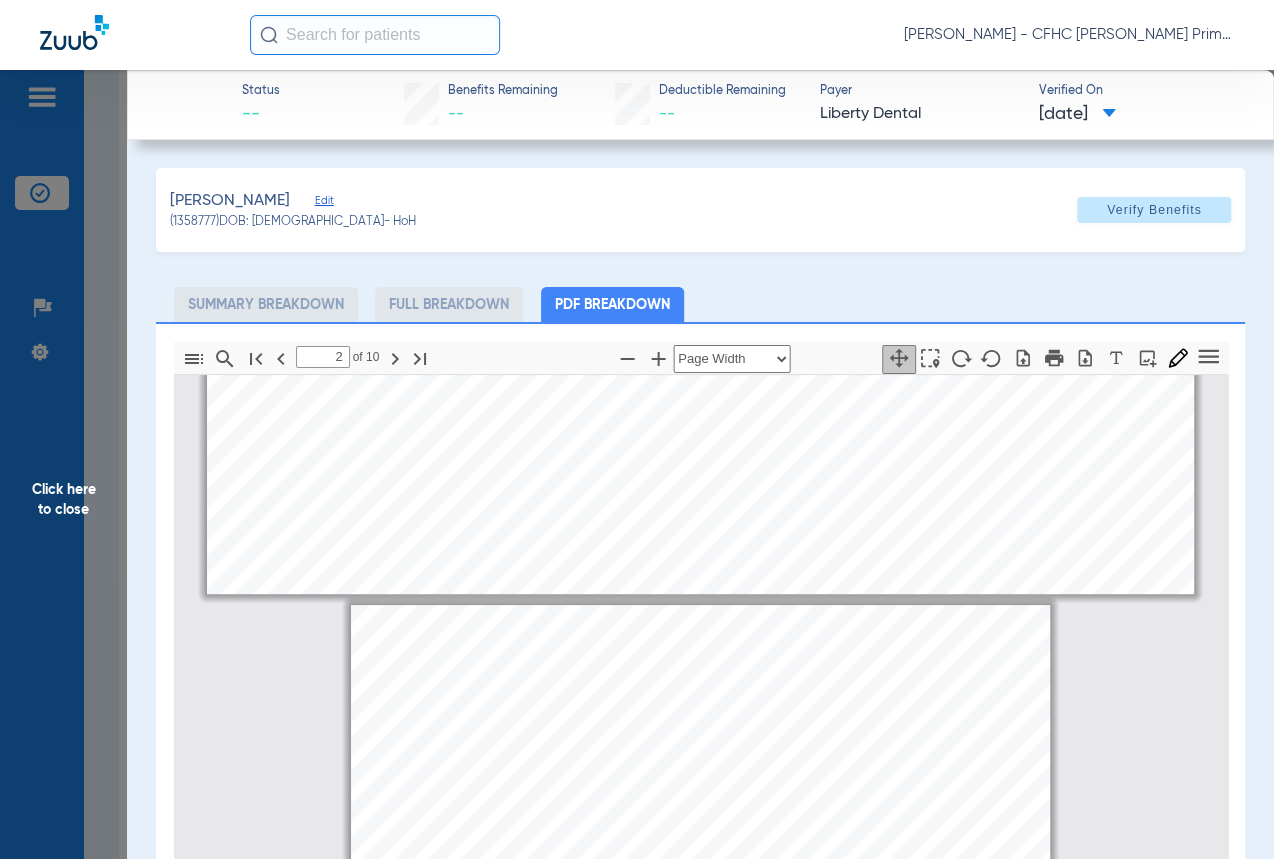 type on "1" 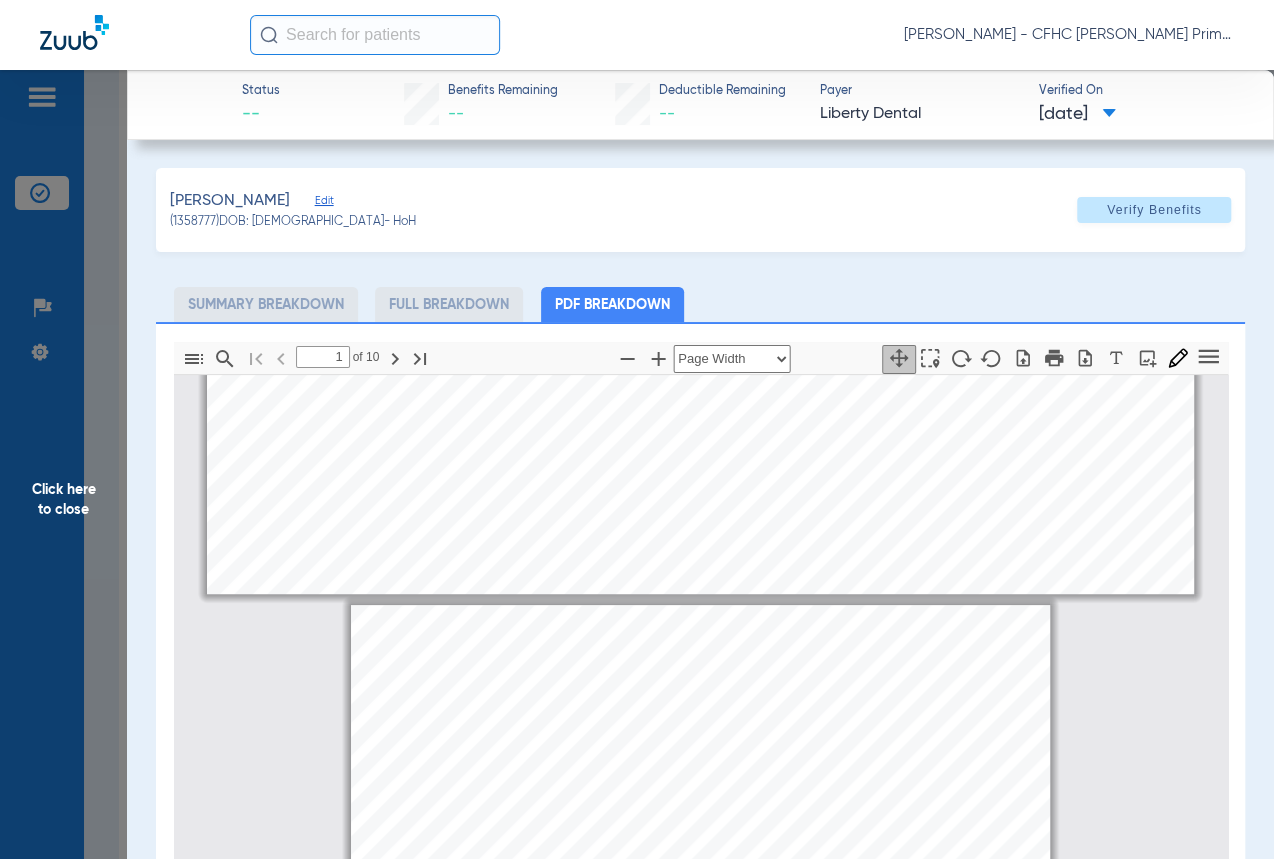 scroll, scrollTop: 100, scrollLeft: 0, axis: vertical 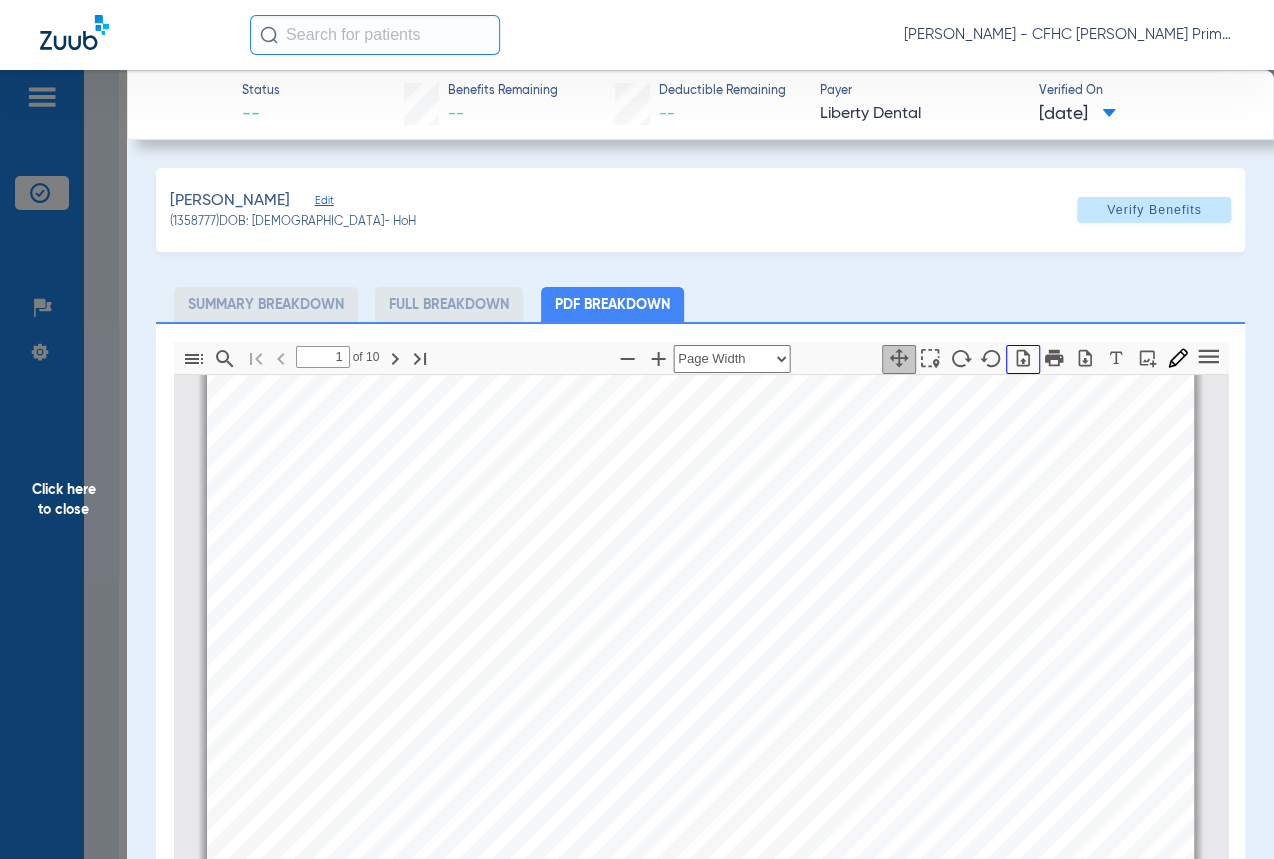 click at bounding box center (1023, 359) 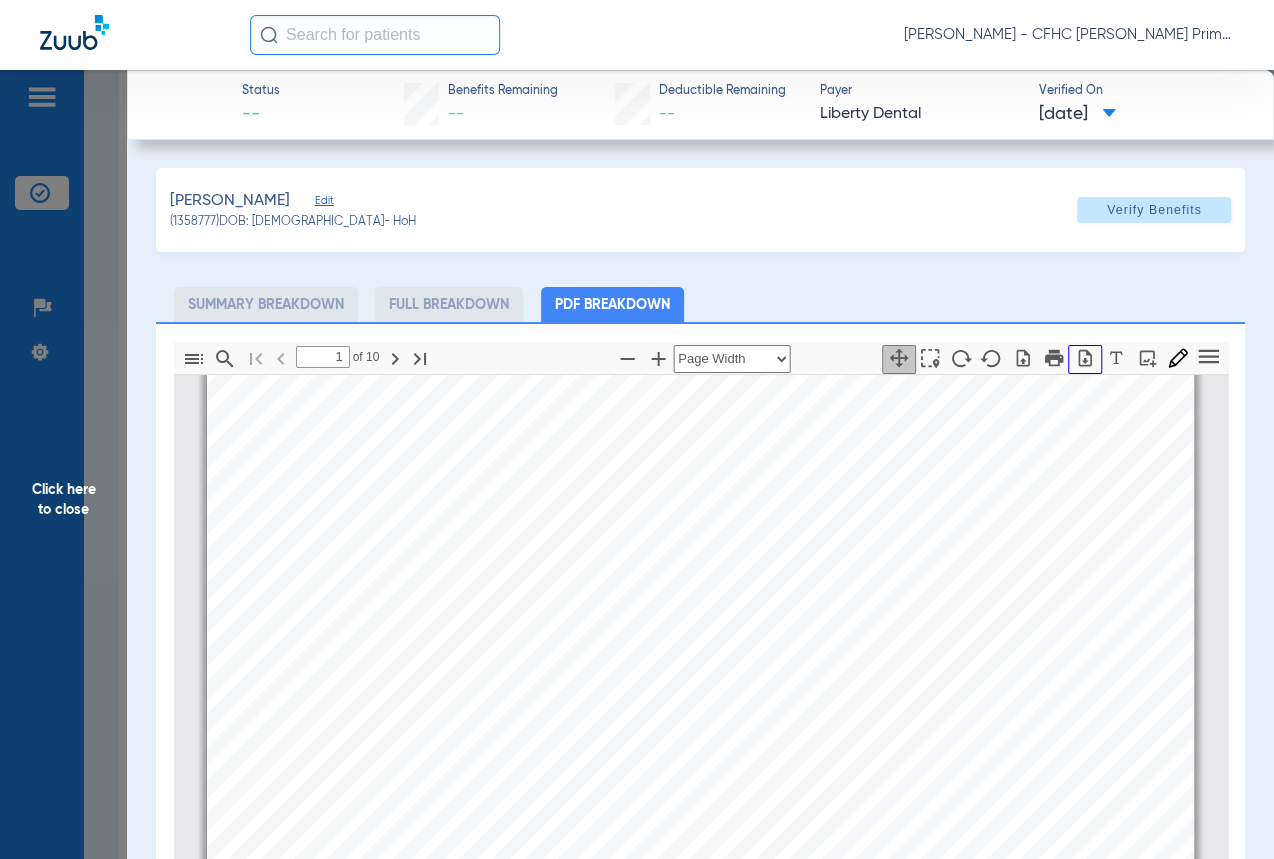 click 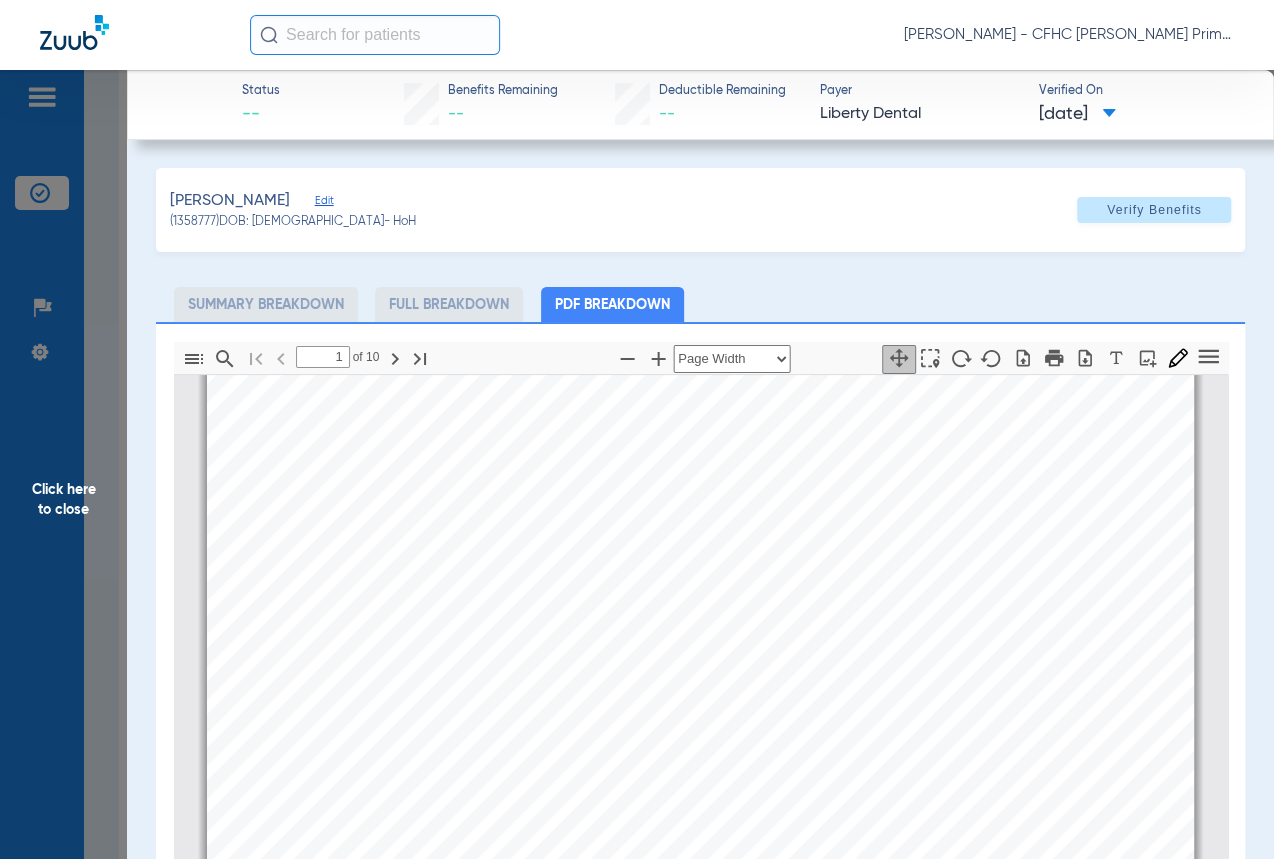 click on "[PERSON_NAME]   (1358777)   DOB: [DEMOGRAPHIC_DATA]   - HoH   Verify Benefits" 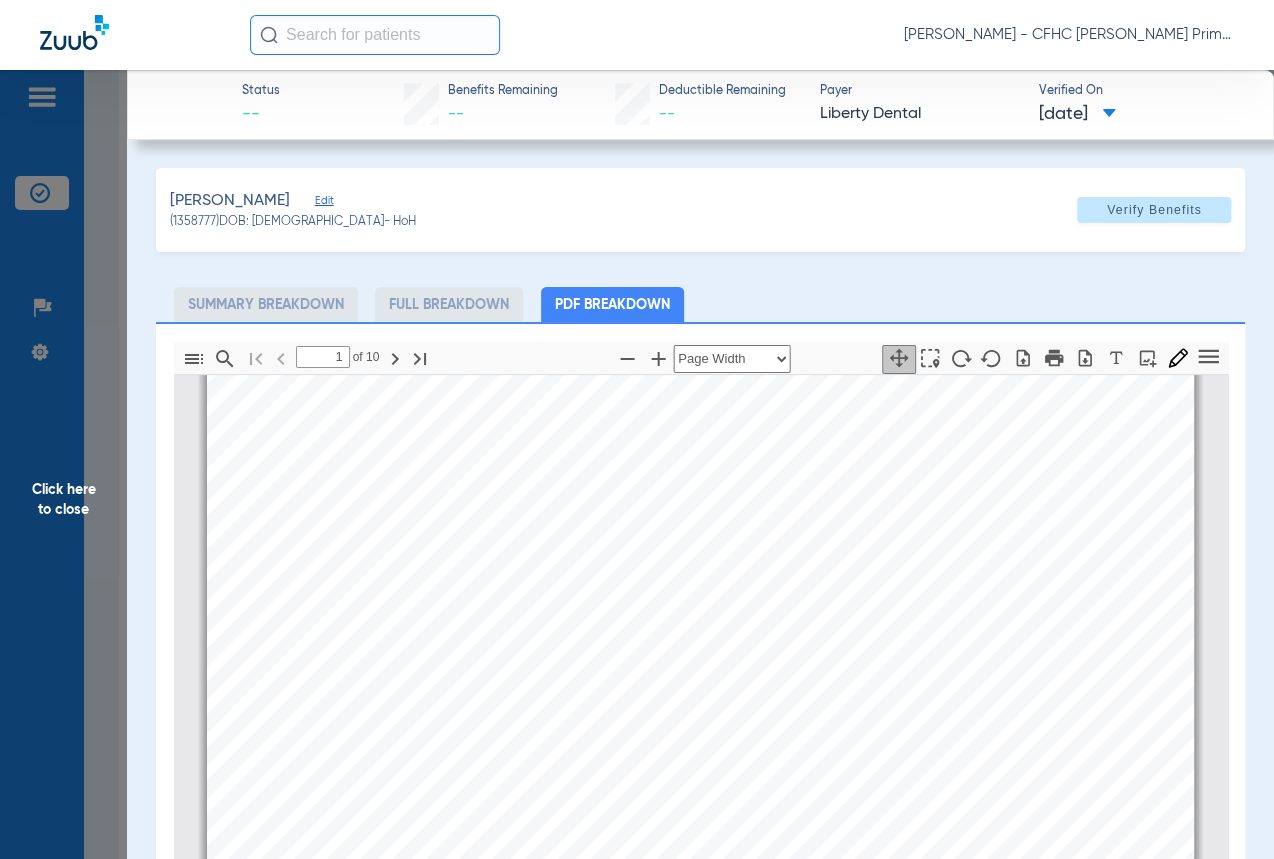 click on "Click here to close" 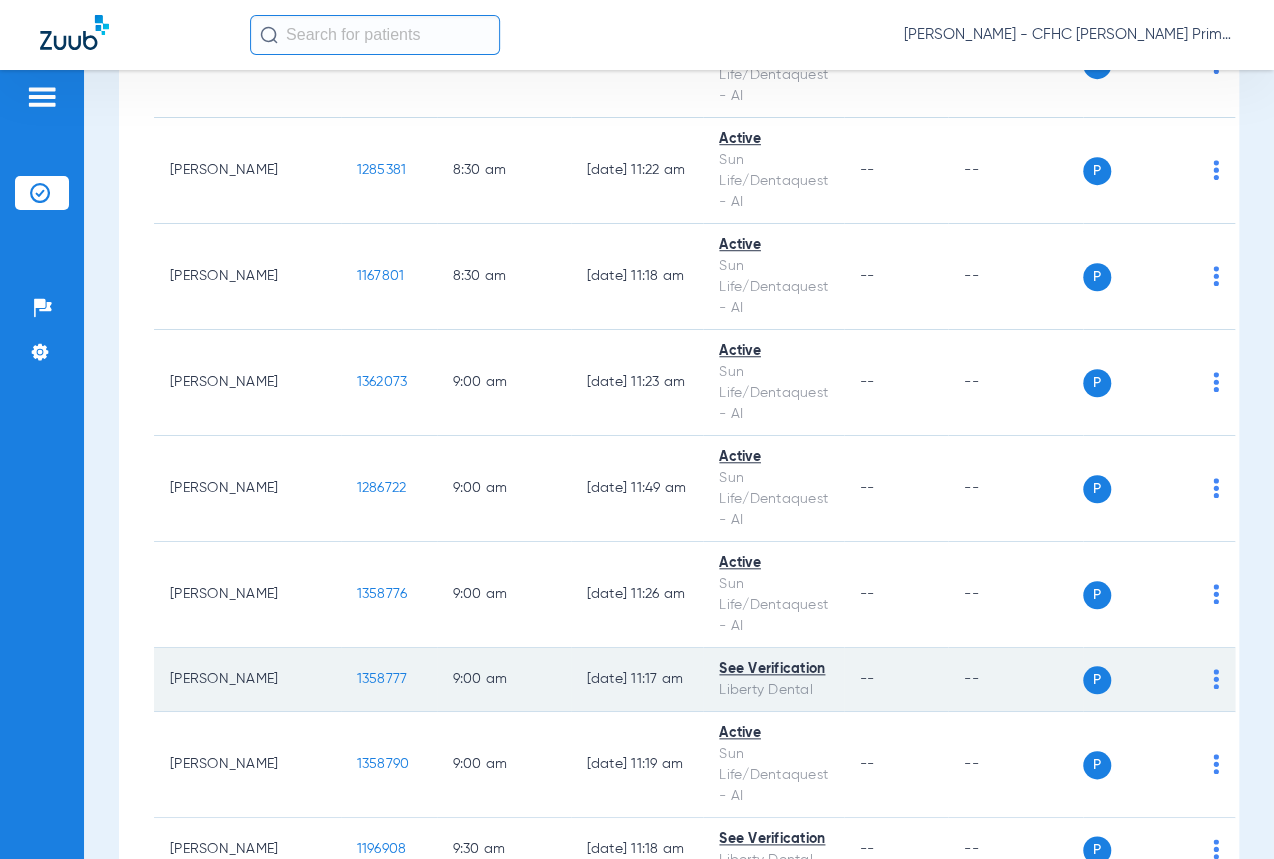 scroll, scrollTop: 545, scrollLeft: 0, axis: vertical 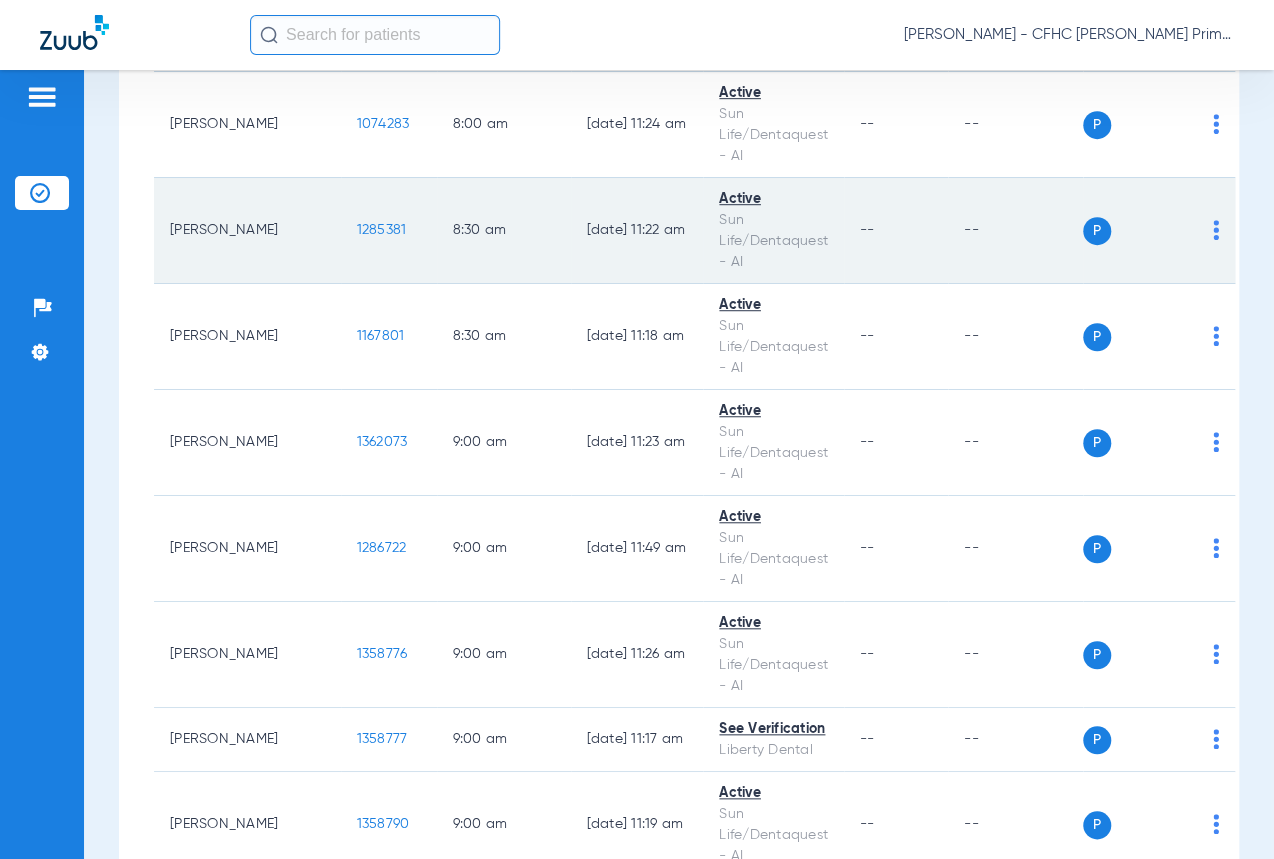 click on "1285381" 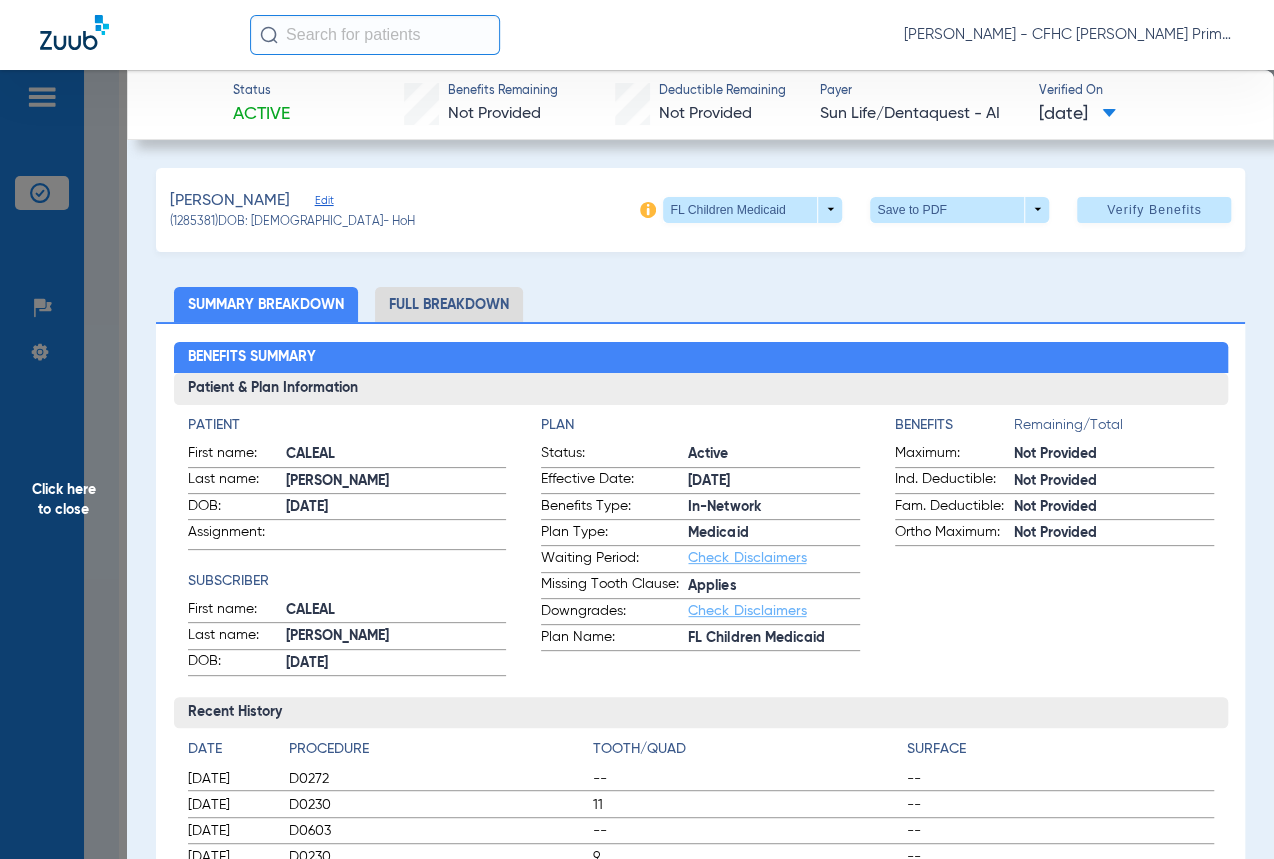 click 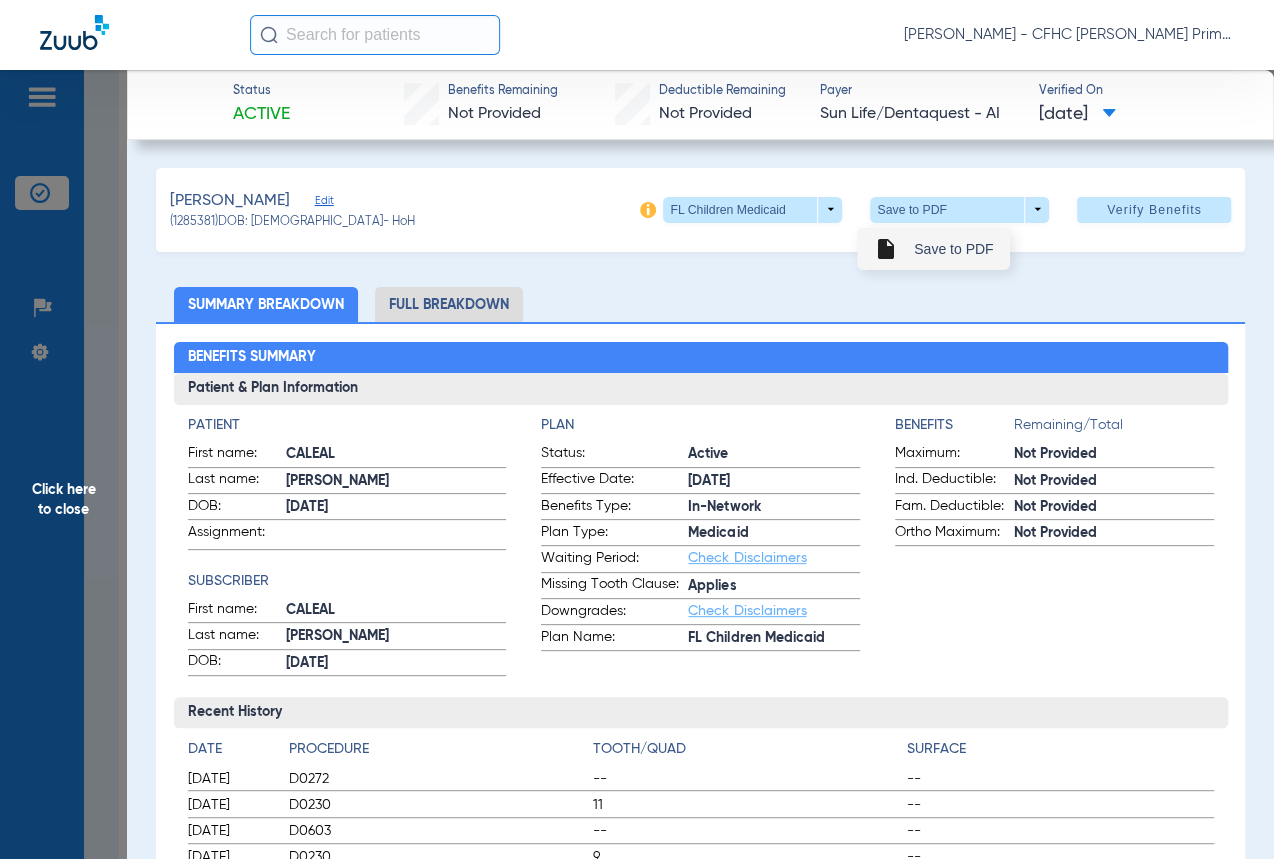click on "Save to PDF" at bounding box center (953, 249) 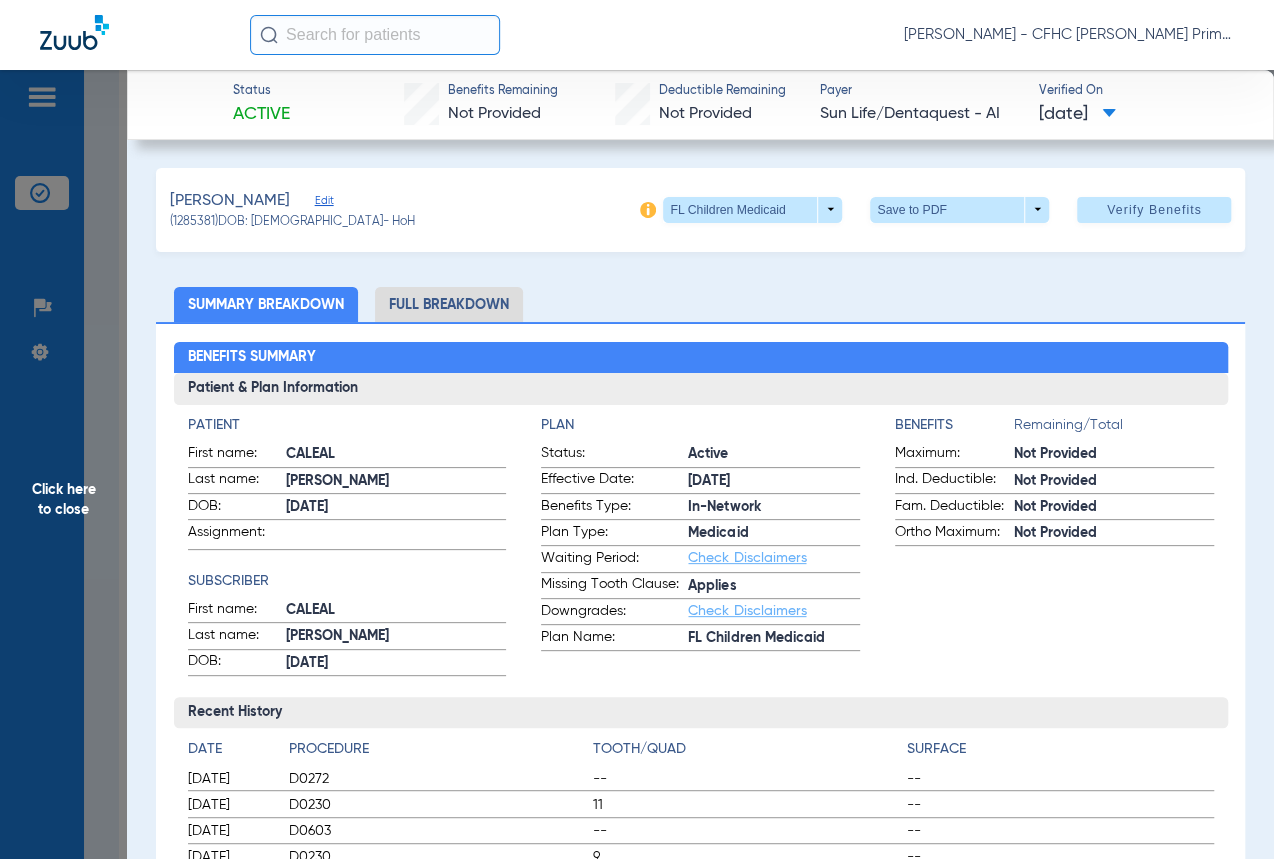 click on "Summary Breakdown   Full Breakdown" 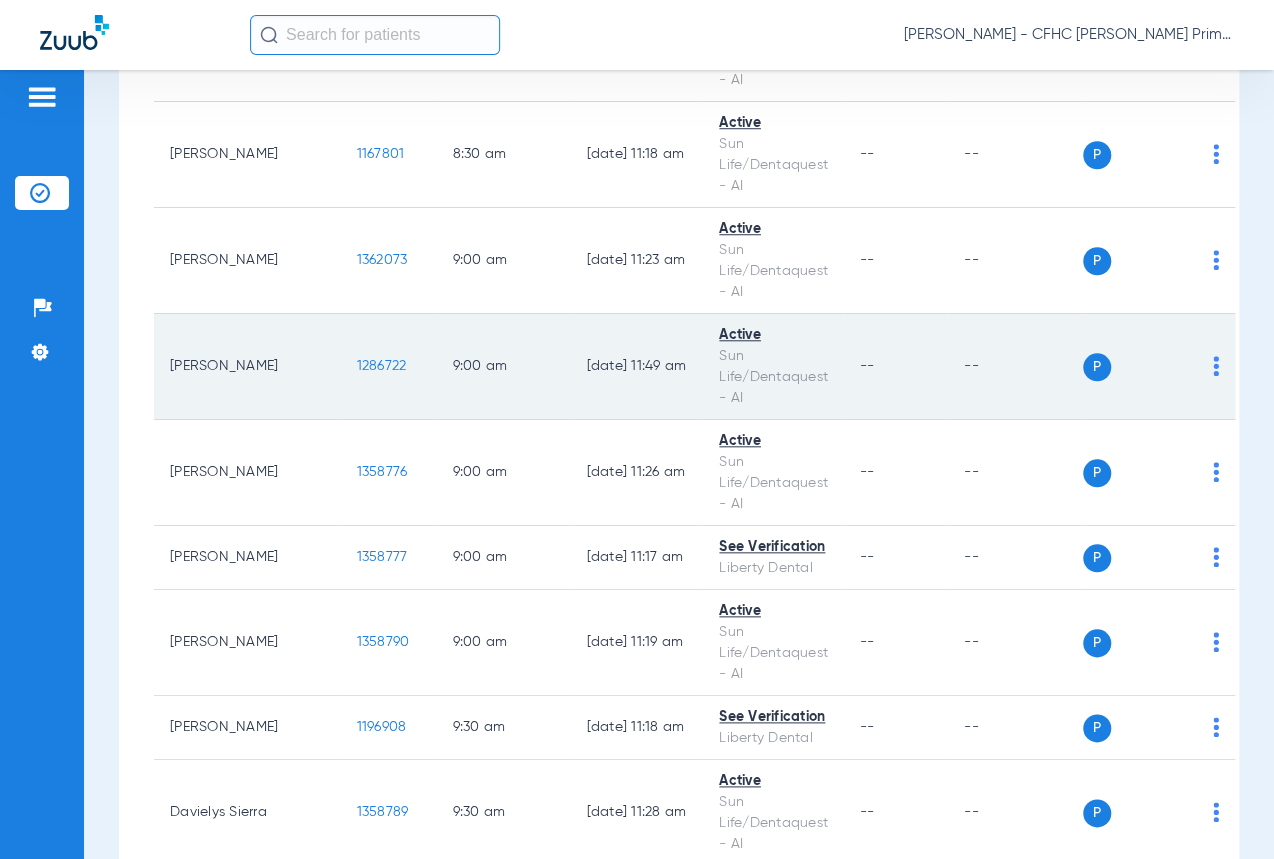 scroll, scrollTop: 818, scrollLeft: 0, axis: vertical 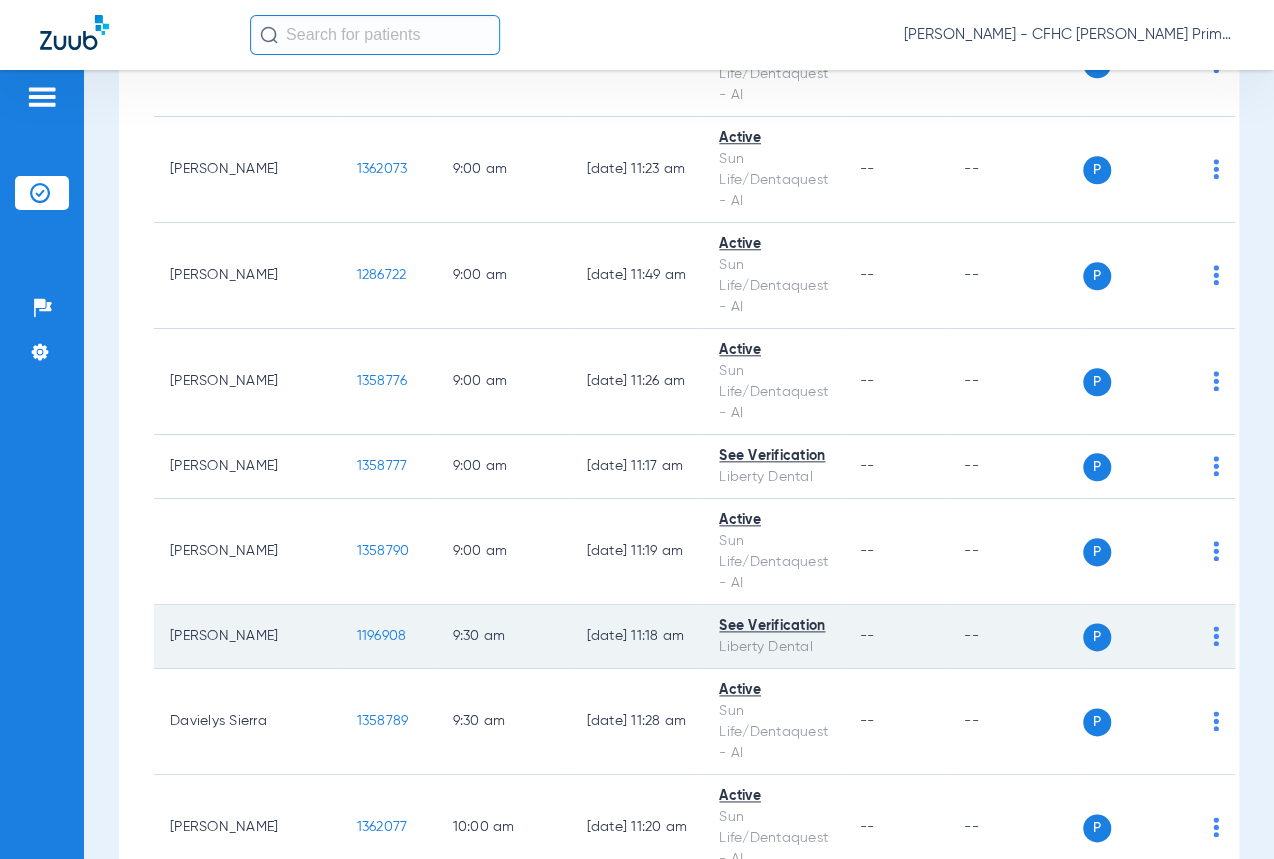 click on "1196908" 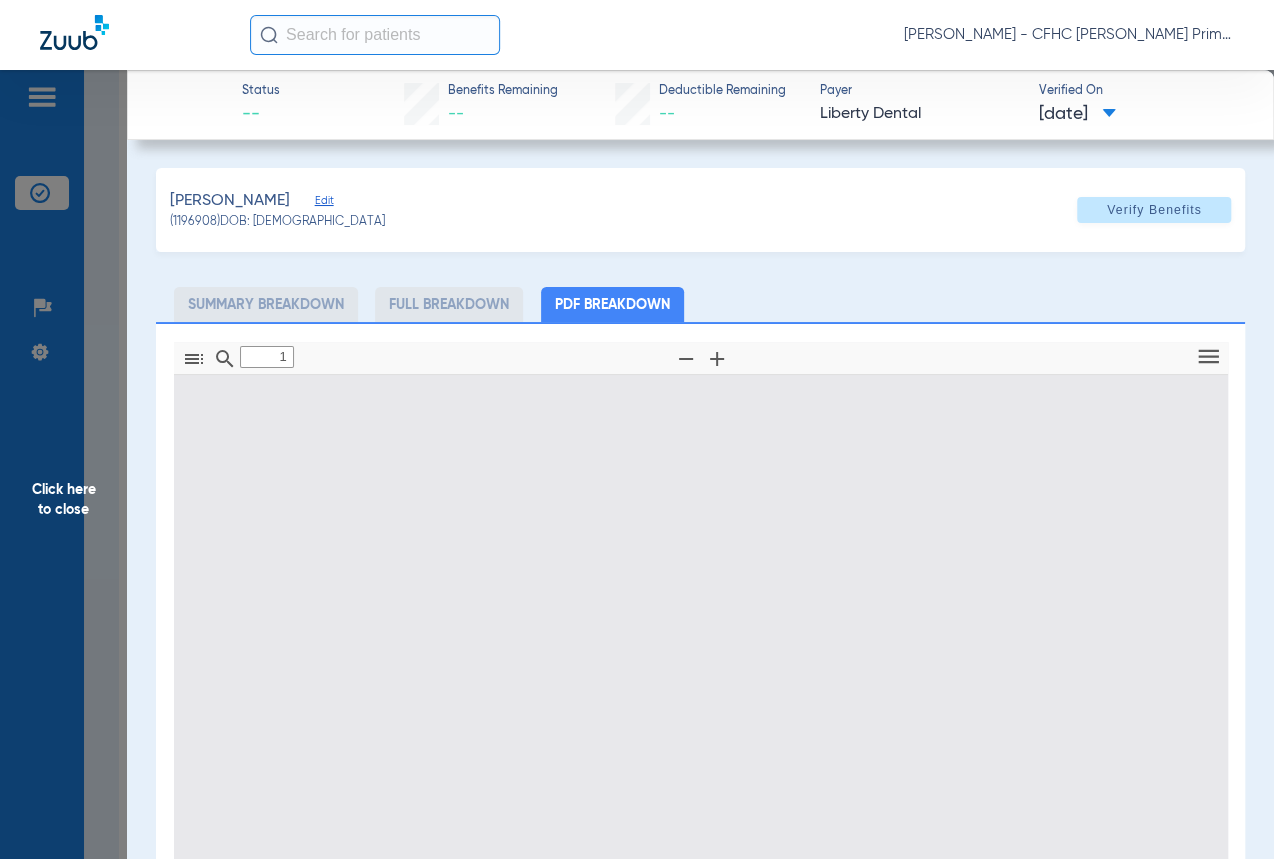 type on "0" 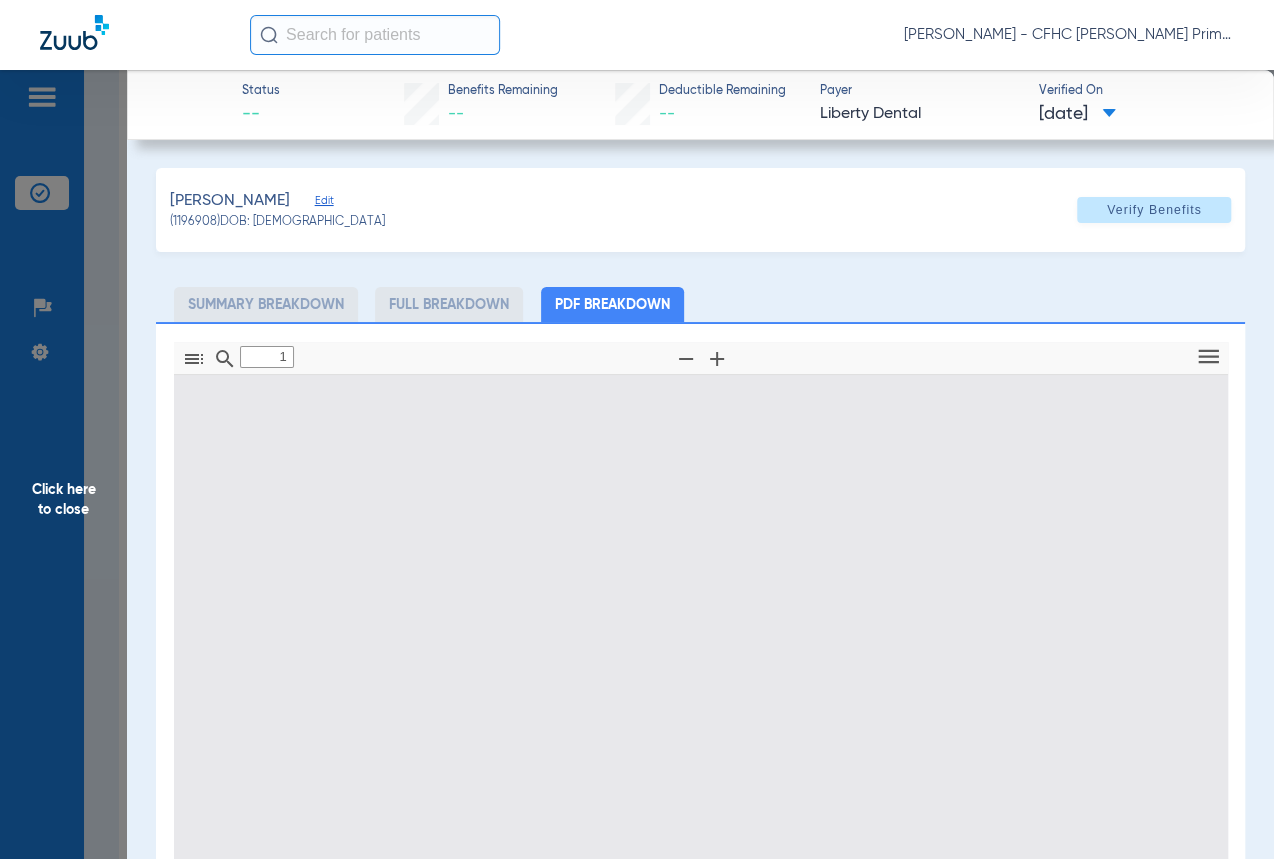 select on "page-width" 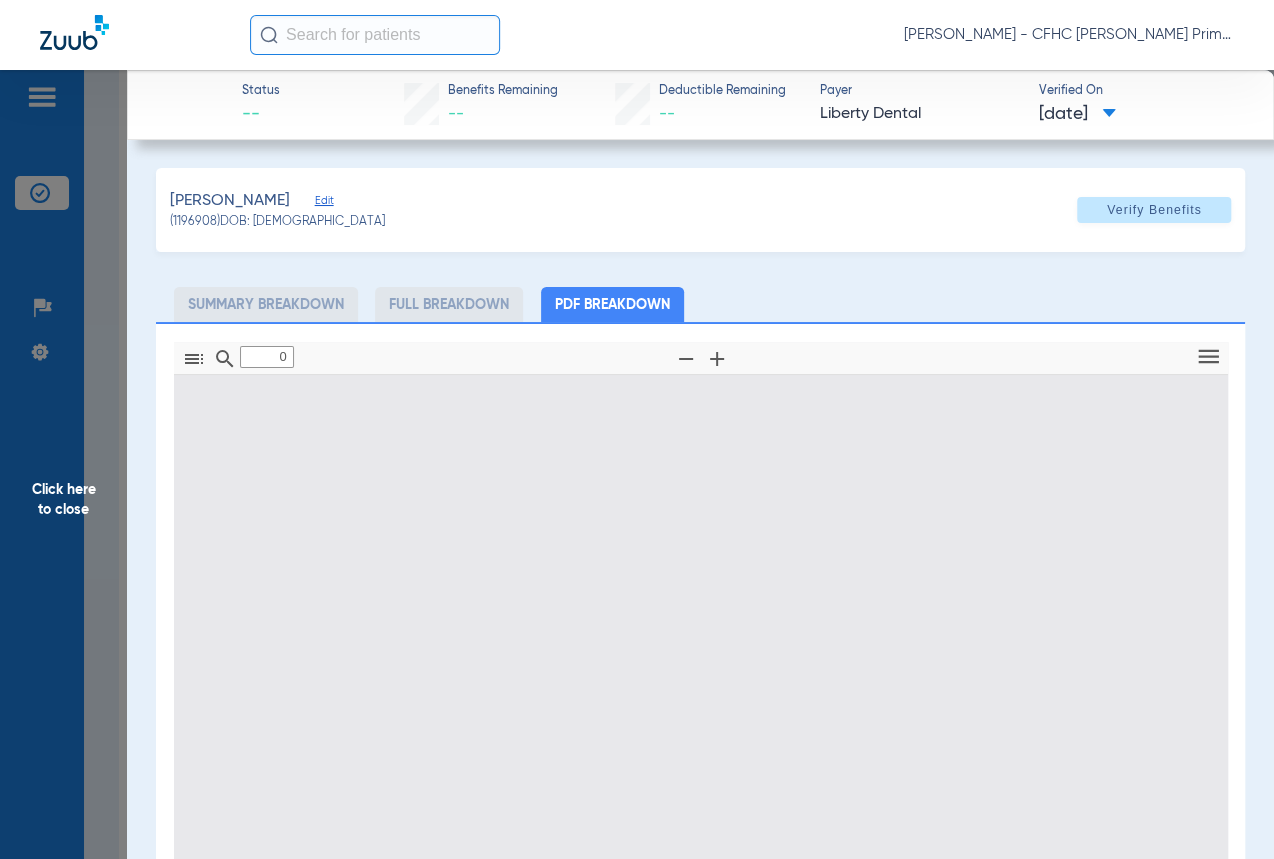 type on "1" 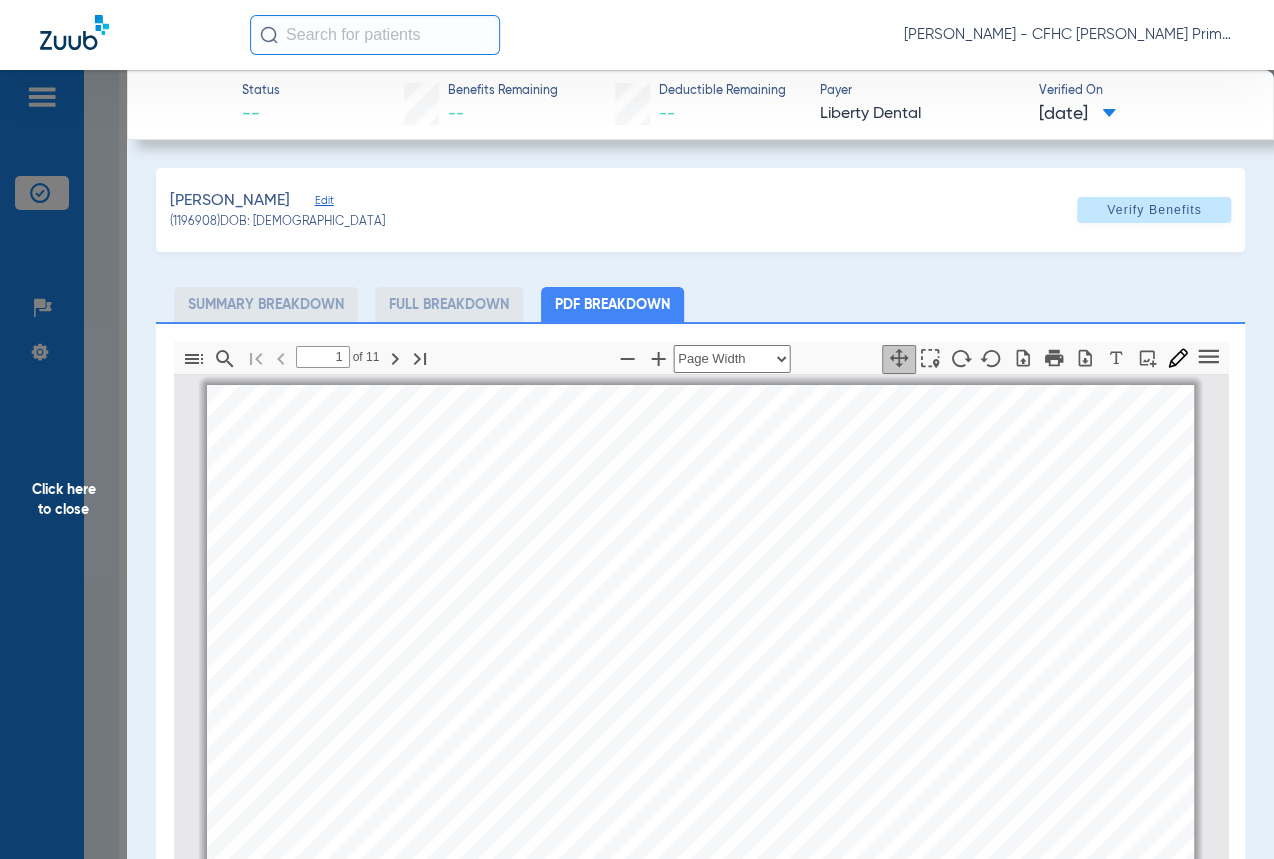 scroll, scrollTop: 9, scrollLeft: 0, axis: vertical 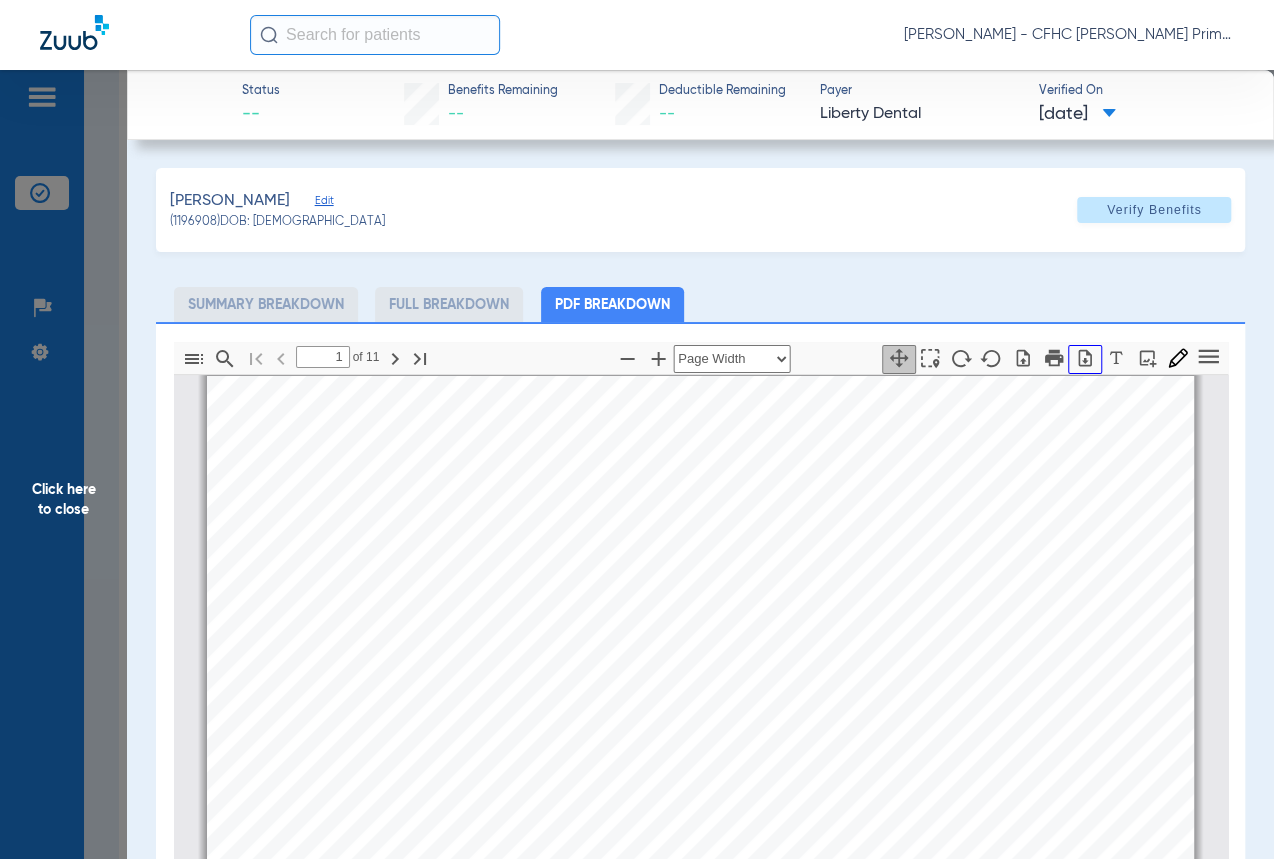 click 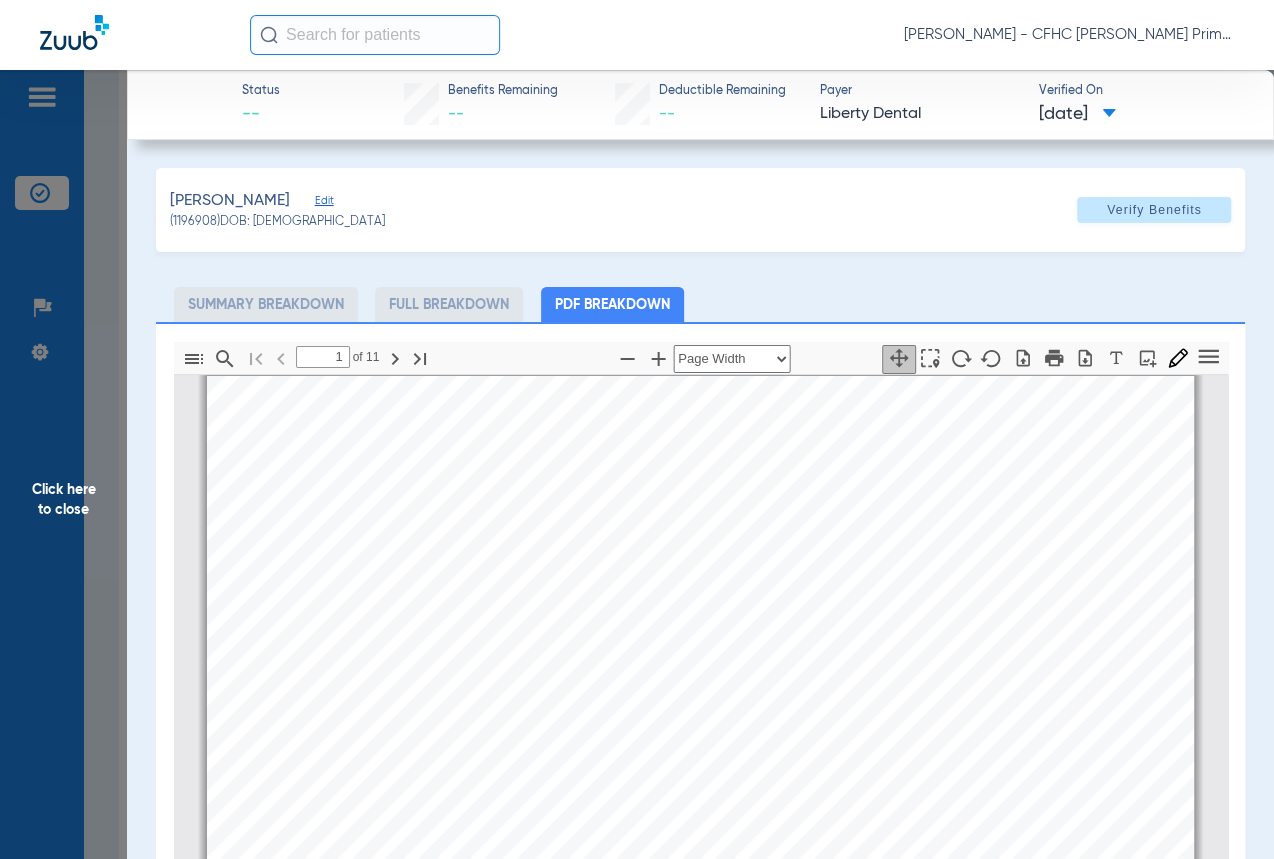 click on "Click here to close" 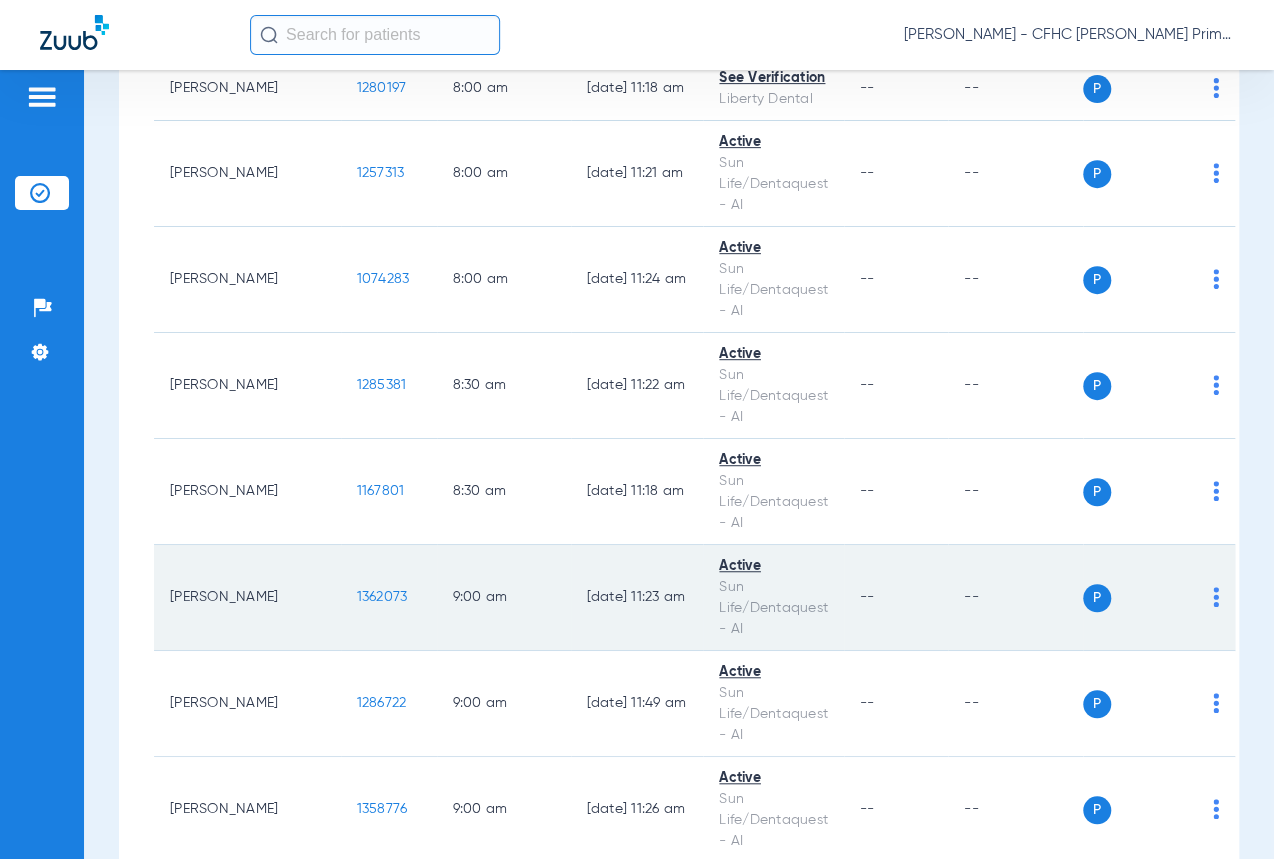 scroll, scrollTop: 0, scrollLeft: 0, axis: both 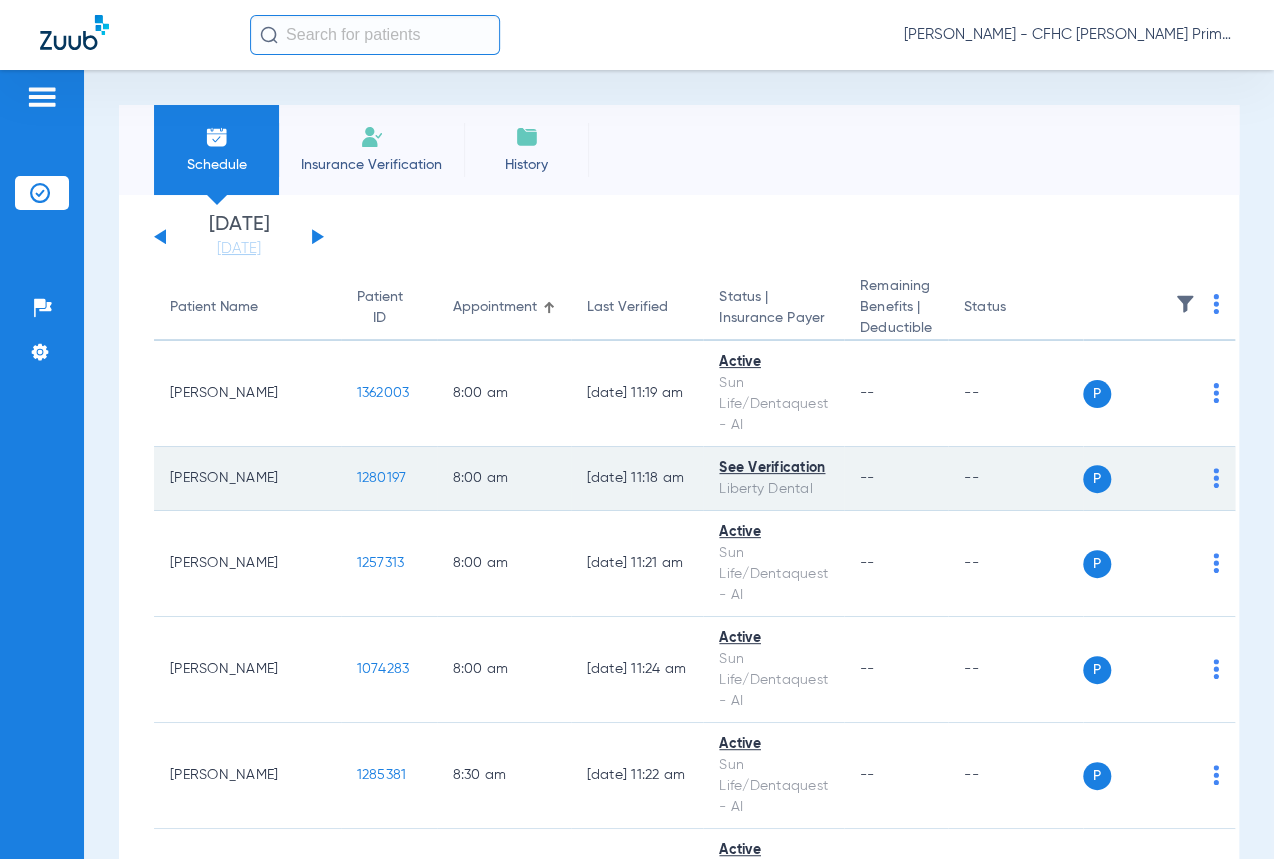 click on "1280197" 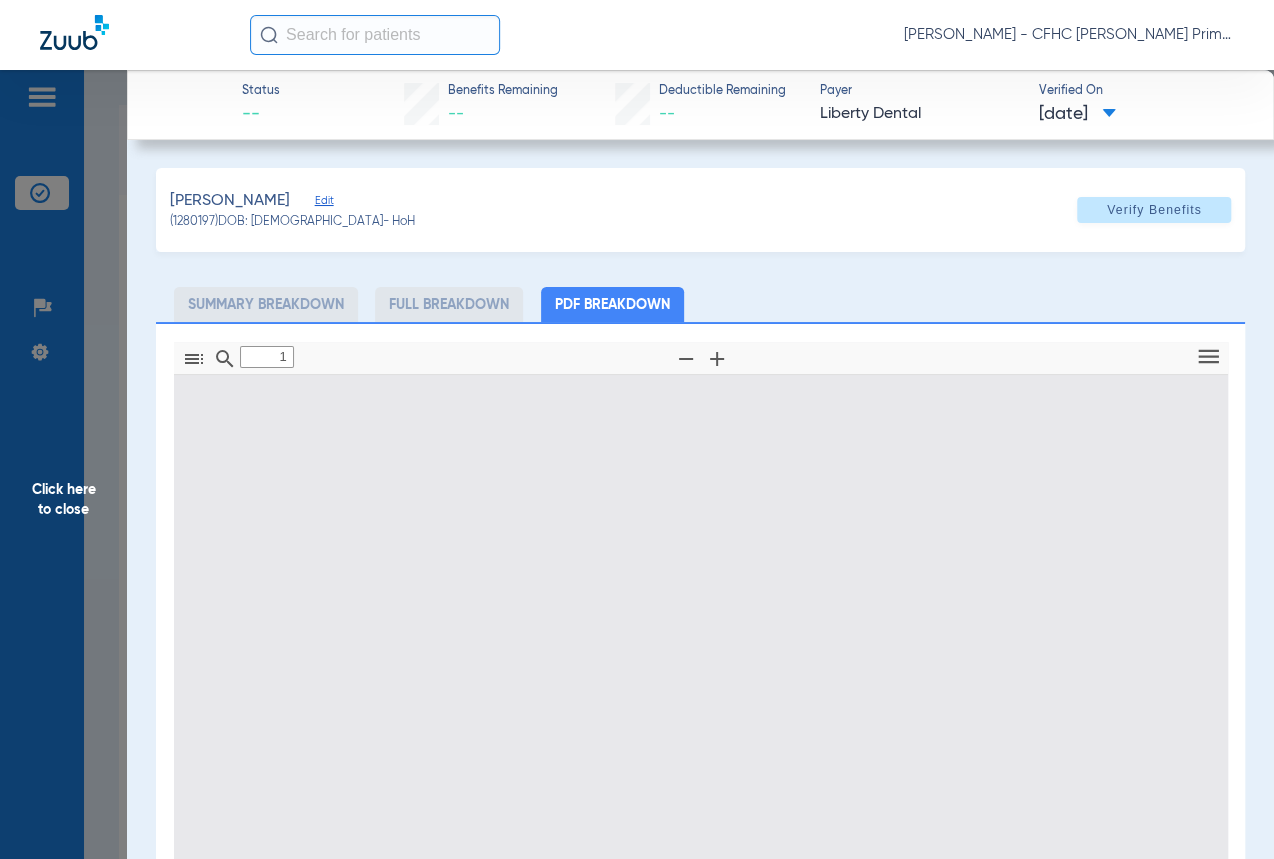 type on "0" 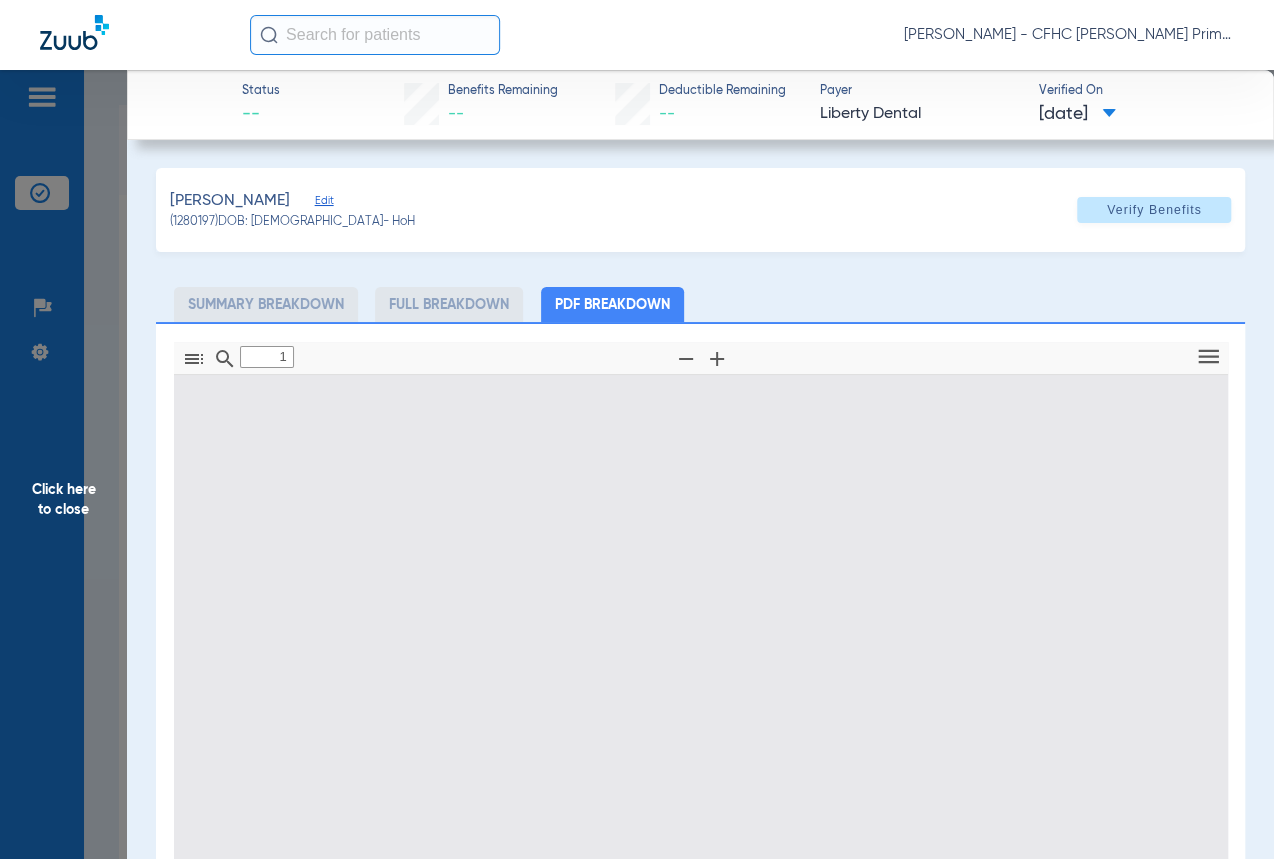 select on "page-width" 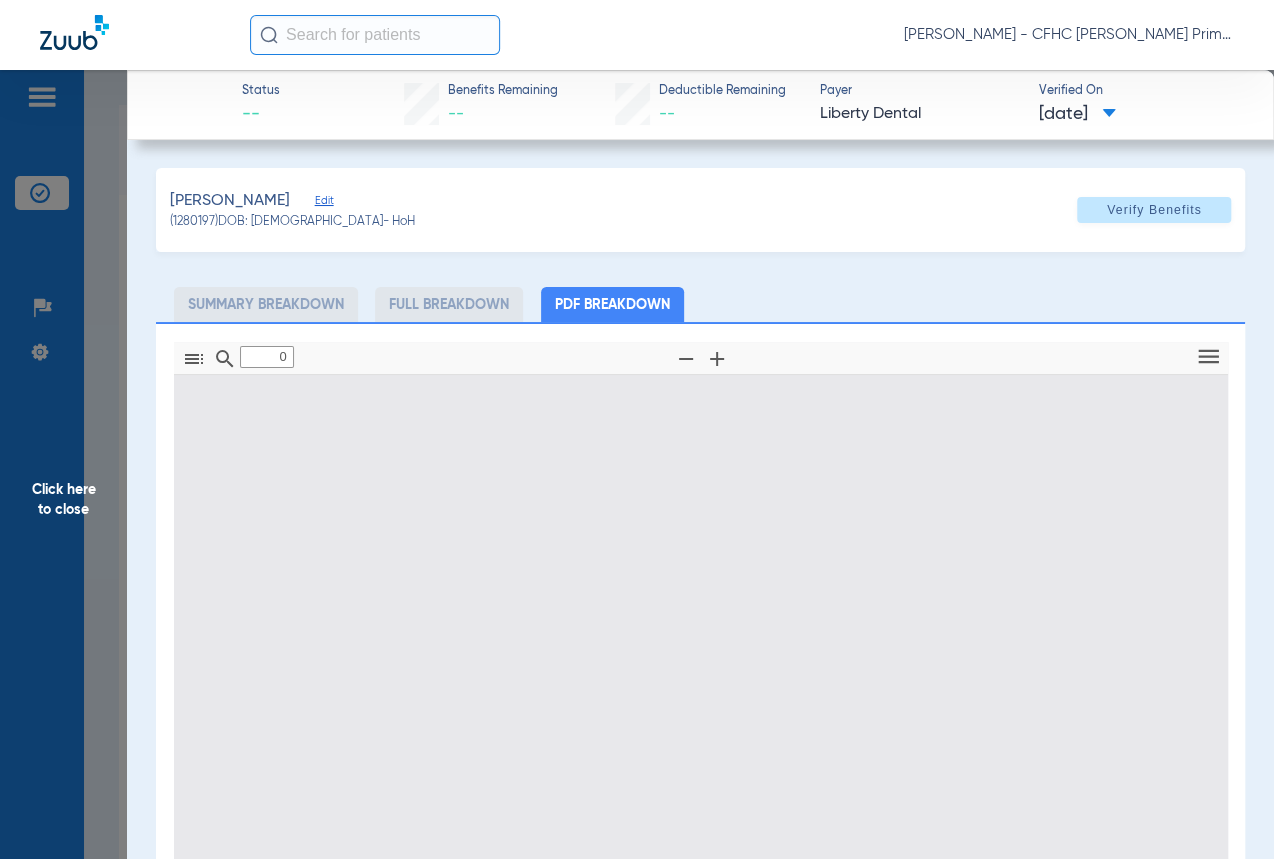 type on "1" 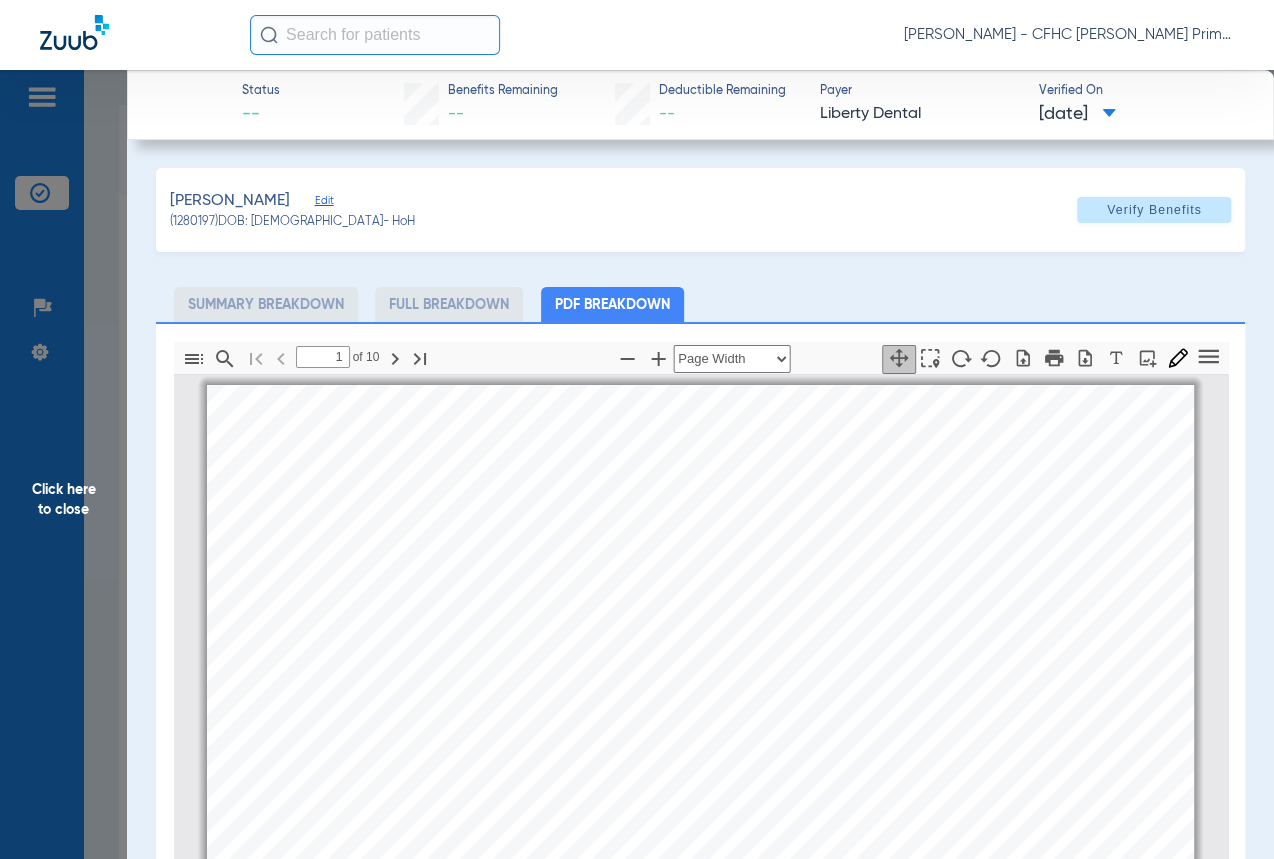 scroll, scrollTop: 9, scrollLeft: 0, axis: vertical 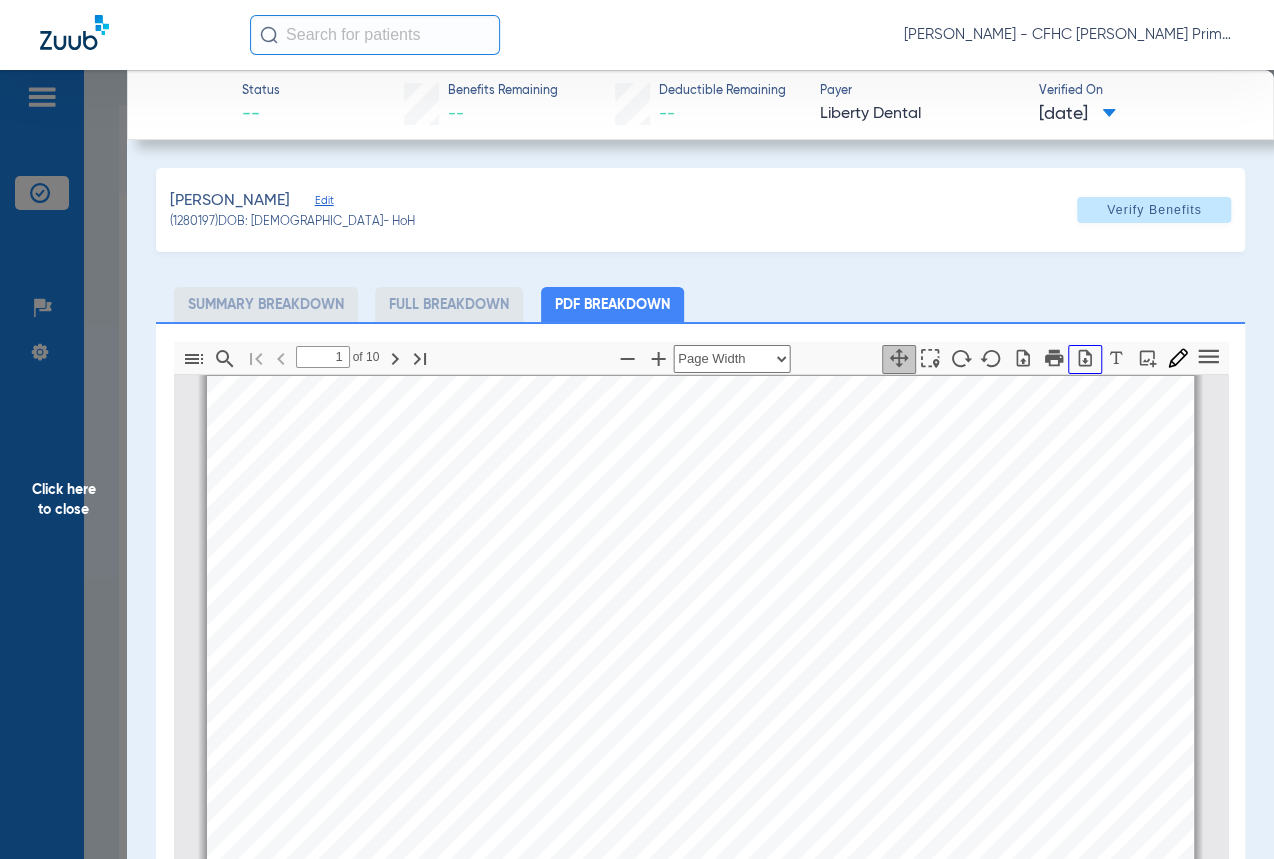 click 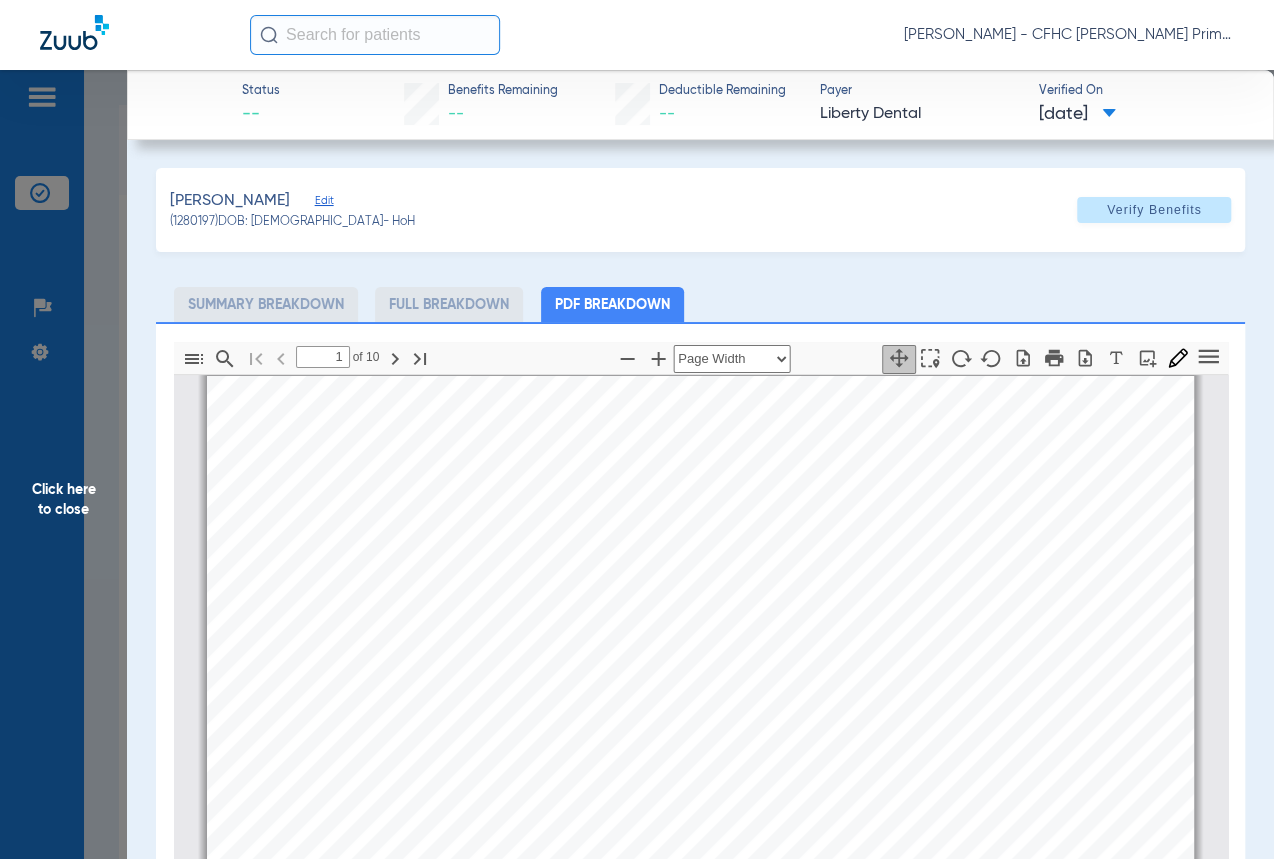 click on "Click here to close" 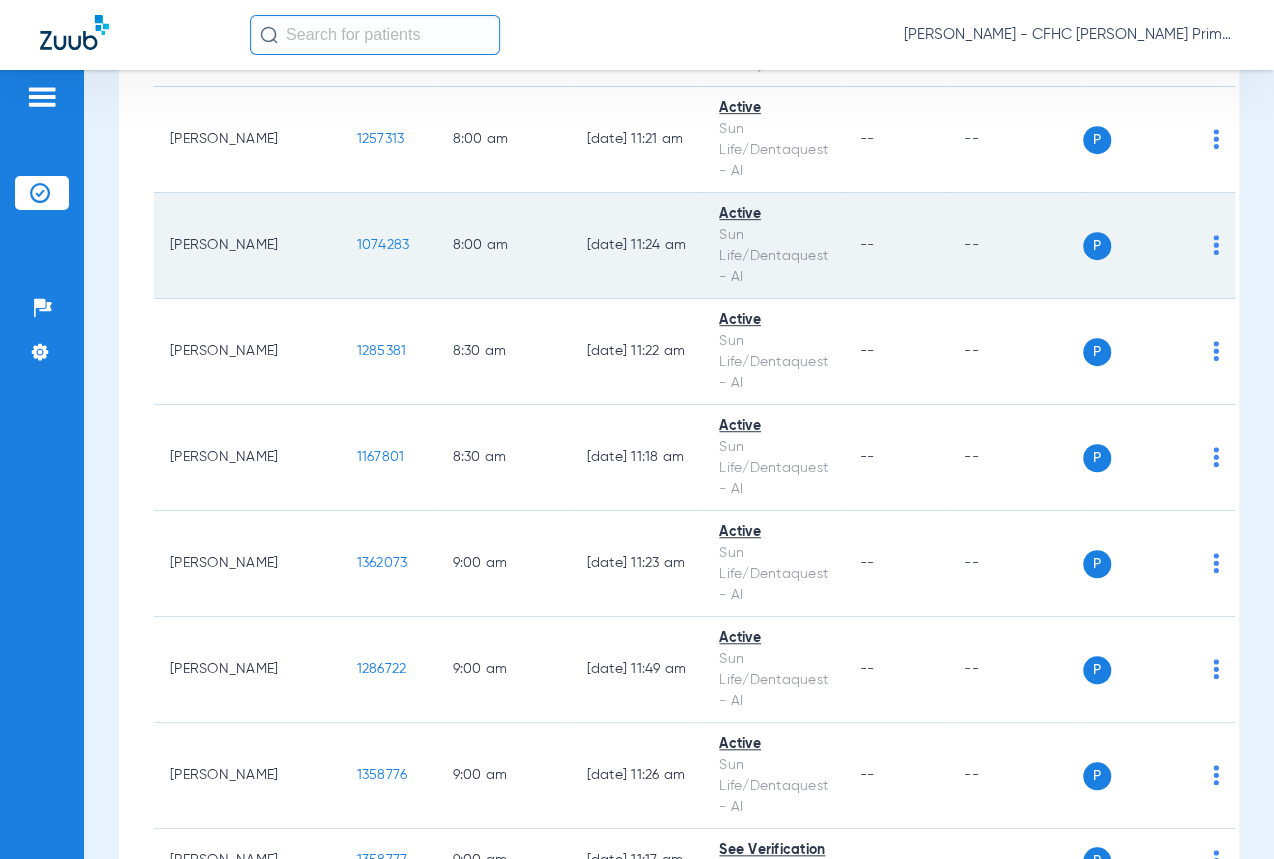 scroll, scrollTop: 454, scrollLeft: 0, axis: vertical 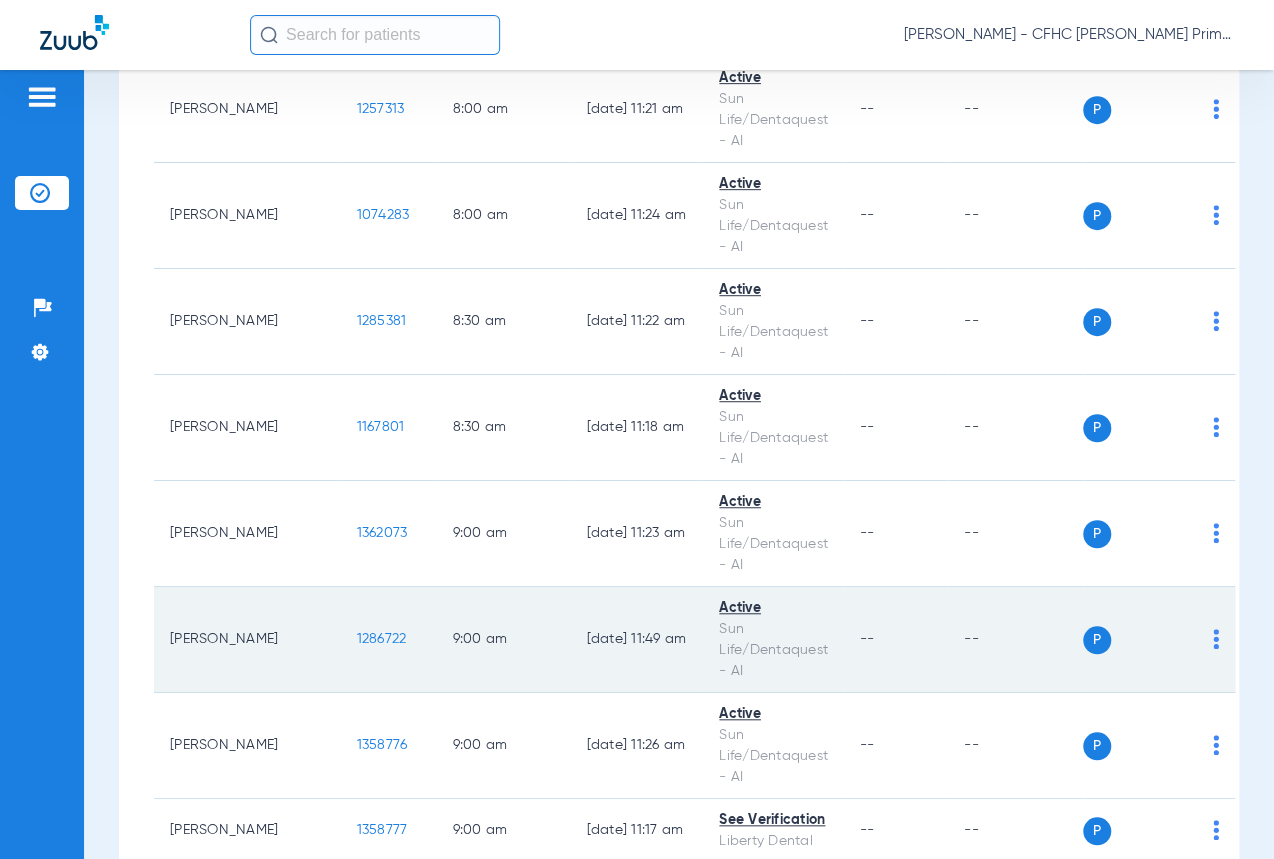 click on "1286722" 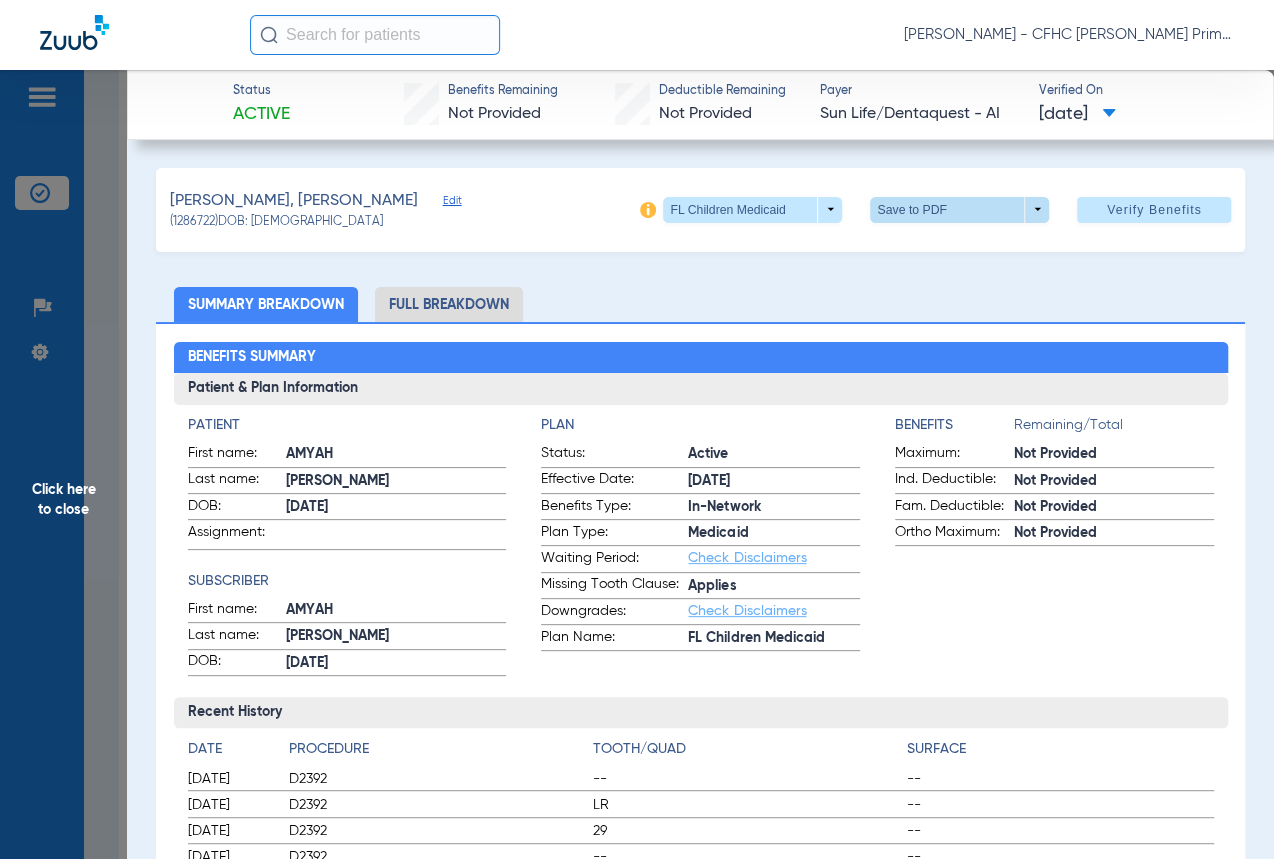click 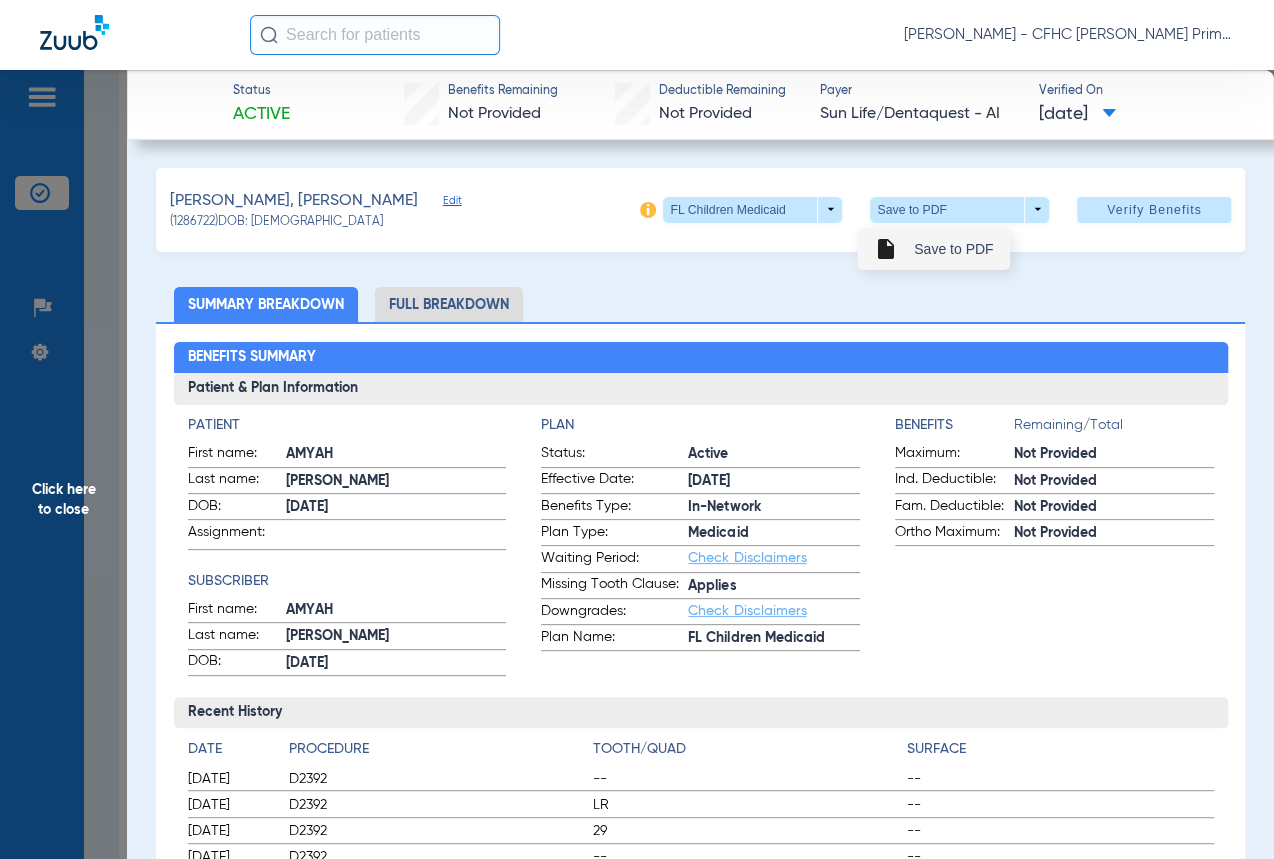 click on "insert_drive_file  Save to PDF" at bounding box center (933, 249) 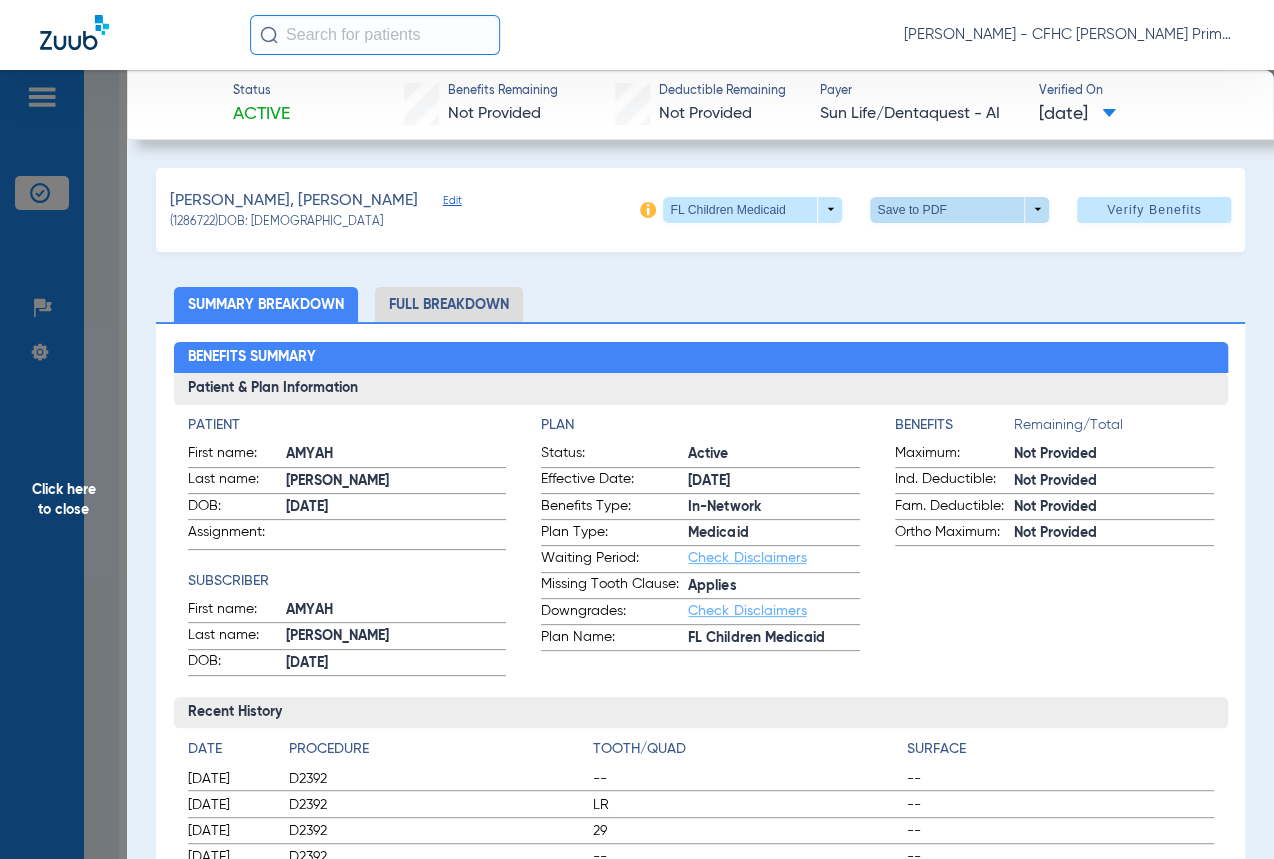 click 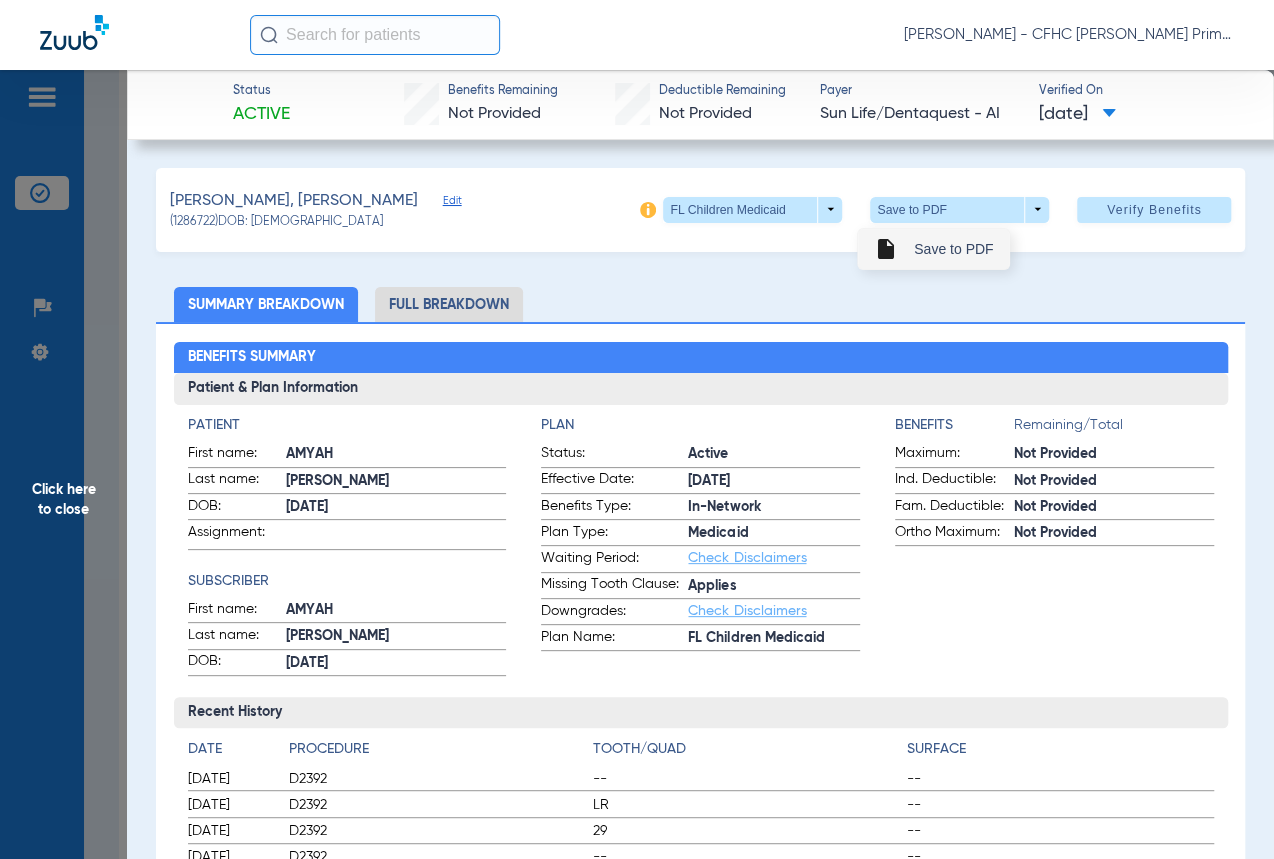 click on "Save to PDF" at bounding box center (953, 249) 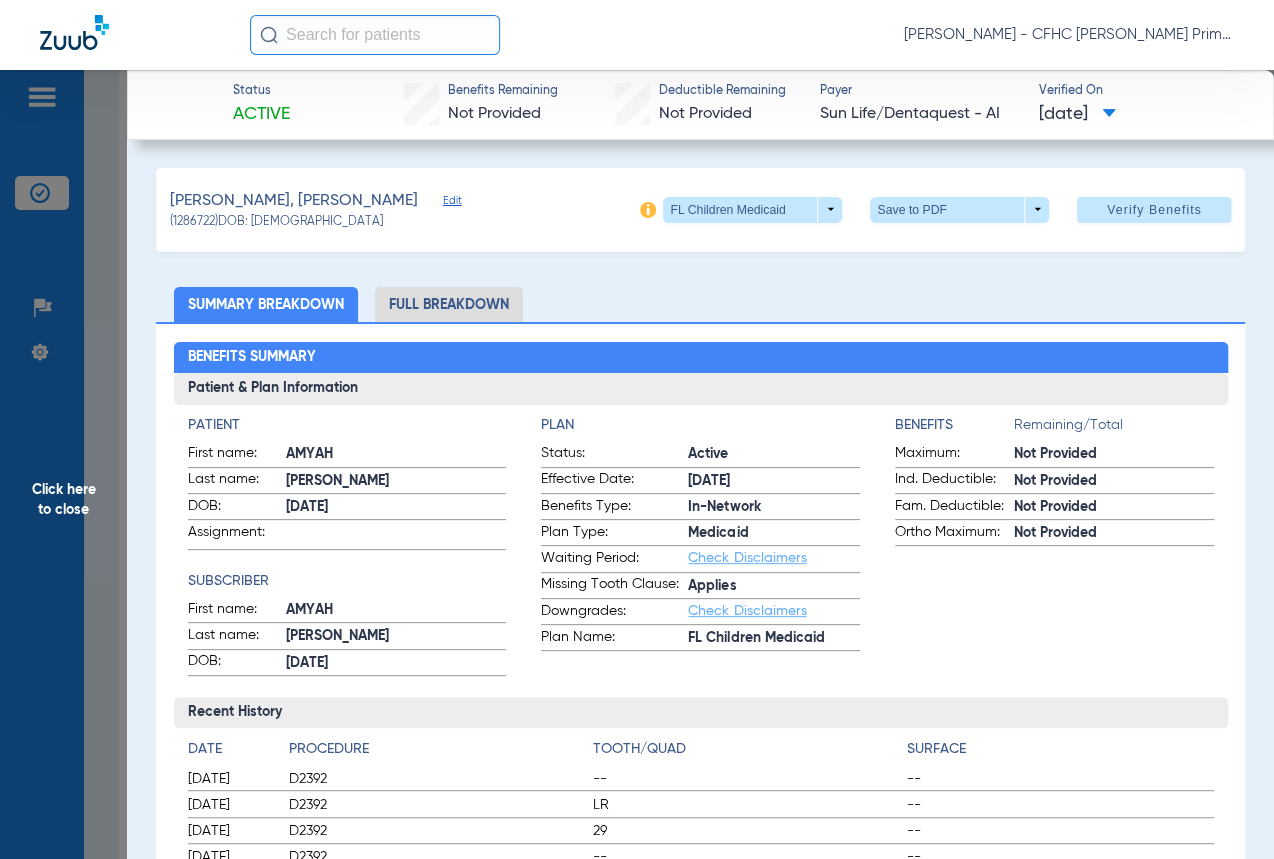 click on "Click here to close" 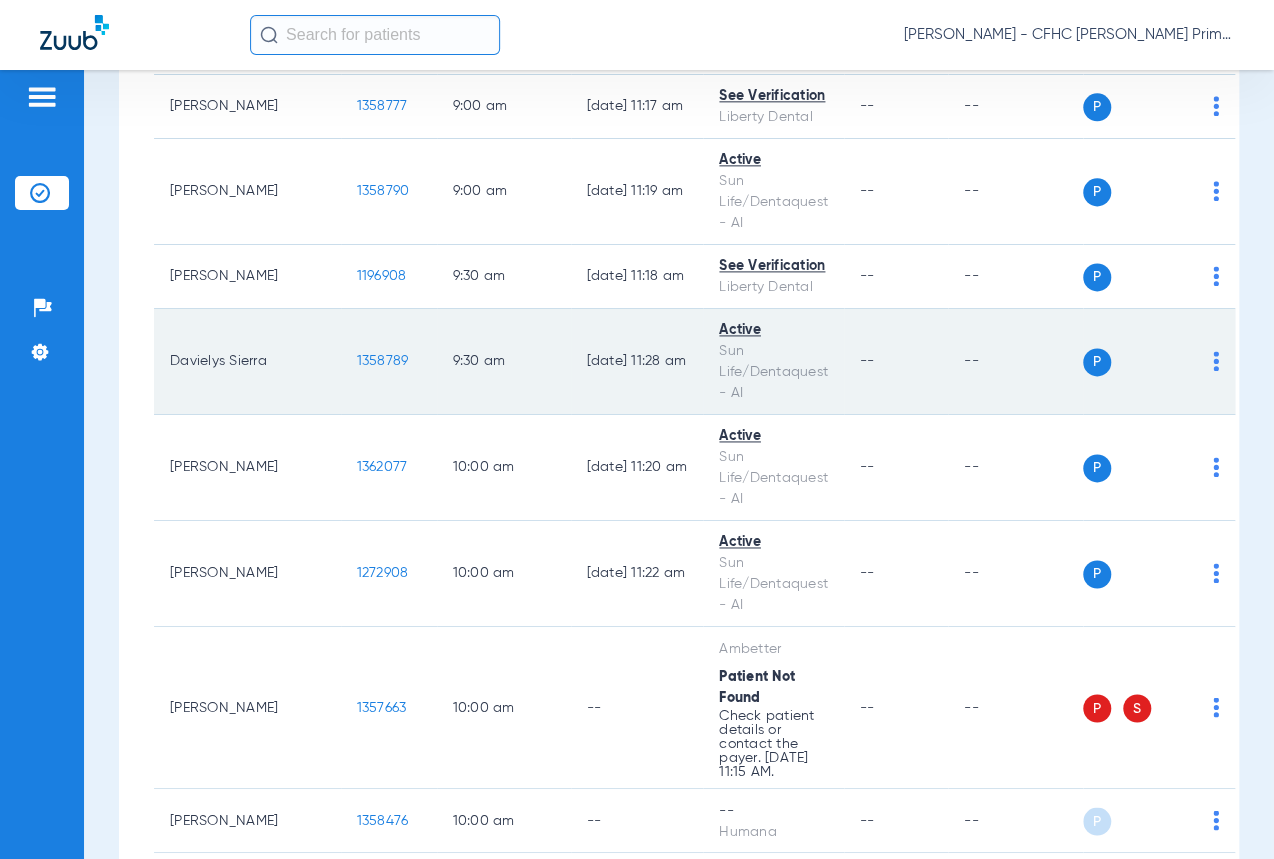 scroll, scrollTop: 1181, scrollLeft: 0, axis: vertical 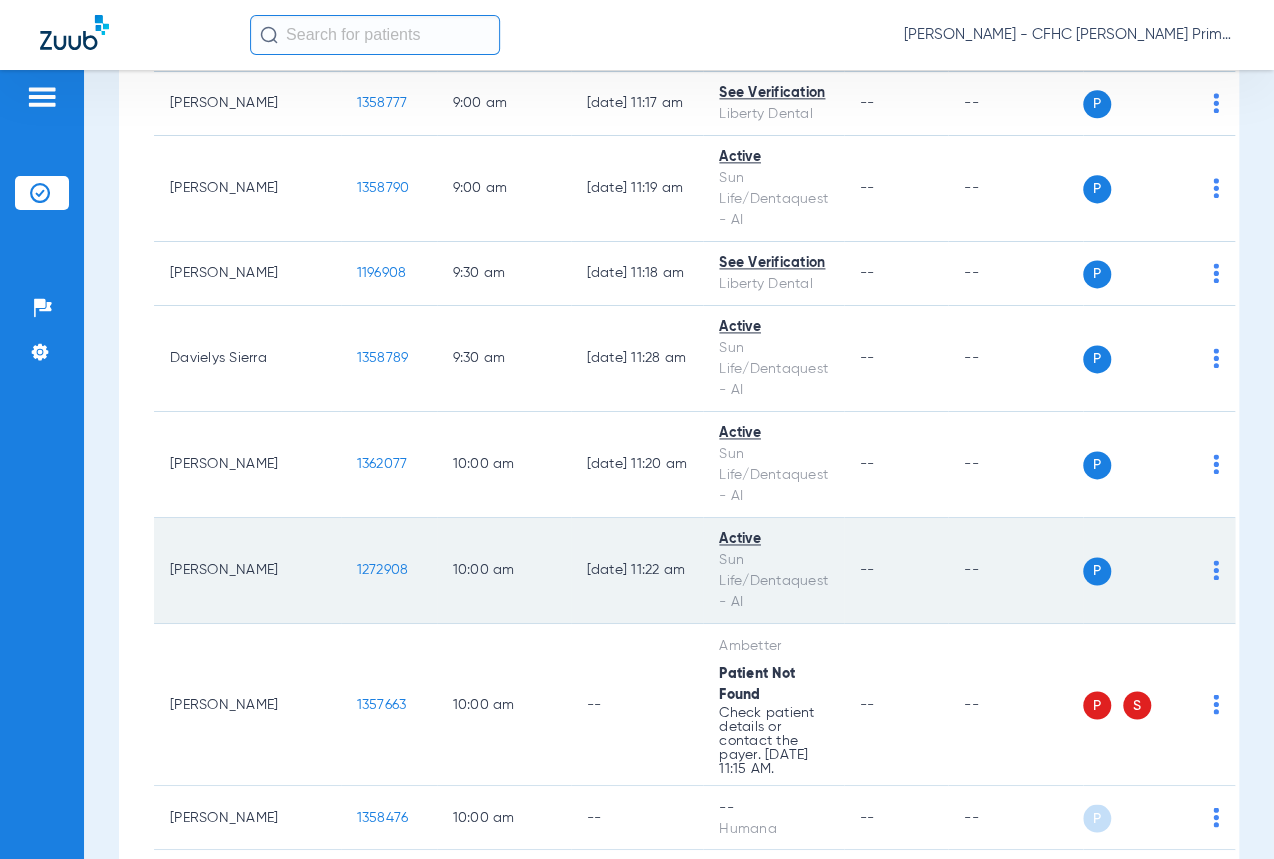 click on "1272908" 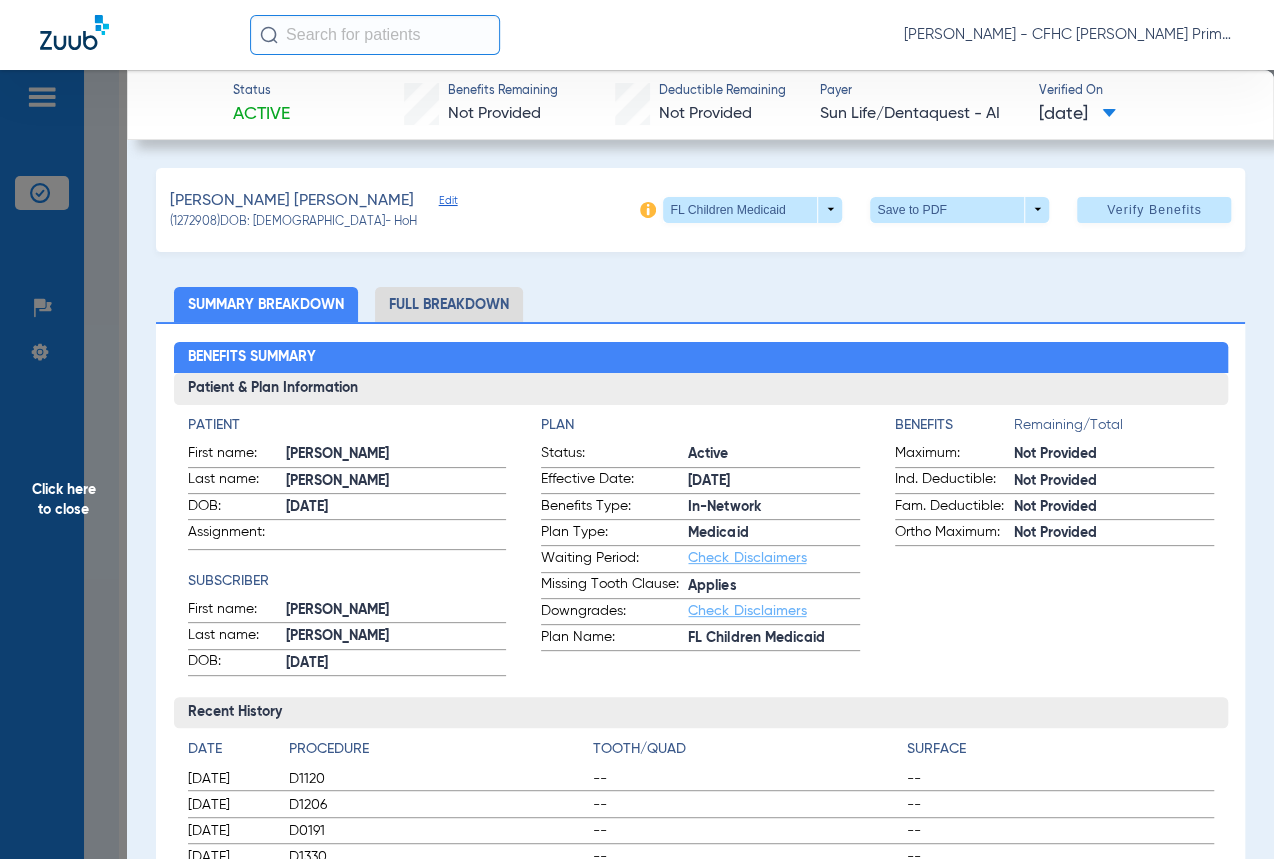click 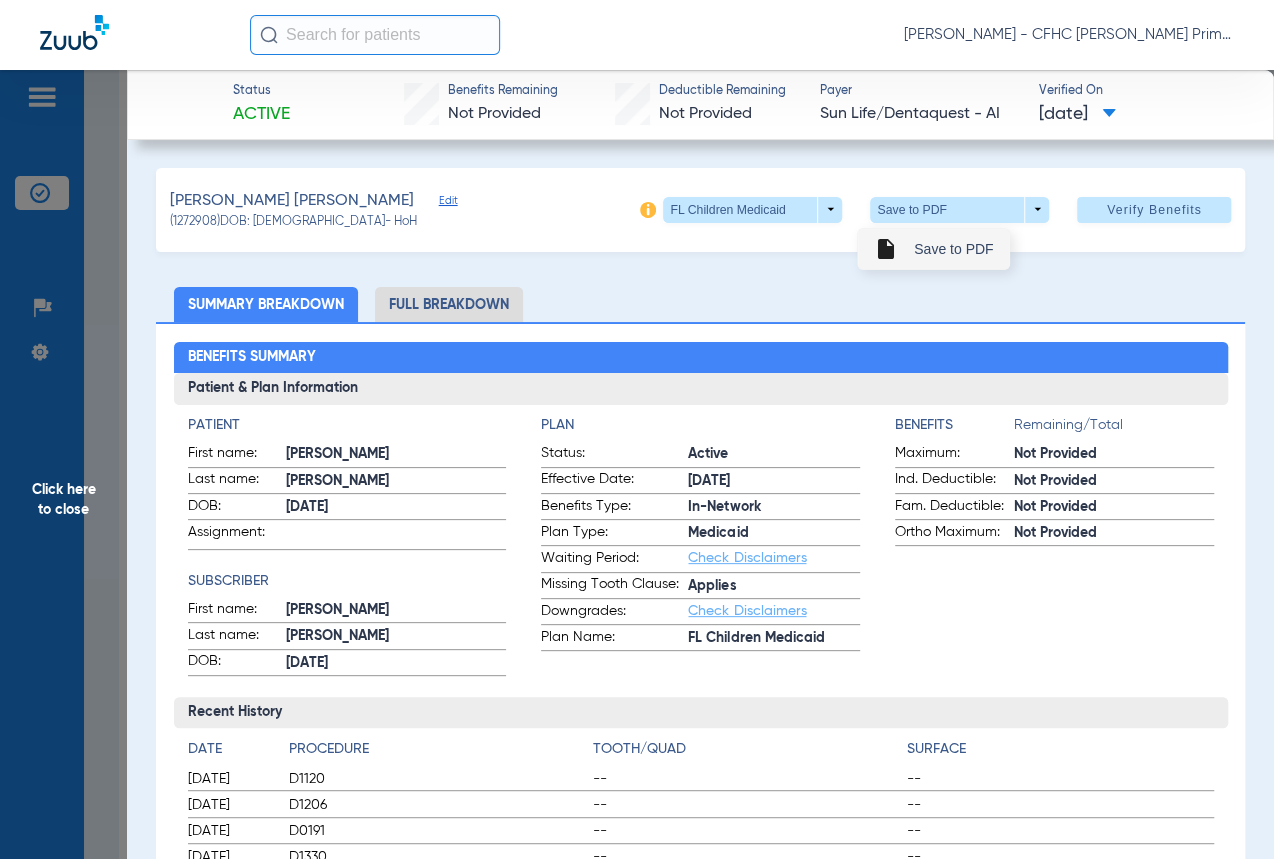 click on "insert_drive_file  Save to PDF" at bounding box center [933, 249] 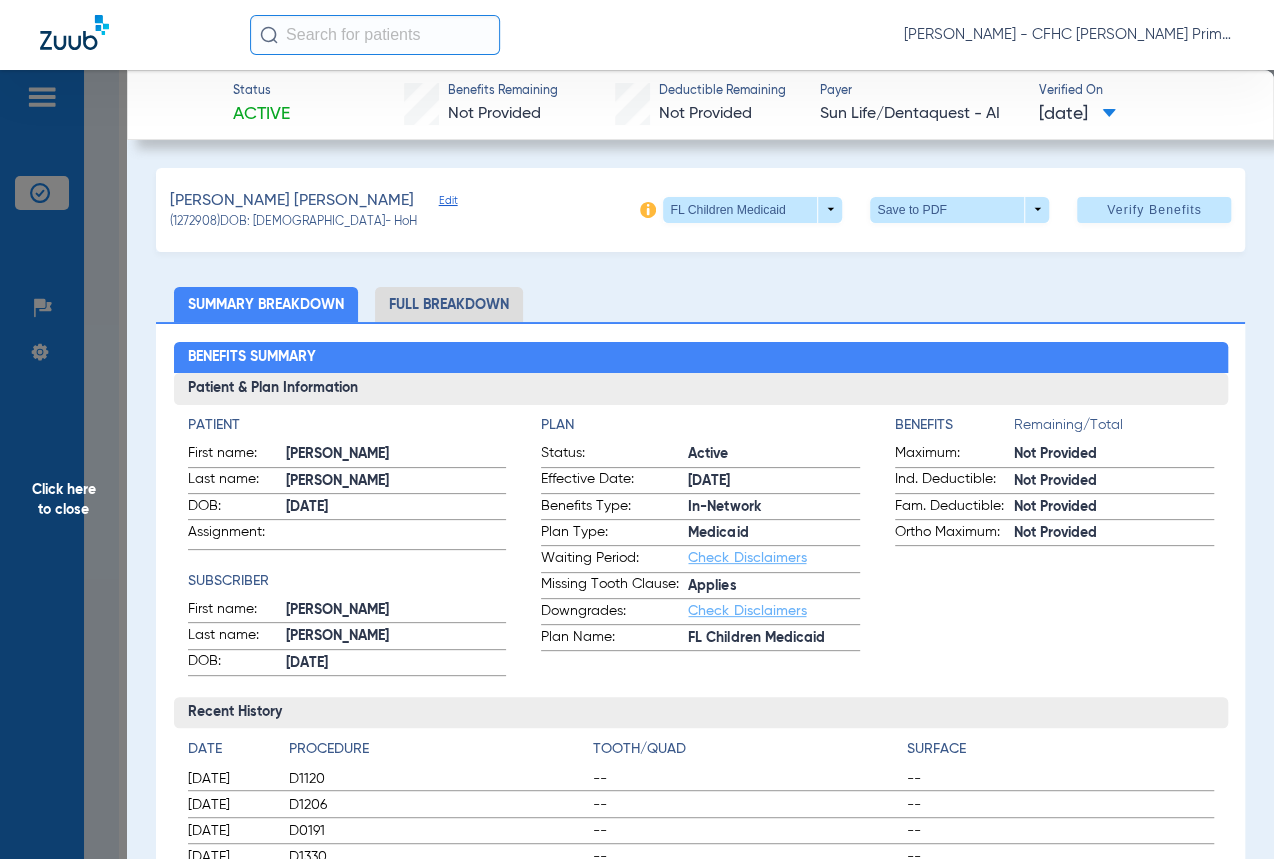 click on "Click here to close" 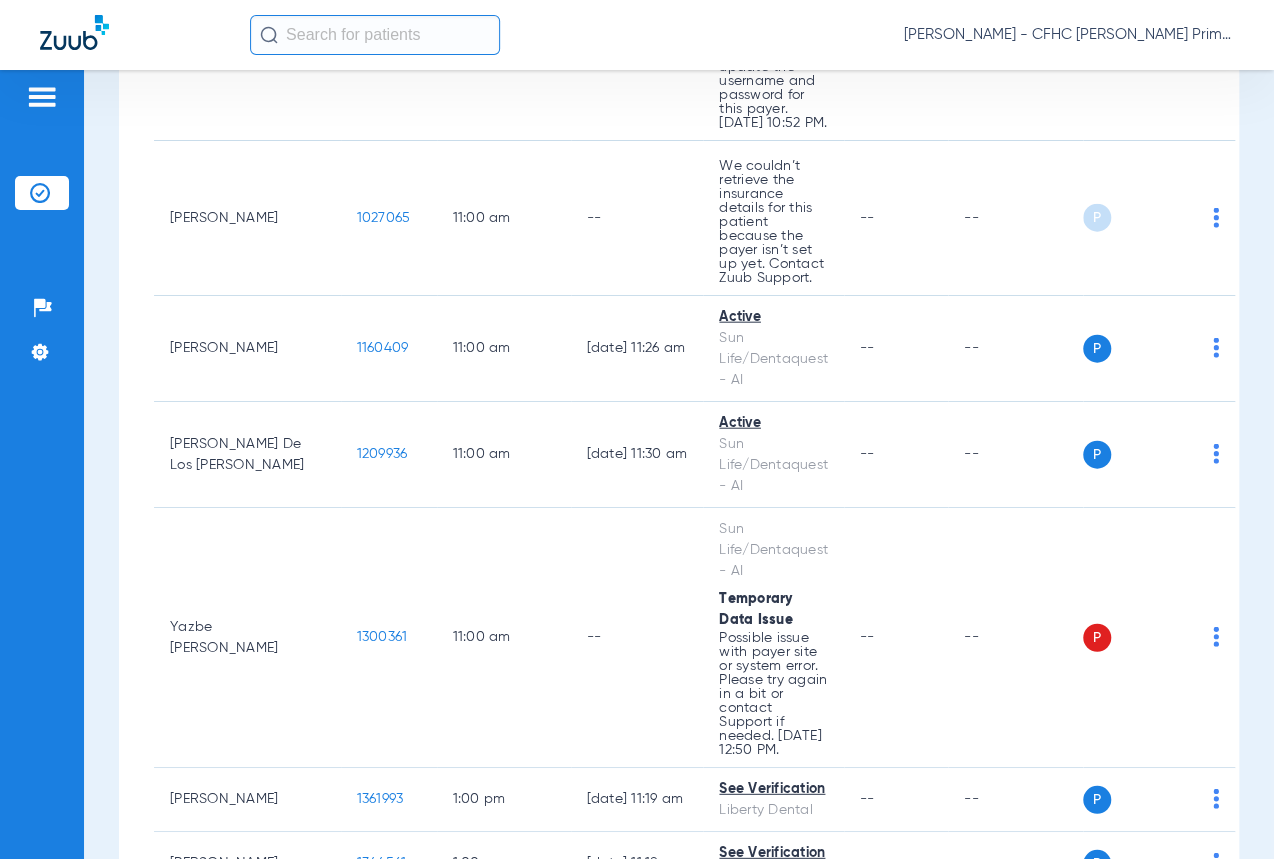 scroll, scrollTop: 2090, scrollLeft: 0, axis: vertical 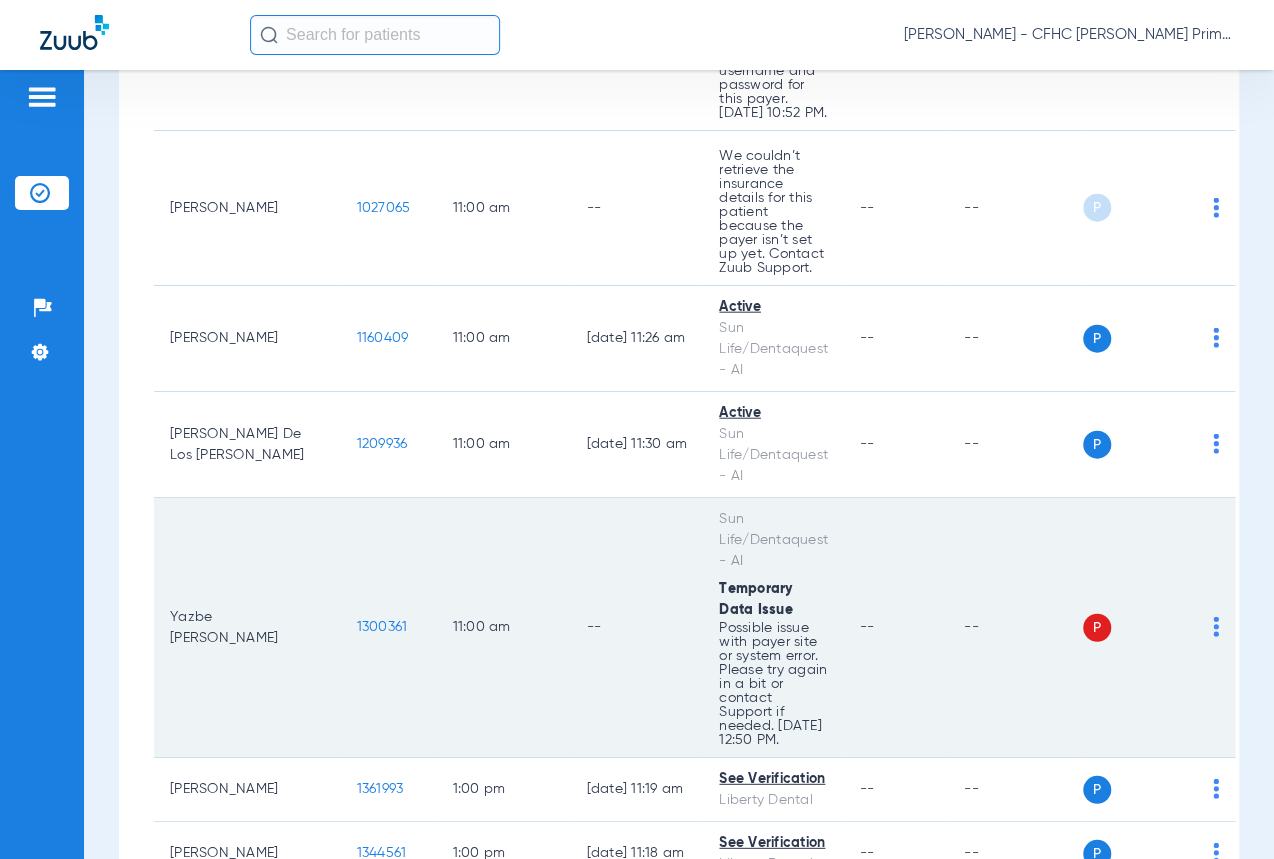 click on "1300361" 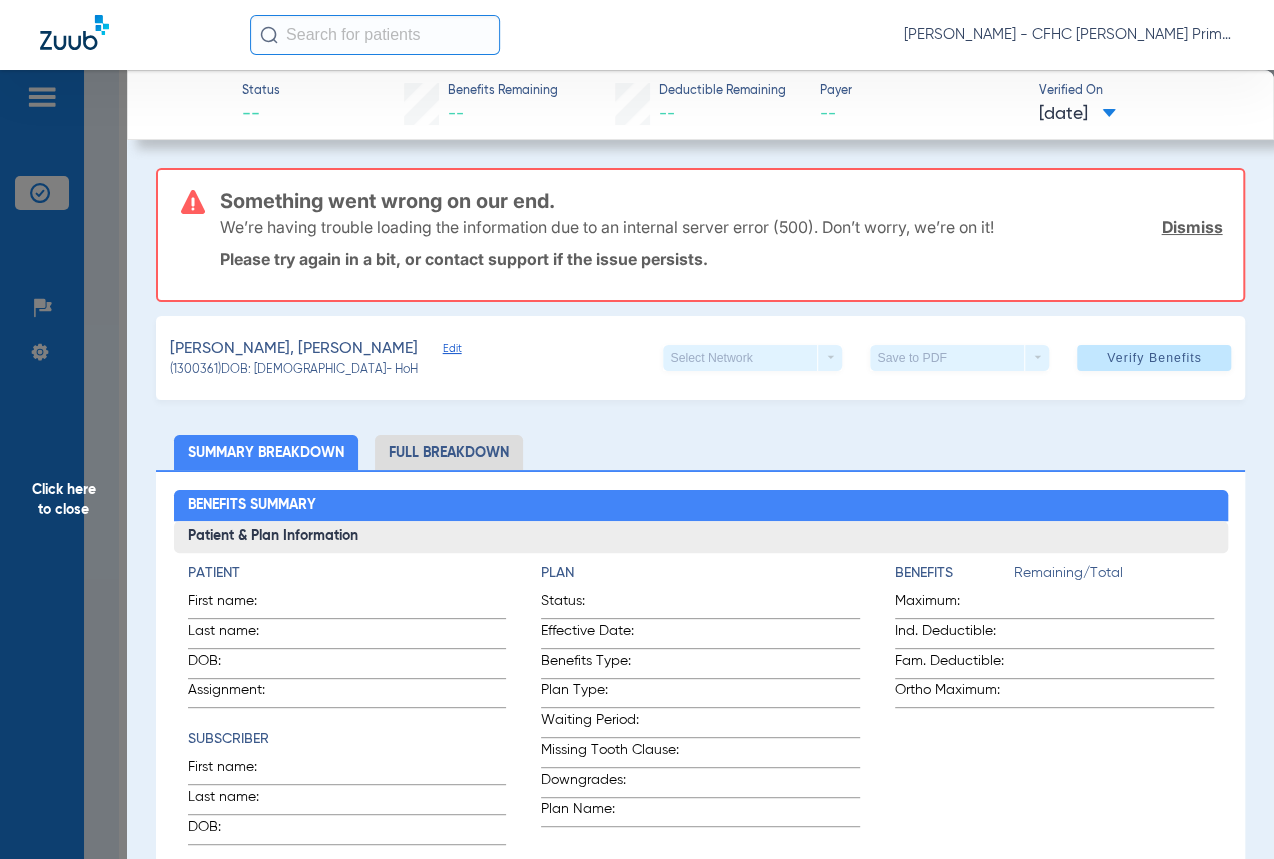 click on "Click here to close" 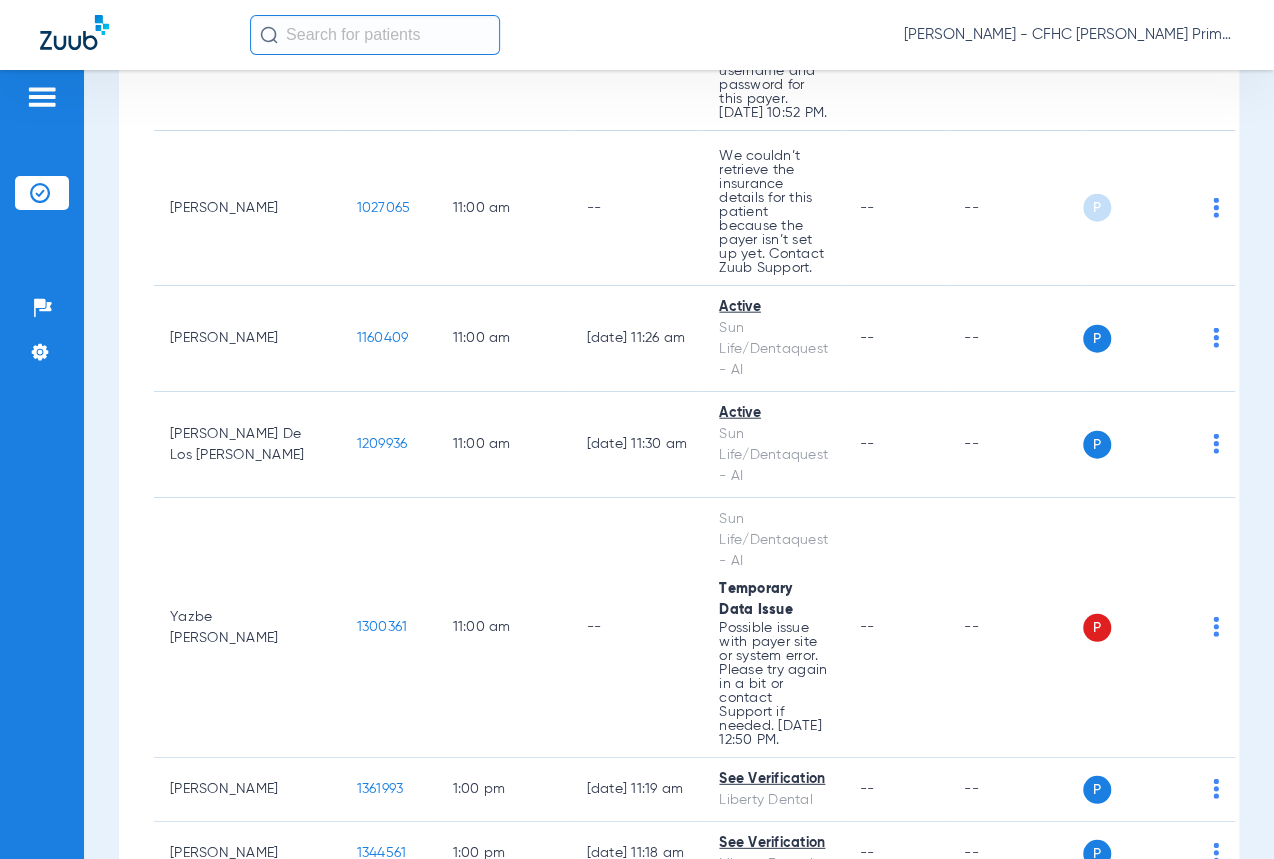 drag, startPoint x: 20, startPoint y: 644, endPoint x: 45, endPoint y: 607, distance: 44.65423 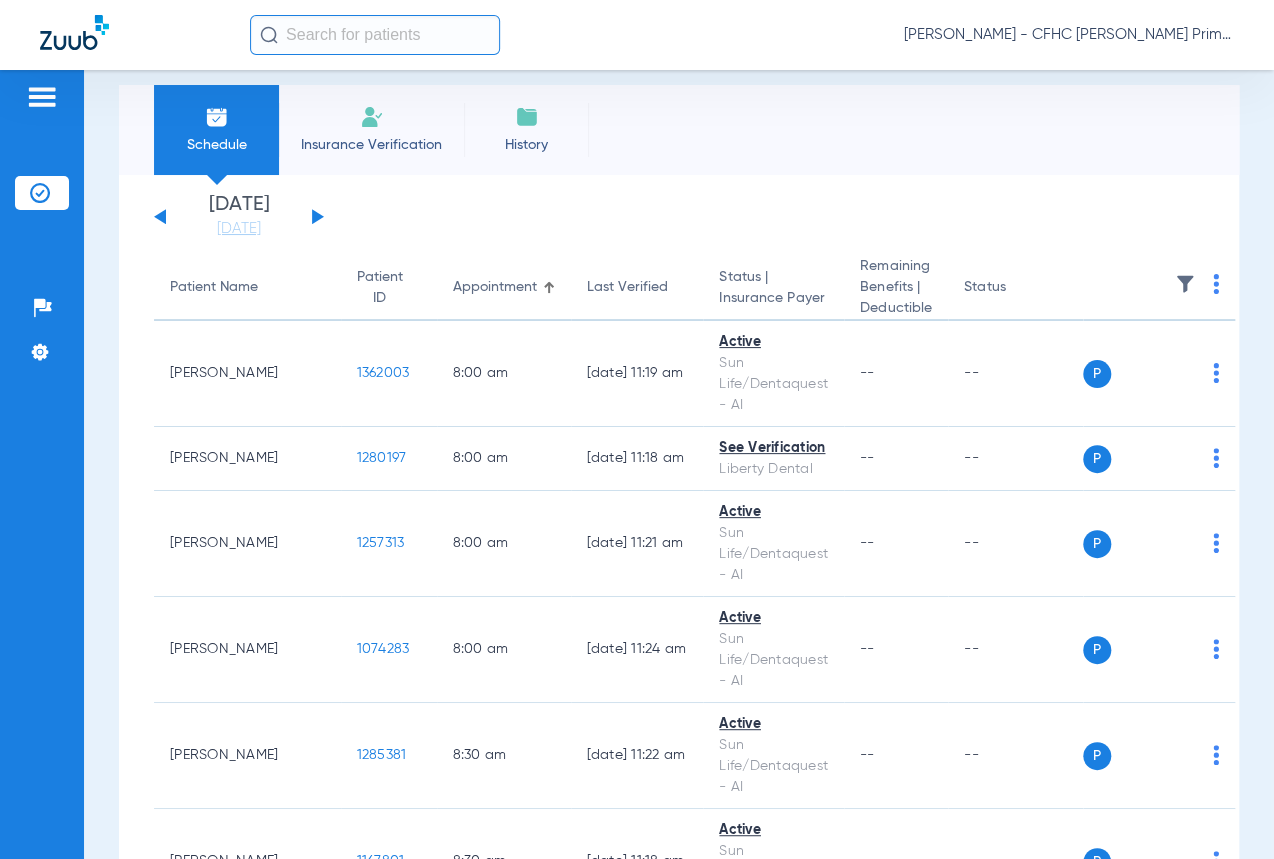scroll, scrollTop: 0, scrollLeft: 0, axis: both 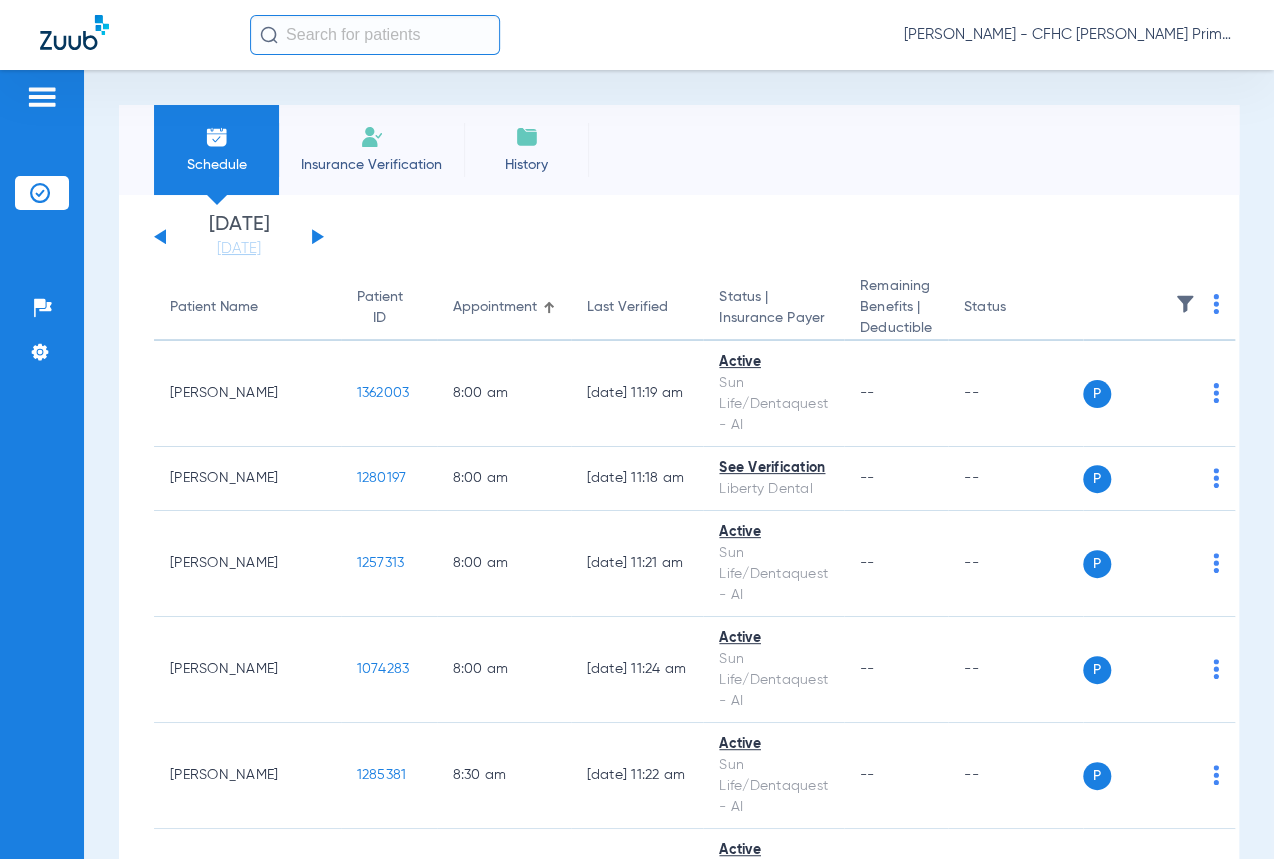 click on "Insurance Verification" 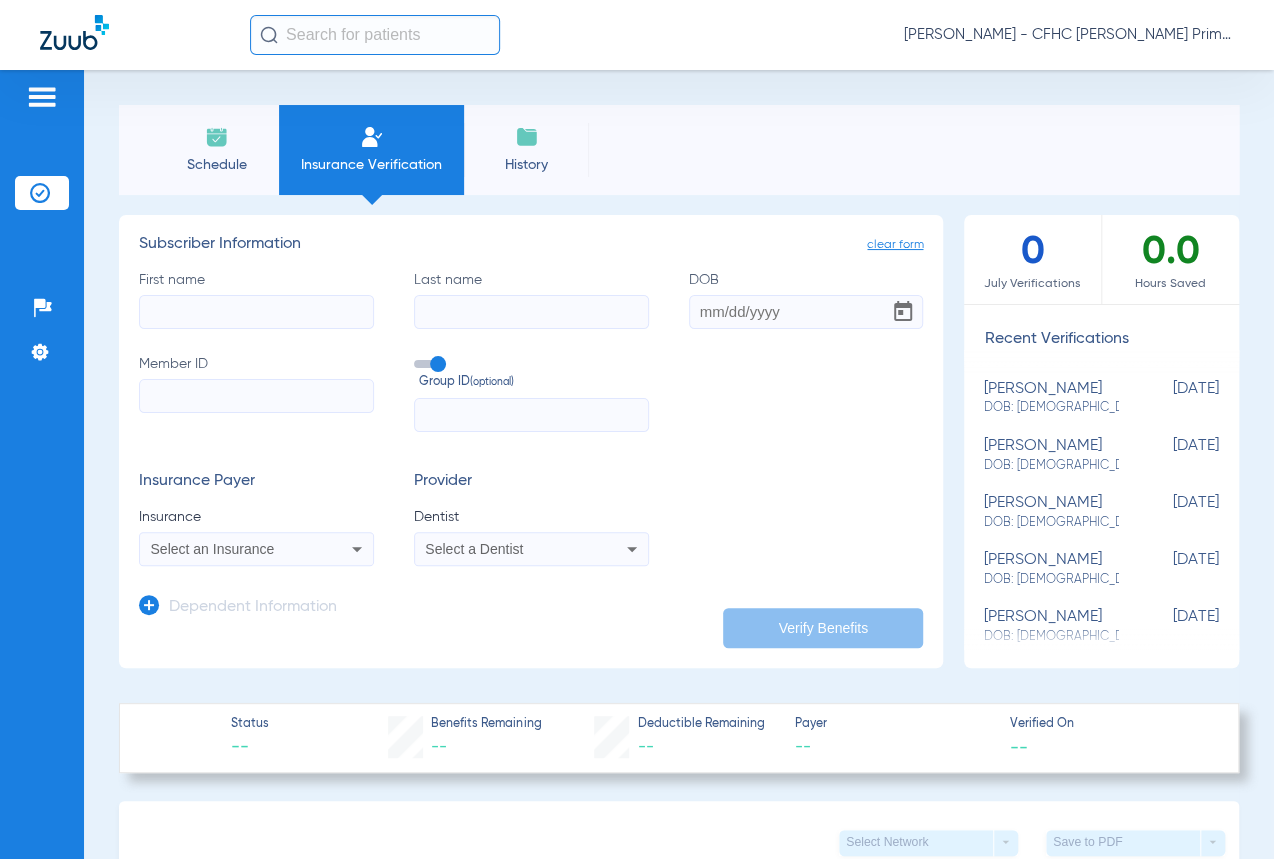 paste on "9638535695" 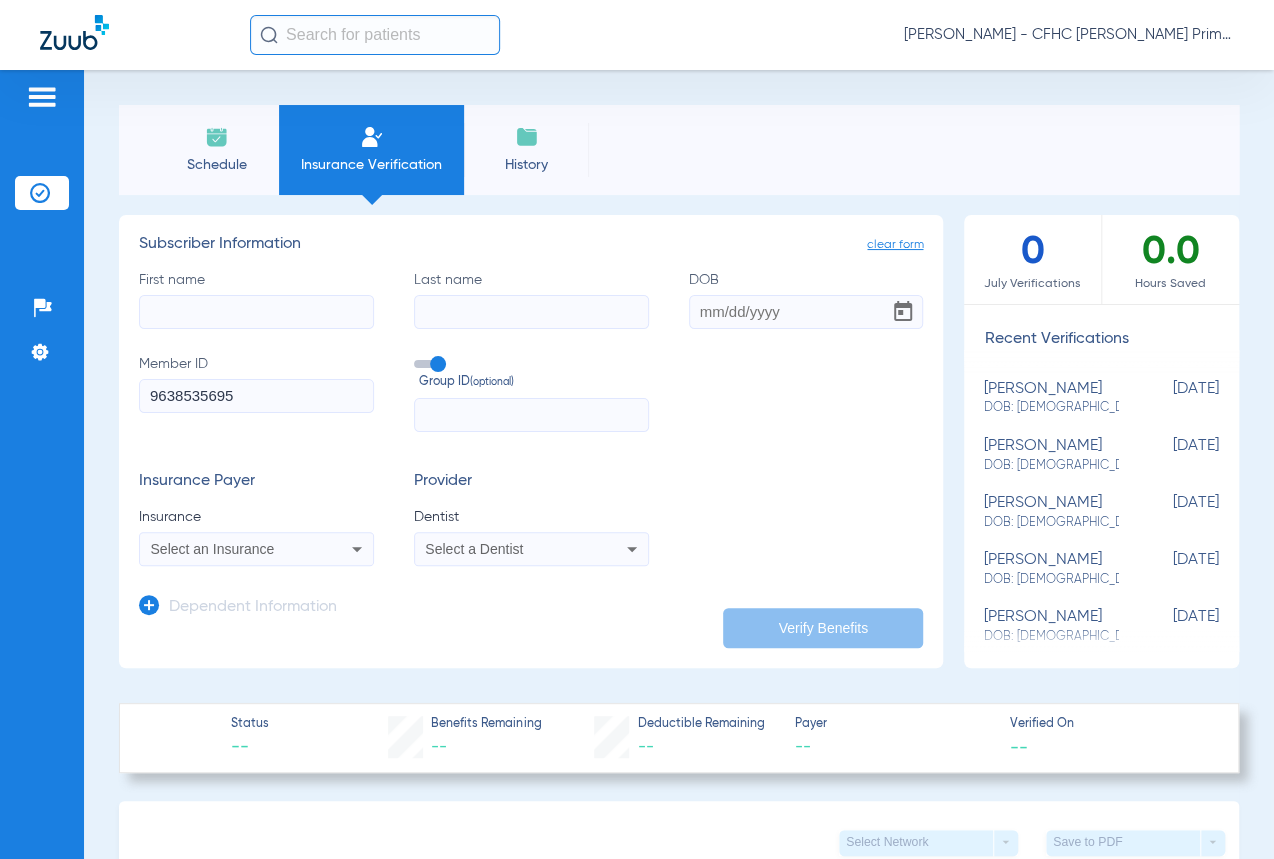 type on "9638535695" 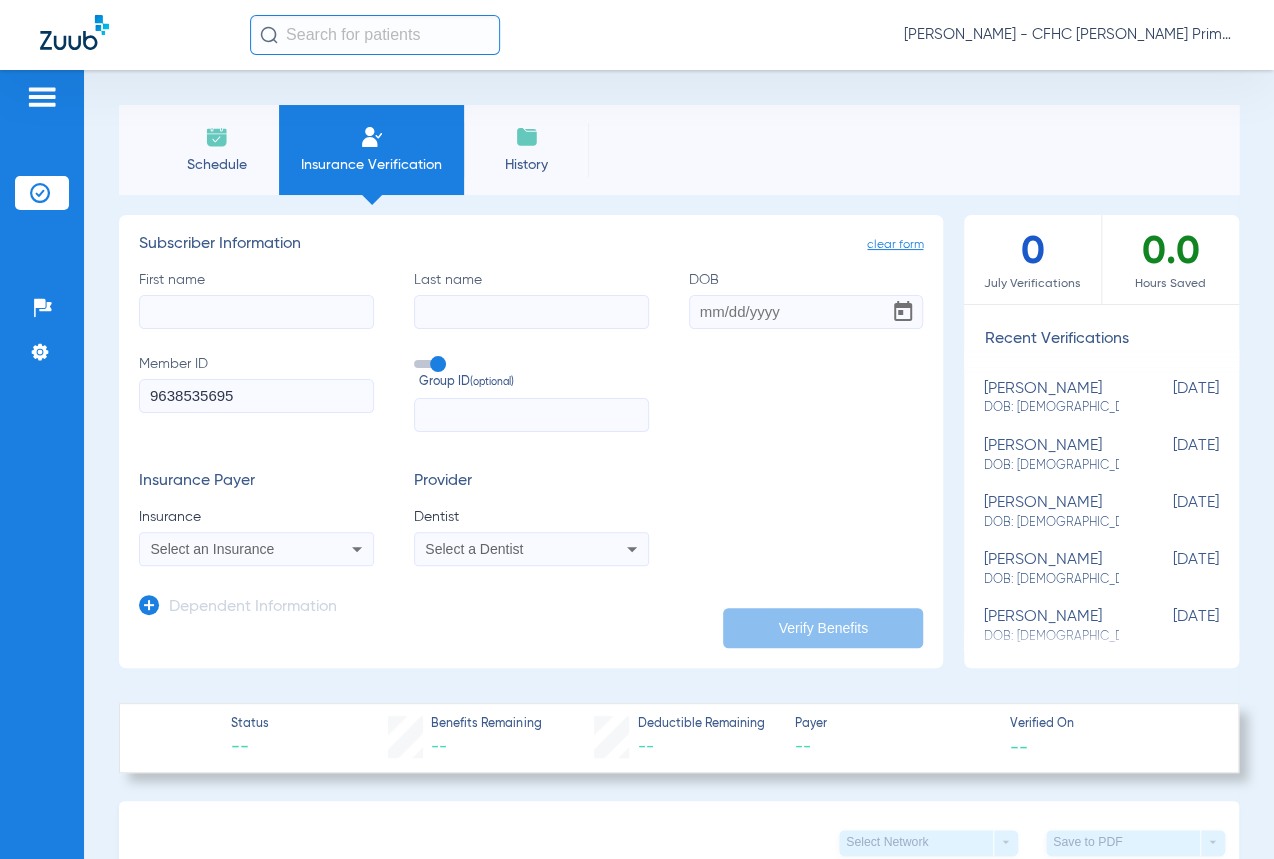 click on "clear form   Subscriber Information
First name   Last name   DOB   Member ID  9638535695  Group ID  (optional)  Insurance Payer   Insurance
Select an Insurance  Provider   Dentist
Select a Dentist  Dependent Information   Verify Benefits" 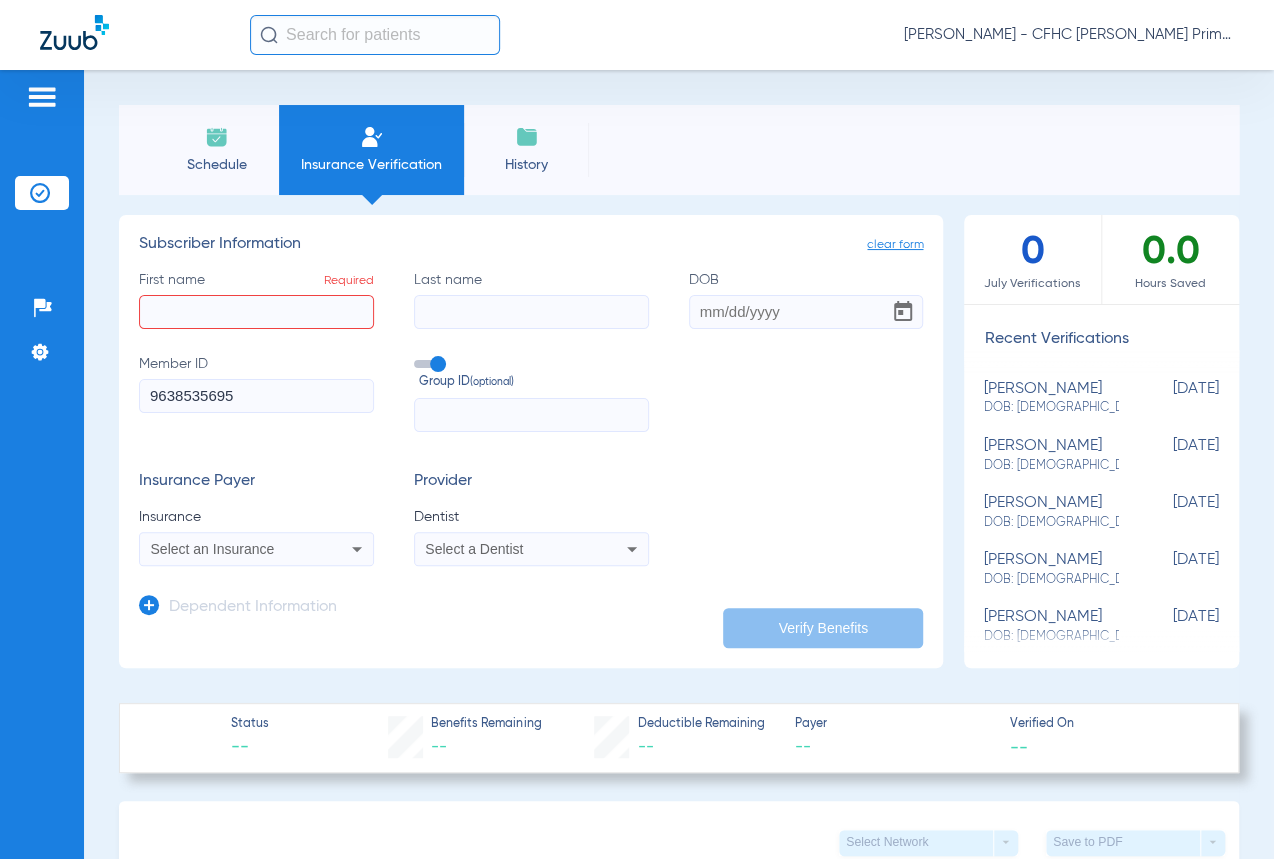 click on "Insurance Payer   Insurance
Select an Insurance  Provider   Dentist
Select a Dentist" 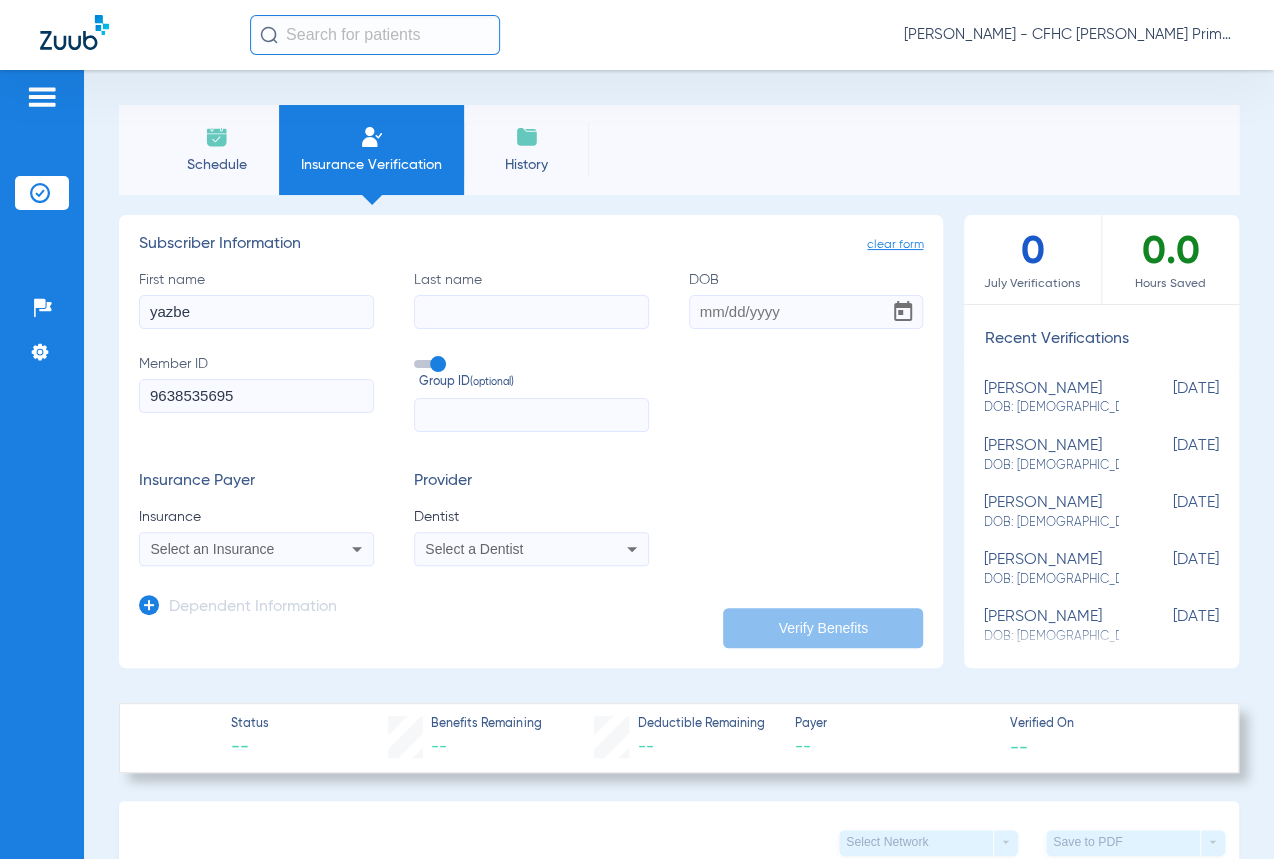 type on "yazbe" 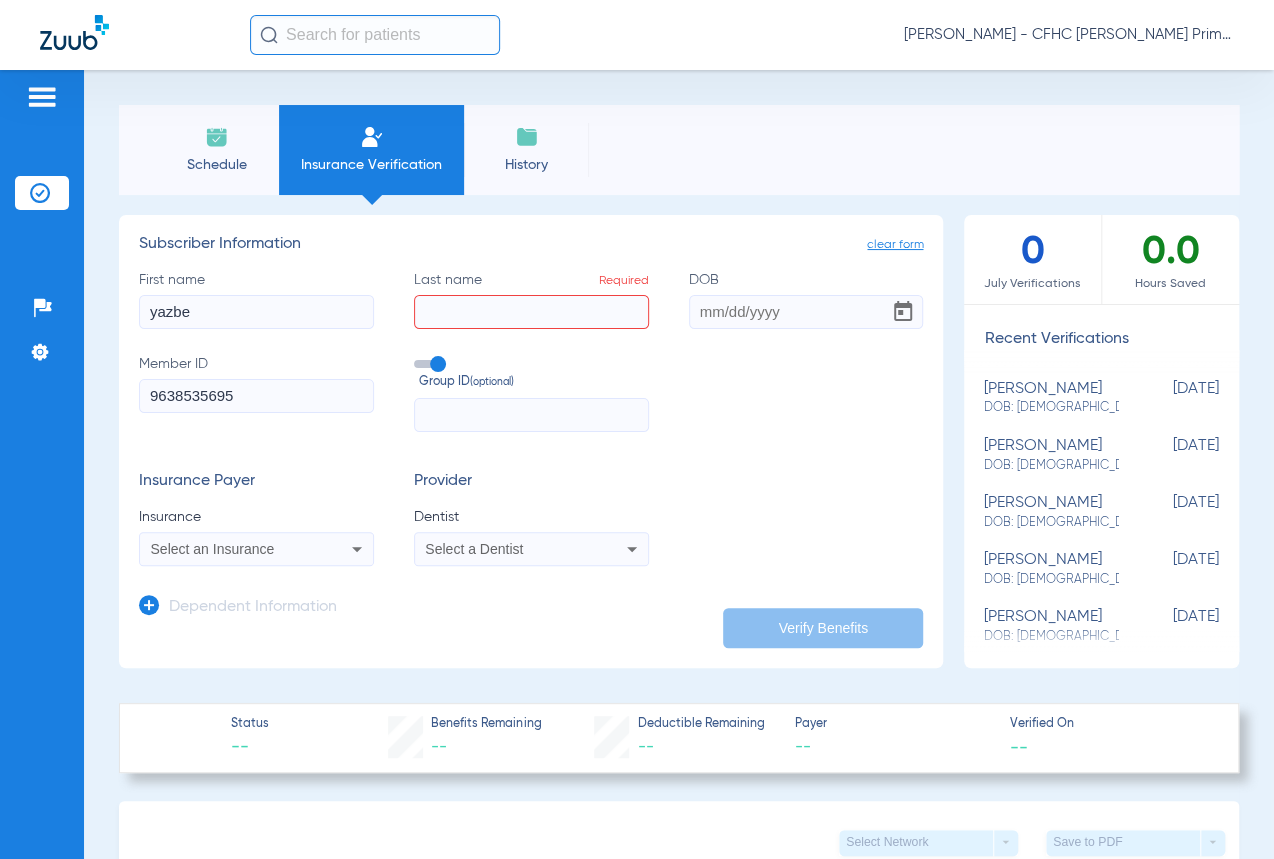 click on "clear form   Subscriber Information
First name  yazbe  Last name  Required  DOB   Member ID  9638535695  Group ID  (optional)  Insurance Payer   Insurance
Select an Insurance  Provider   Dentist
Select a Dentist  Dependent Information   Verify Benefits" 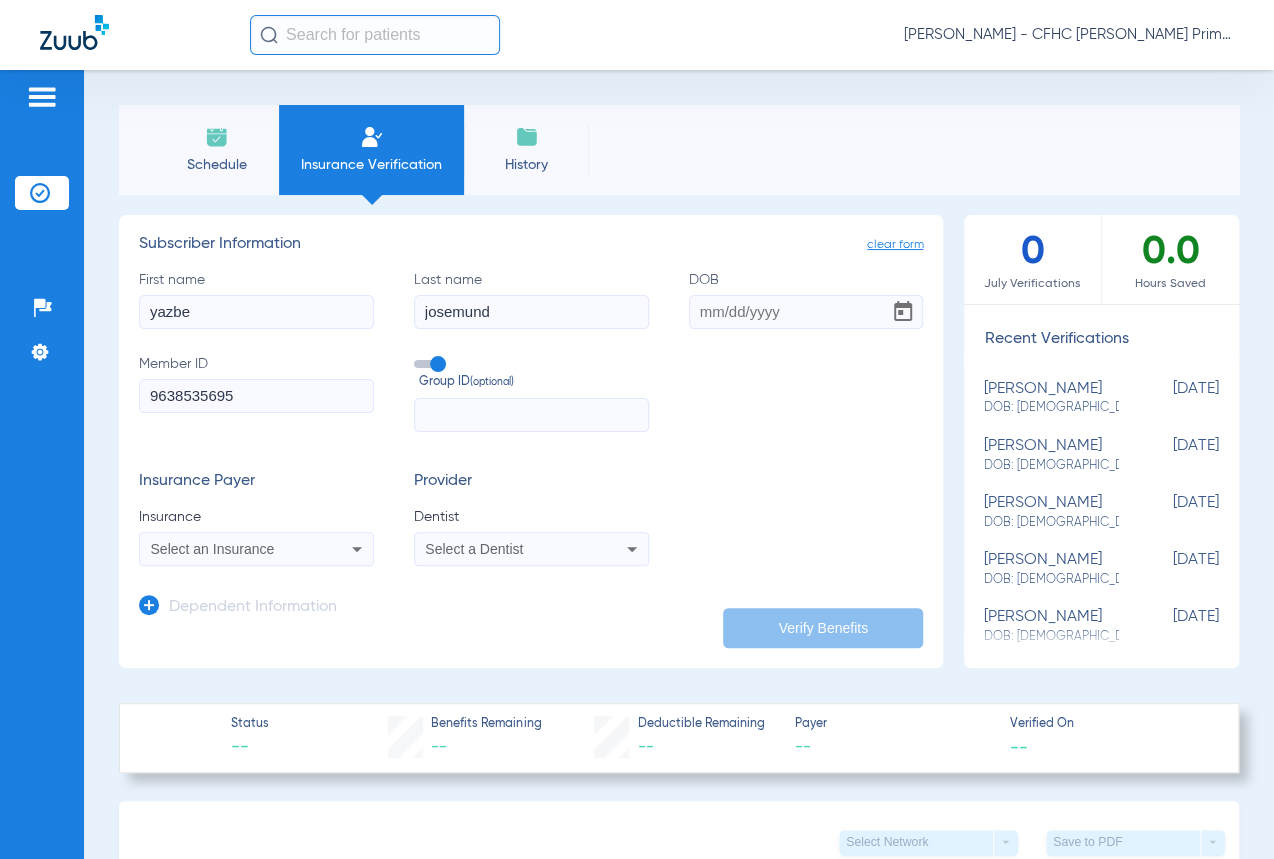 type on "josemund" 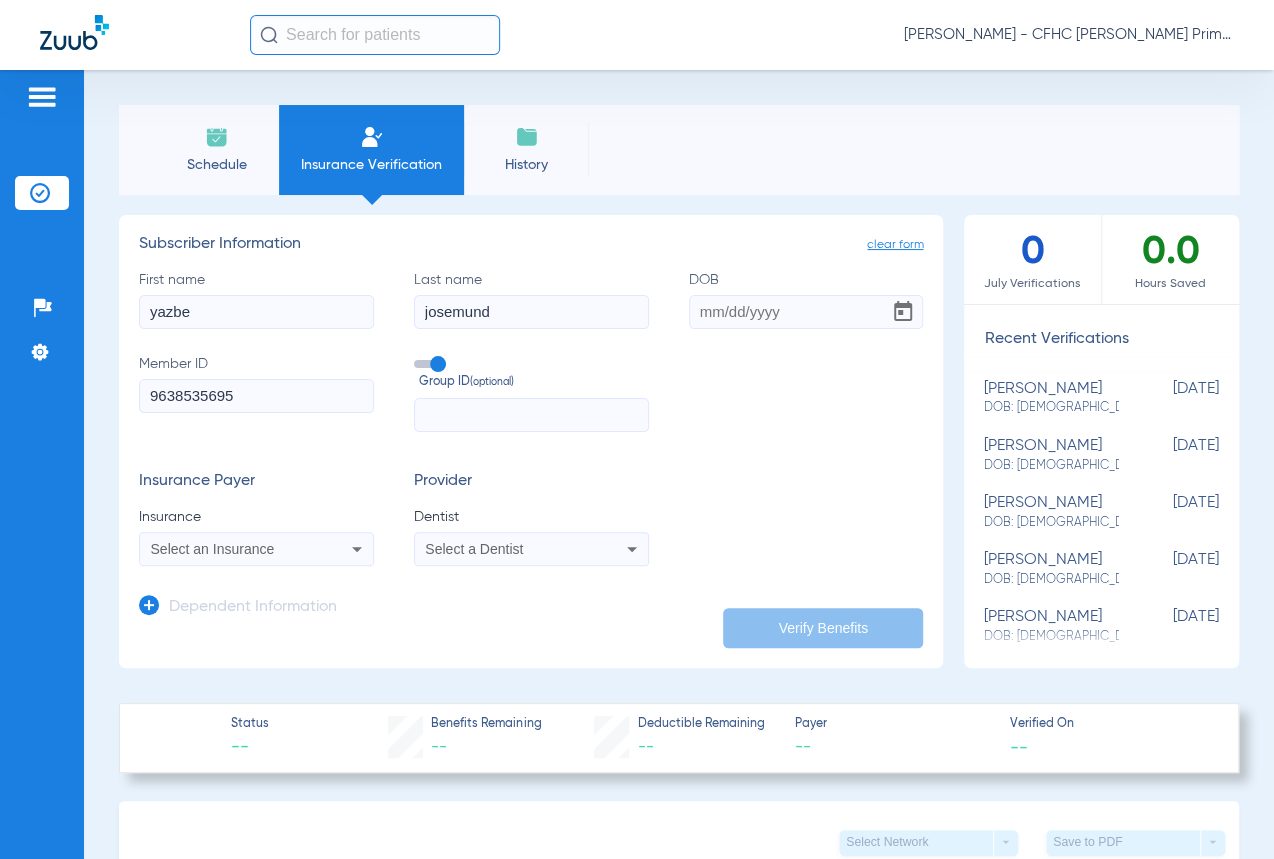 click on "First name  [PERSON_NAME]  Last name  [PERSON_NAME]   Member ID  9638535695  Group ID  (optional)  Insurance Payer   Insurance
Select an Insurance  Provider   Dentist
Select a Dentist" 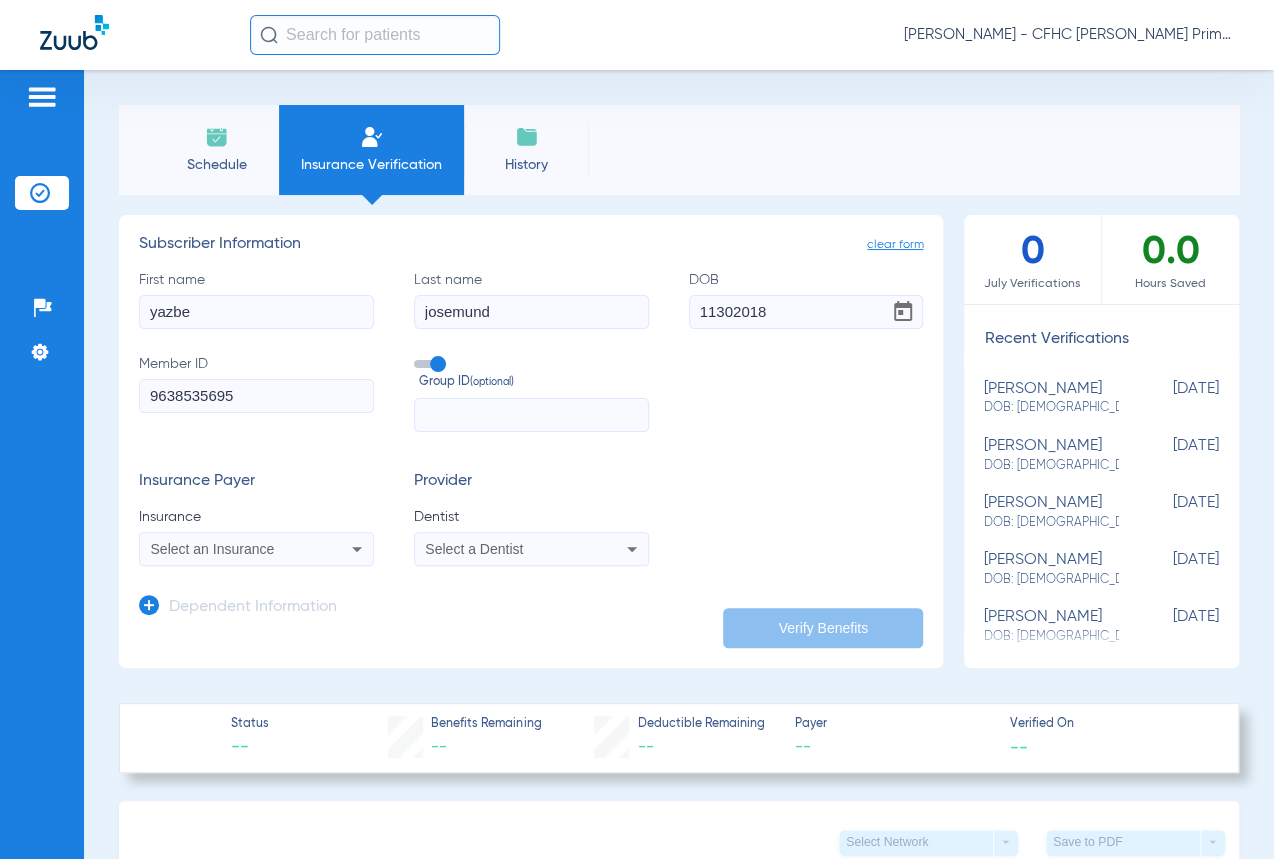 click on "11302018" 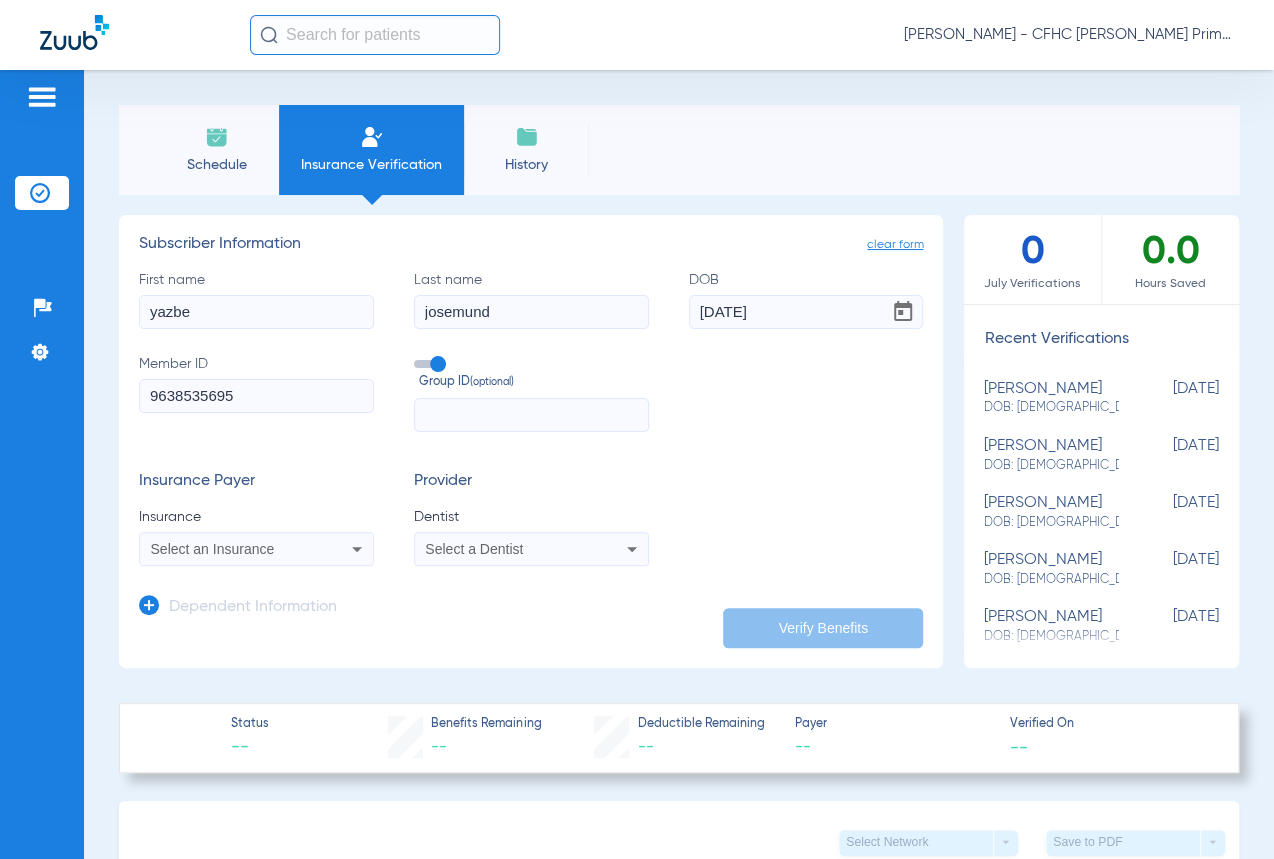 type on "[DATE]" 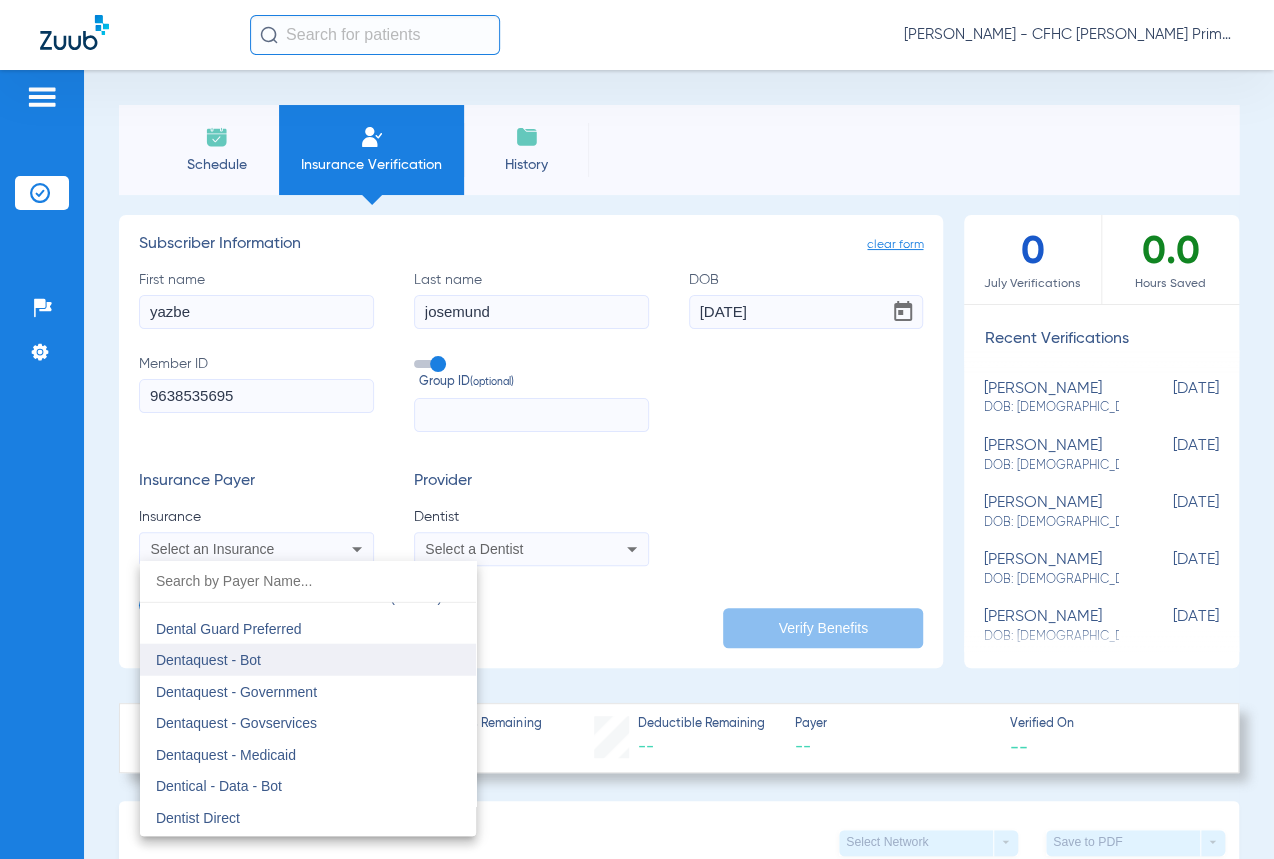 scroll, scrollTop: 5818, scrollLeft: 0, axis: vertical 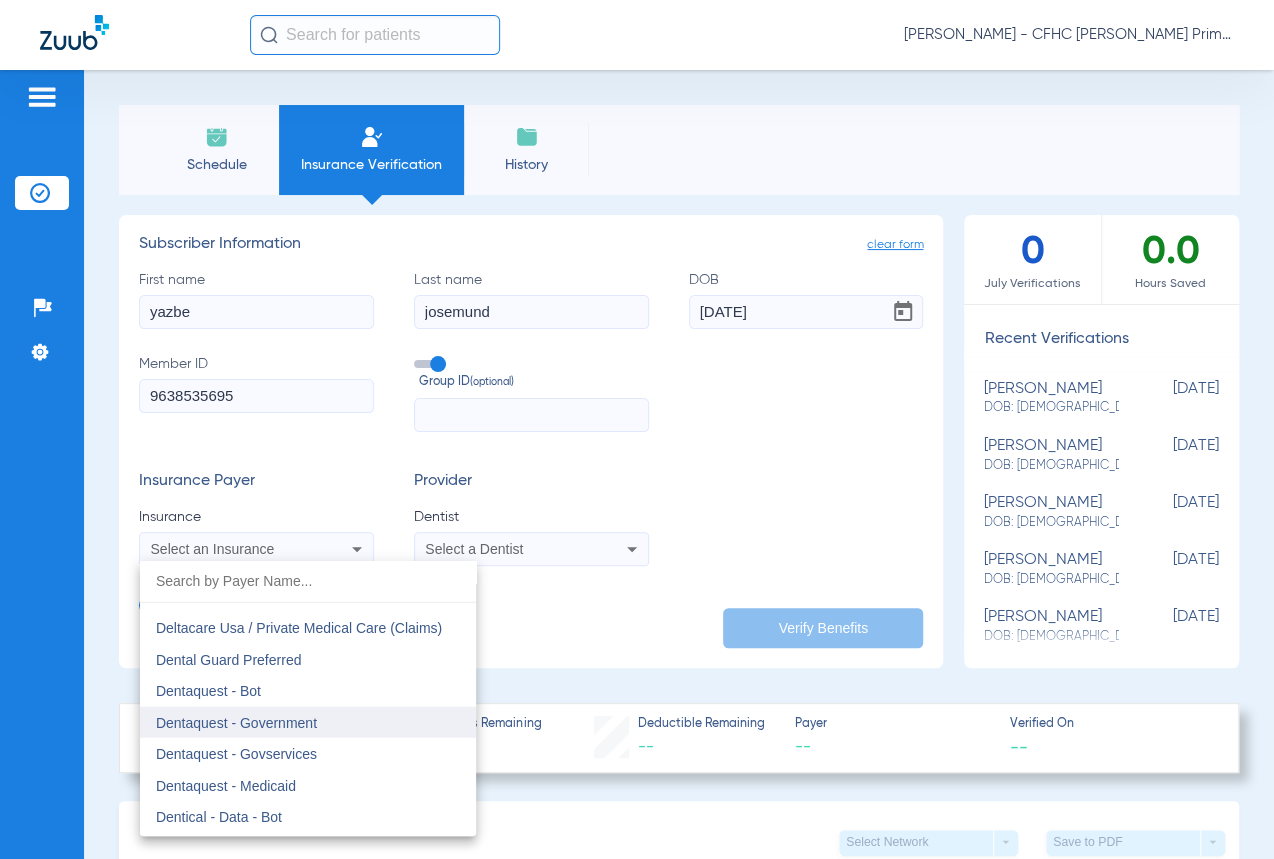 click on "Dentaquest - Government" at bounding box center (236, 723) 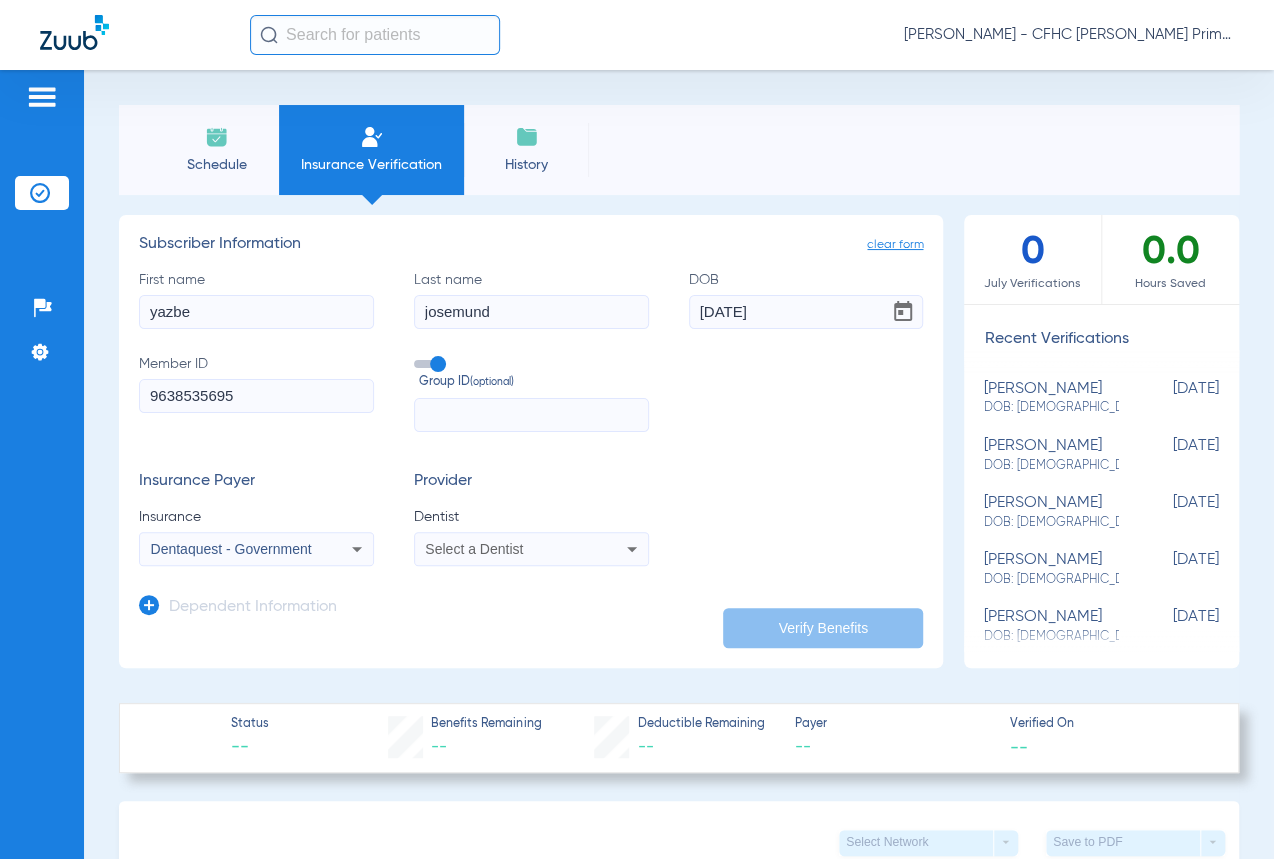 click on "Select a Dentist" at bounding box center [531, 549] 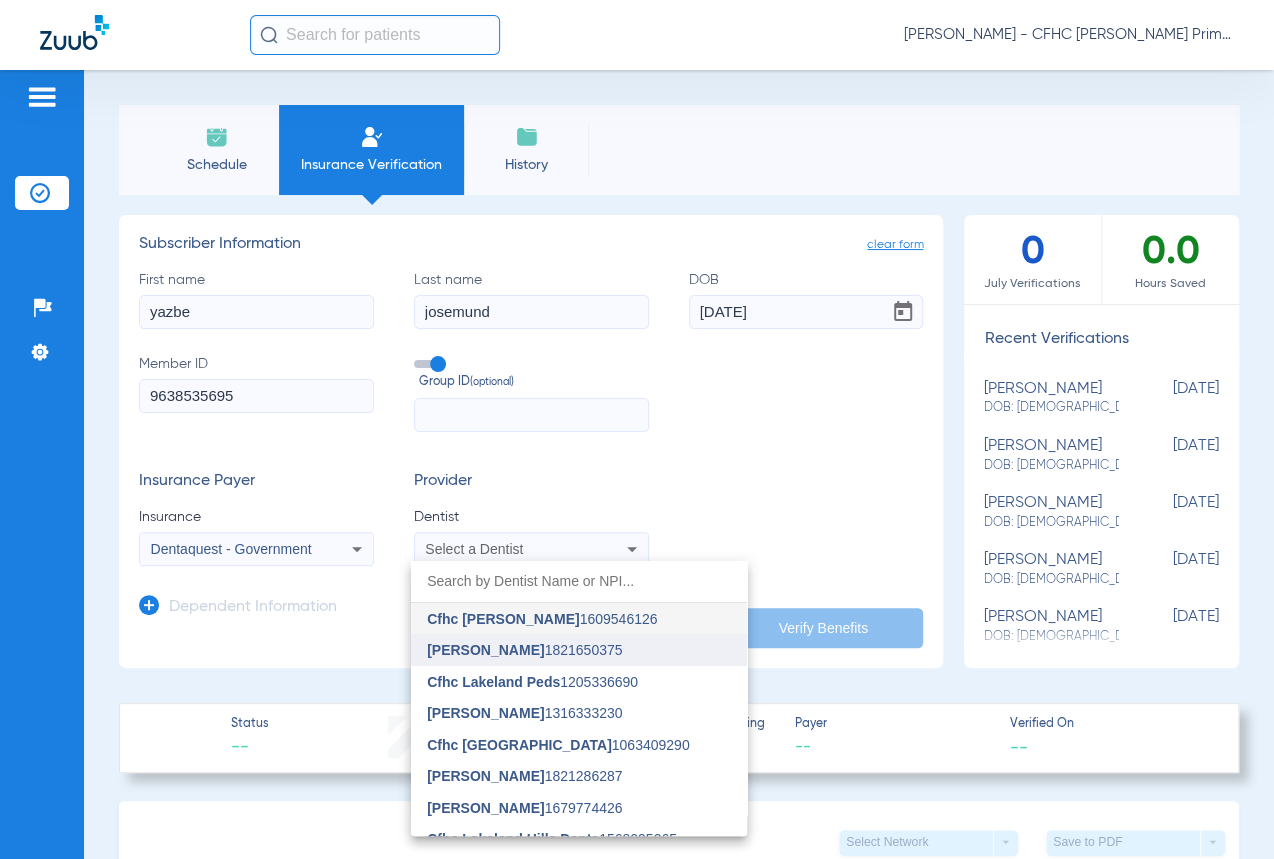 click on "[PERSON_NAME]   1821650375" at bounding box center (524, 650) 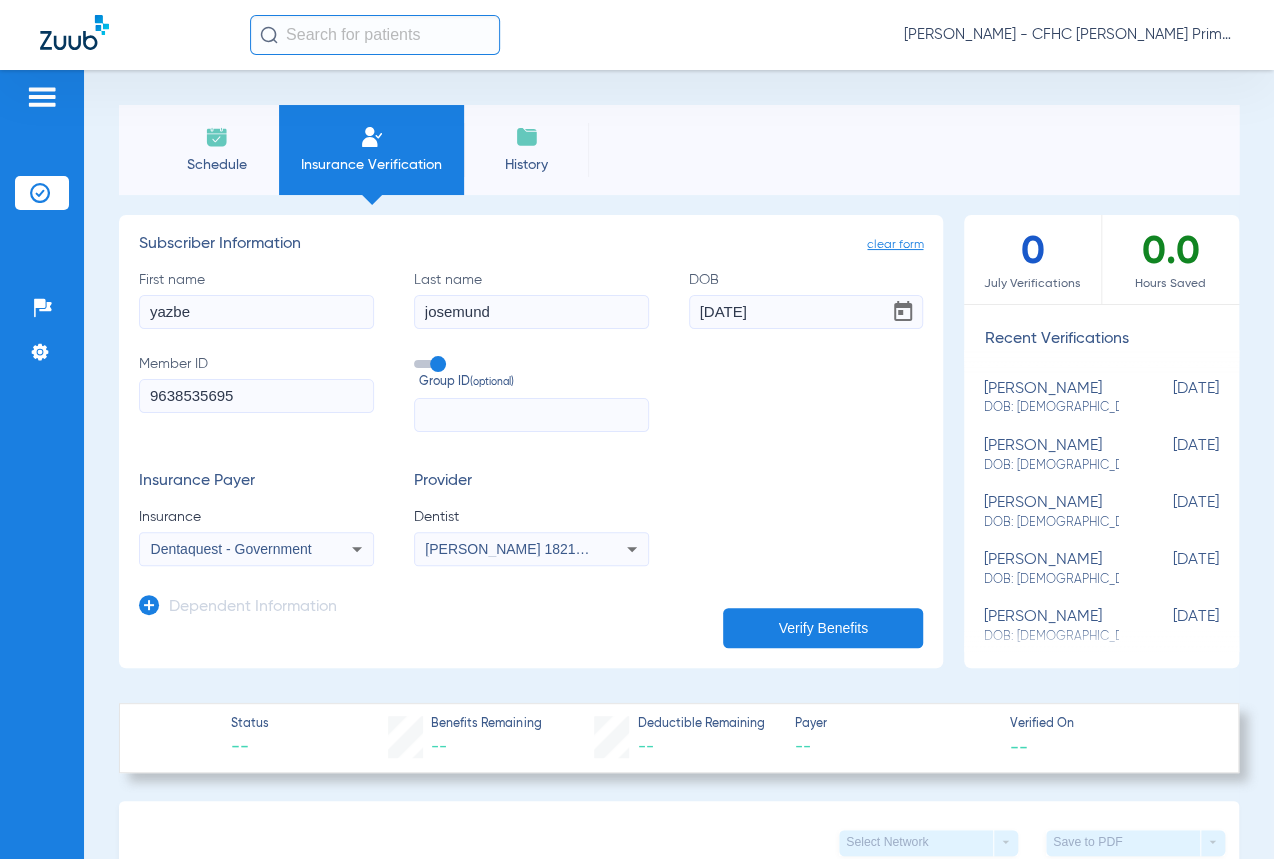 click on "Verify Benefits" 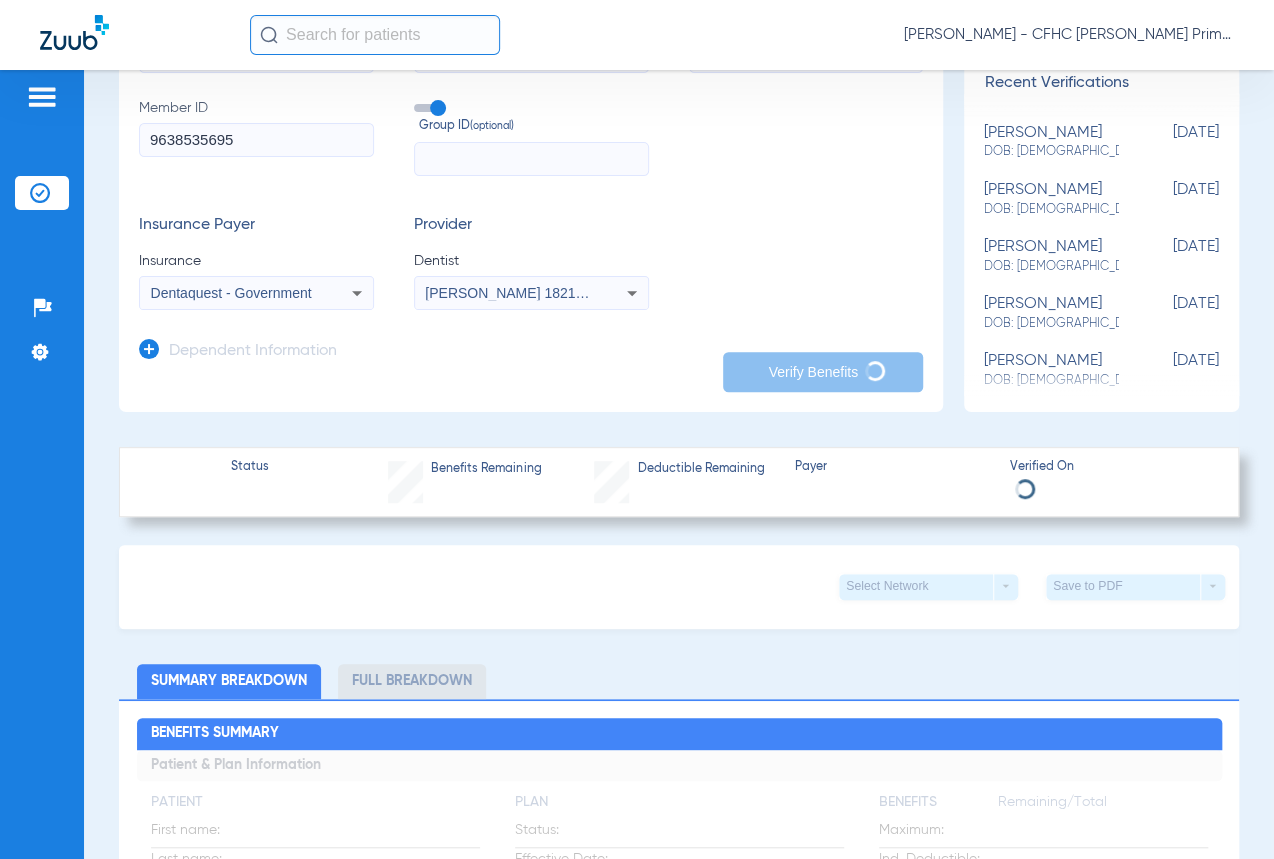 scroll, scrollTop: 272, scrollLeft: 0, axis: vertical 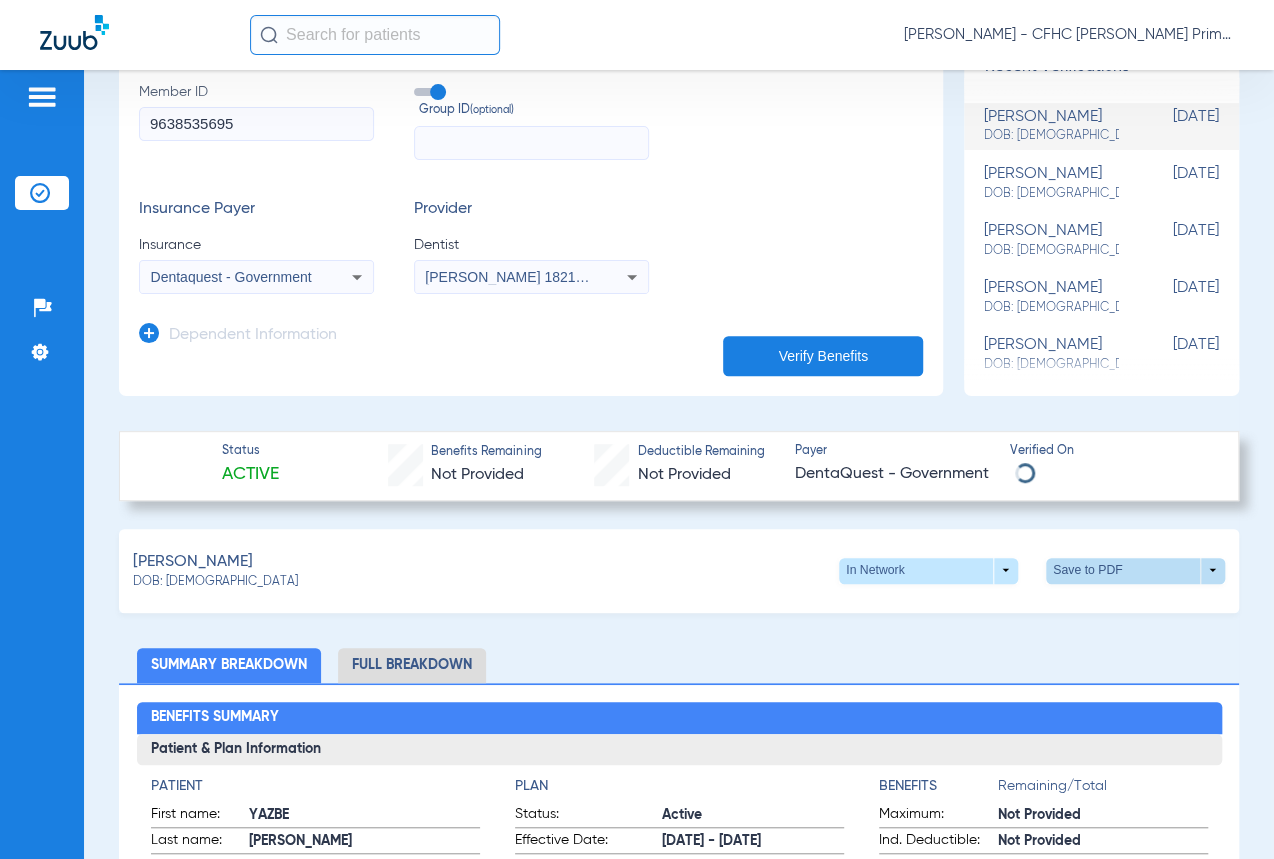 click 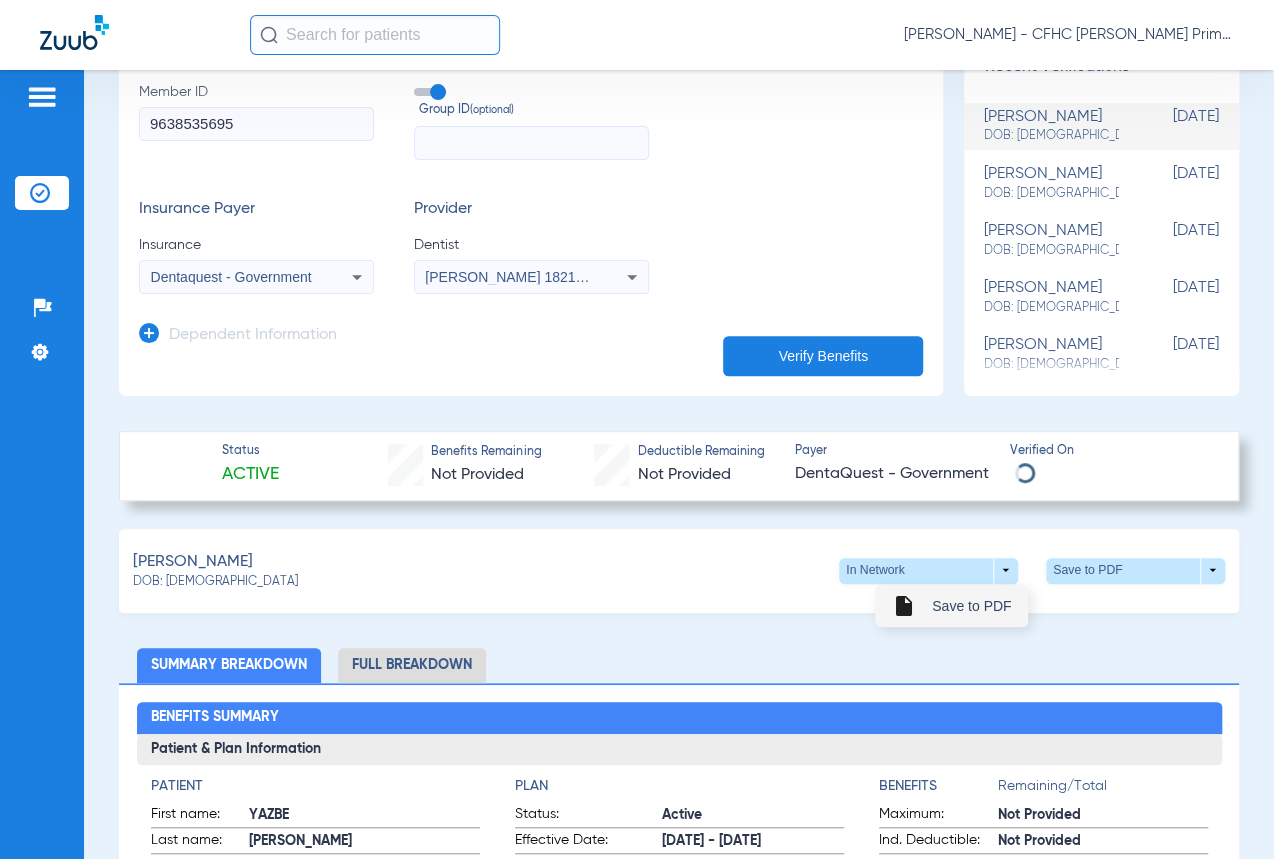 click on "Save to PDF" at bounding box center [971, 606] 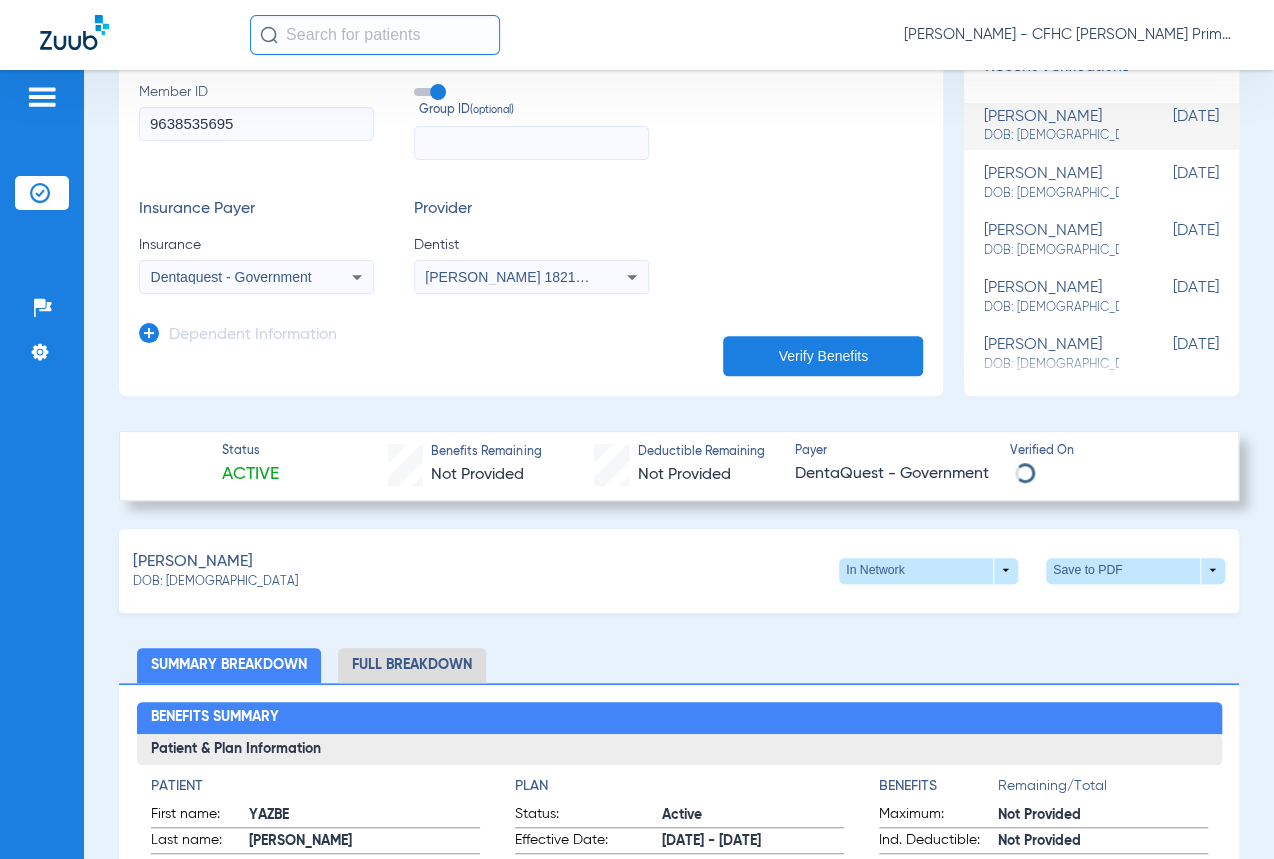 scroll, scrollTop: 0, scrollLeft: 0, axis: both 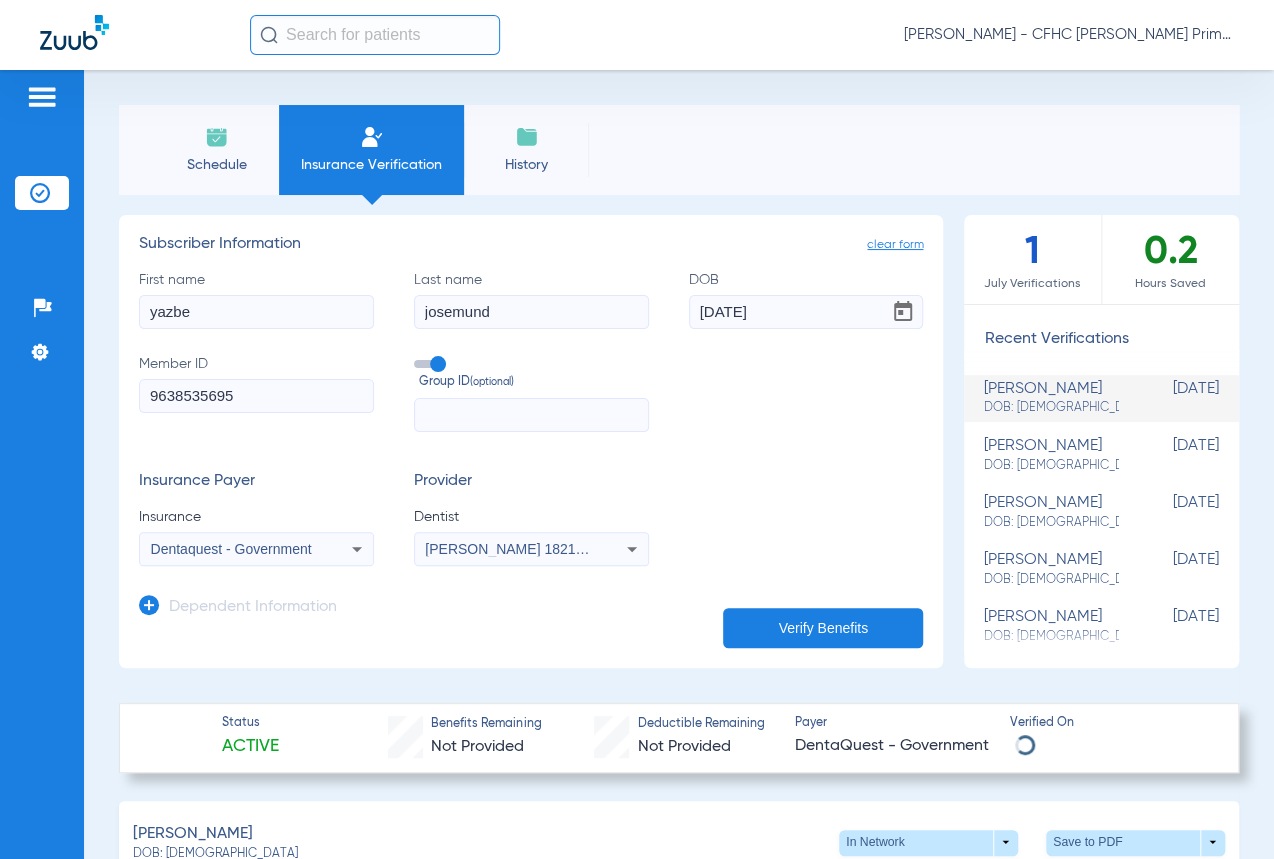 click on "Schedule" 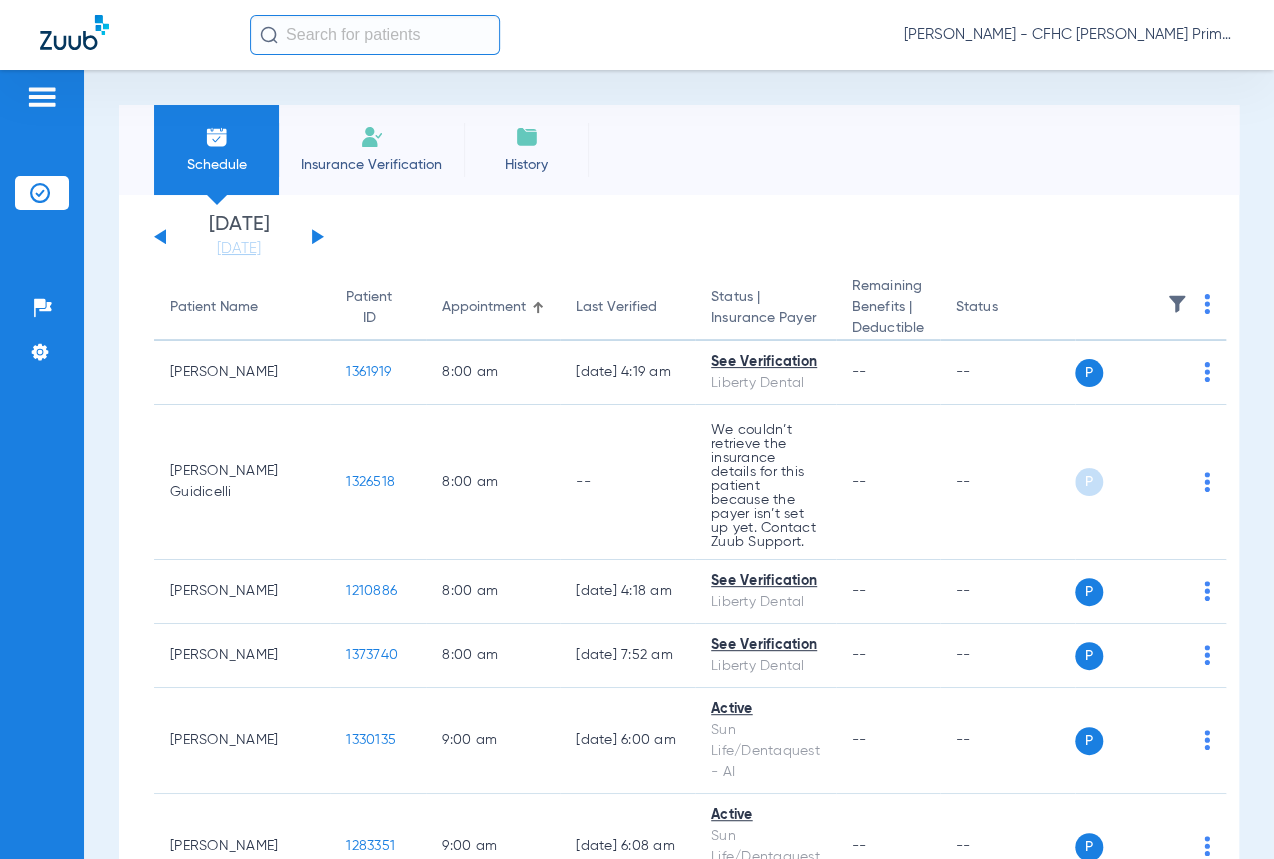 click 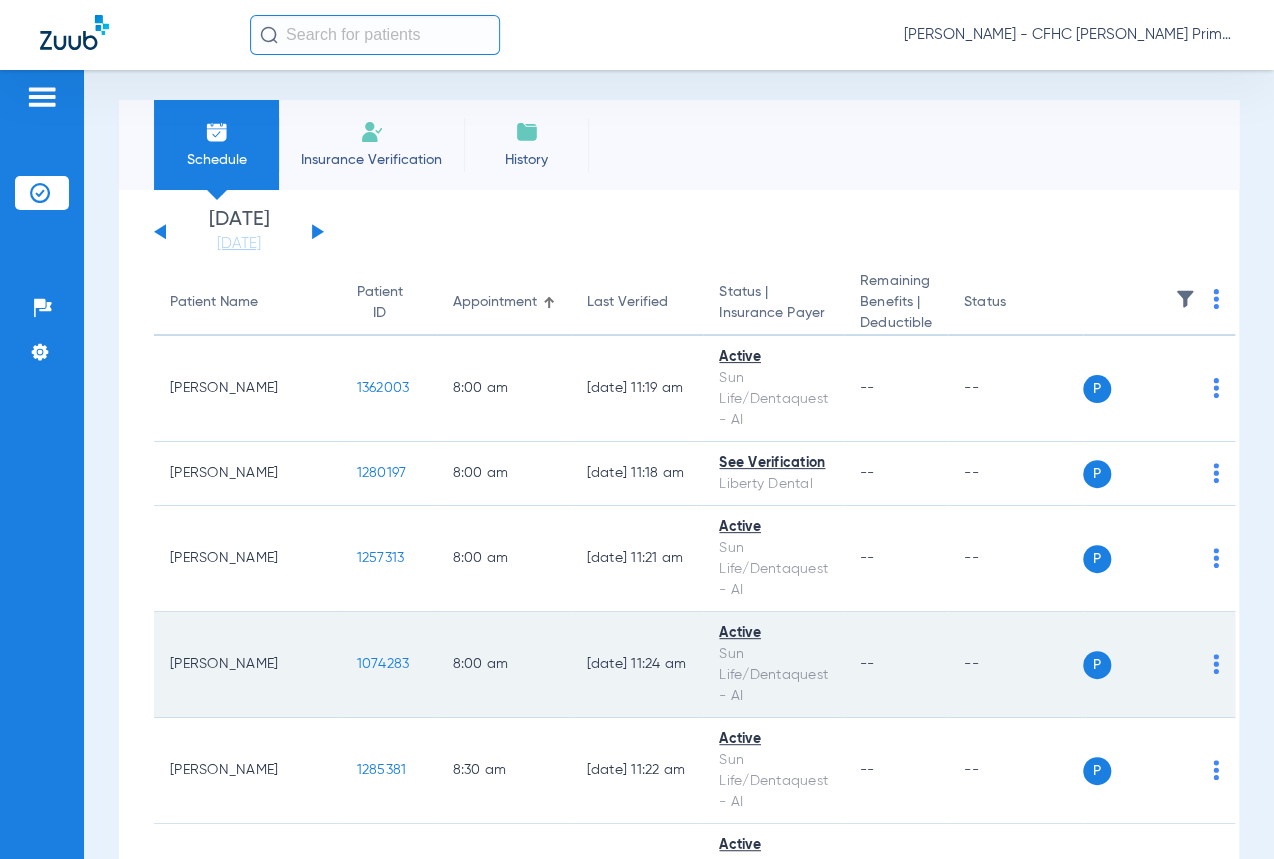 scroll, scrollTop: 0, scrollLeft: 0, axis: both 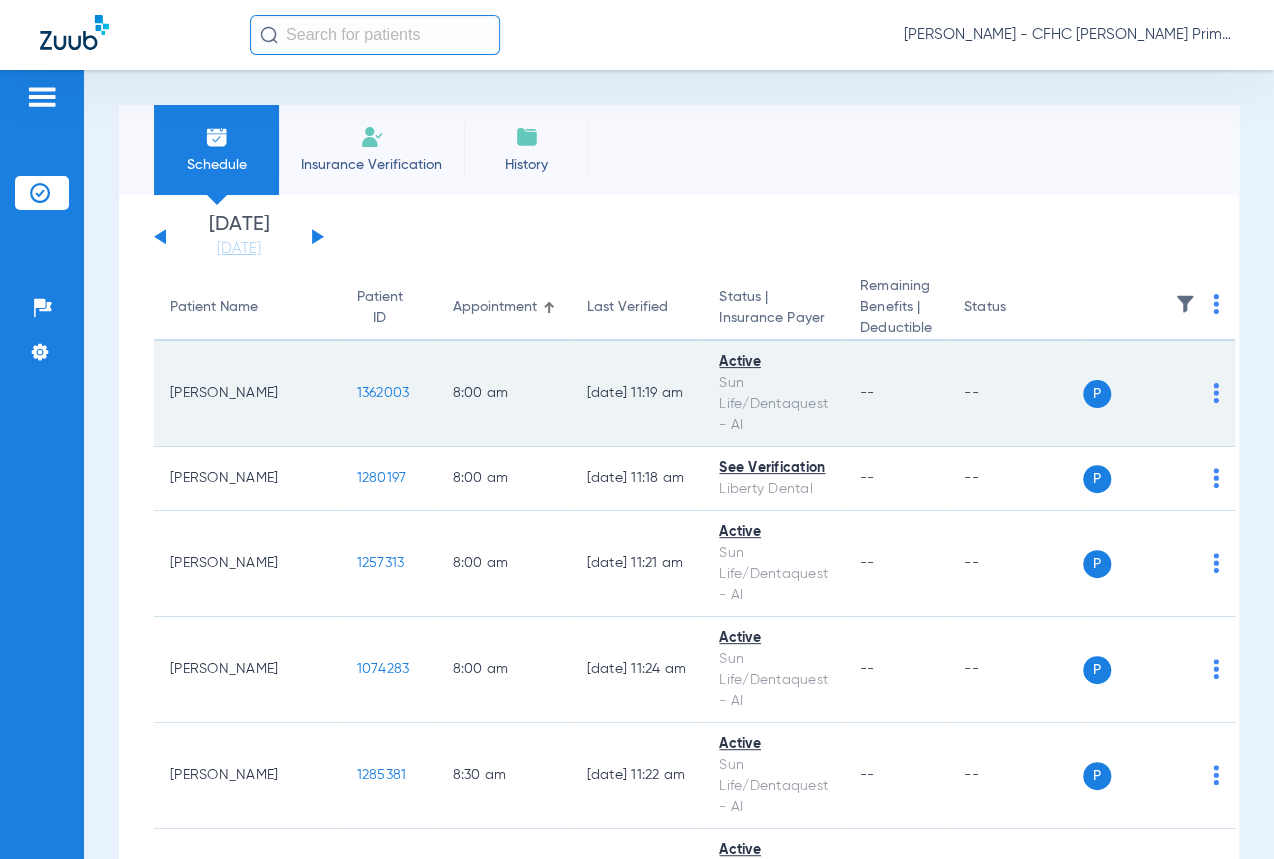 click on "1362003" 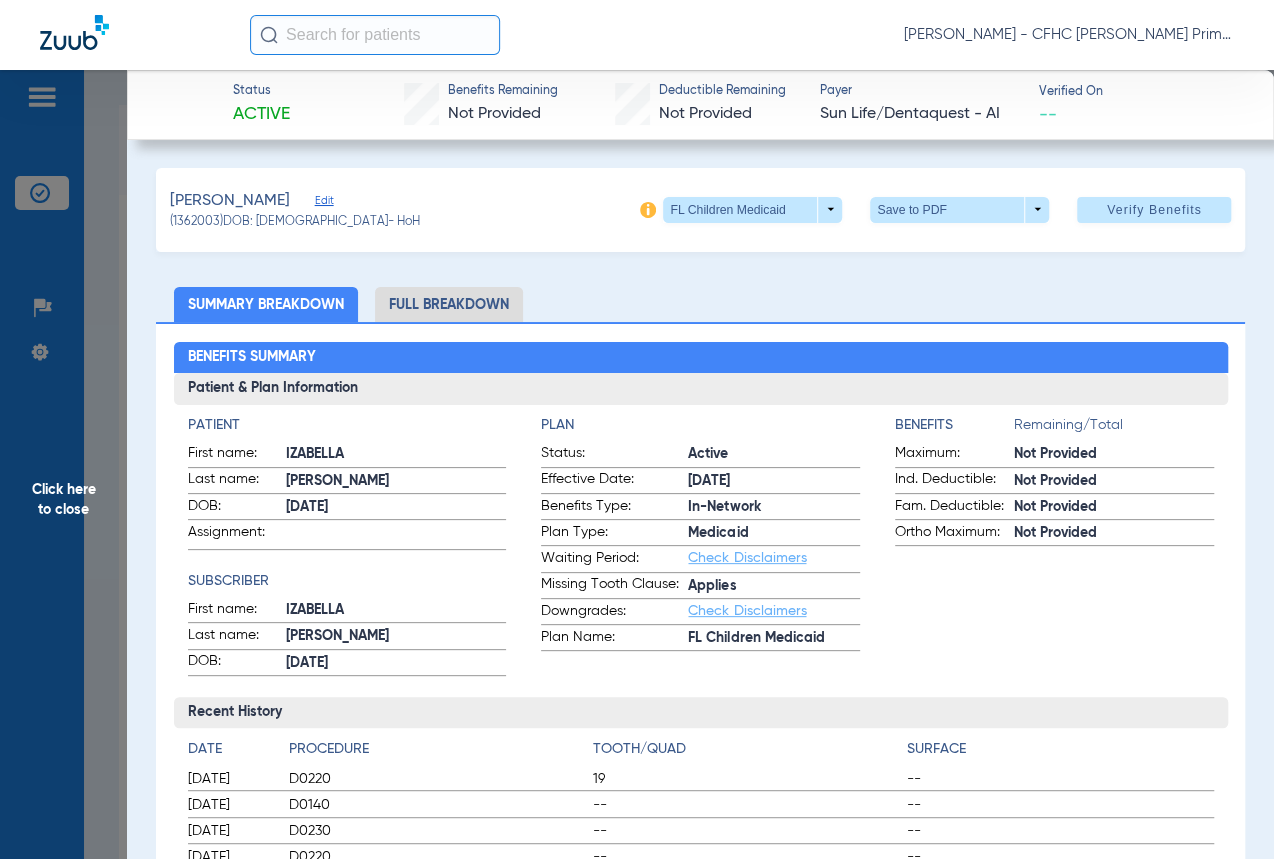 click 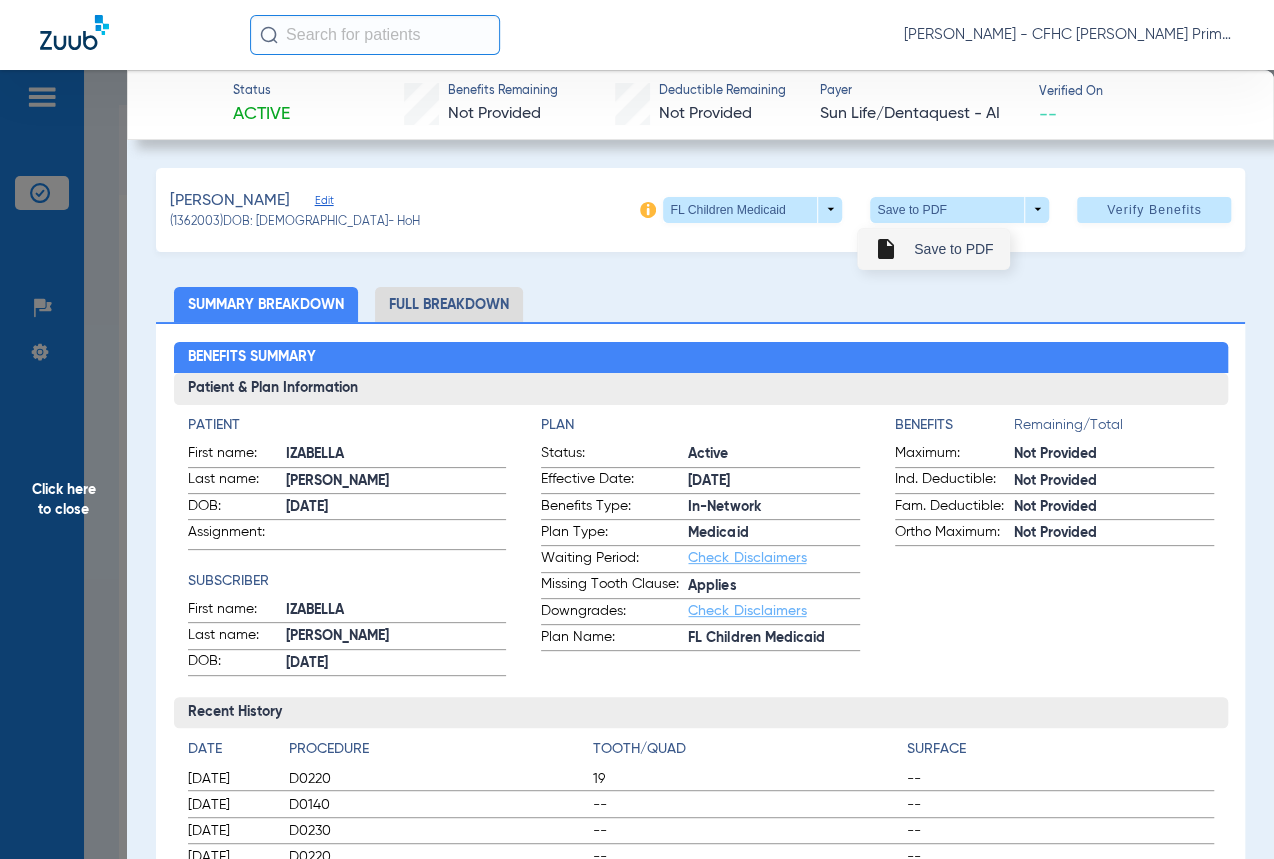 click on "insert_drive_file  Save to PDF" at bounding box center (933, 249) 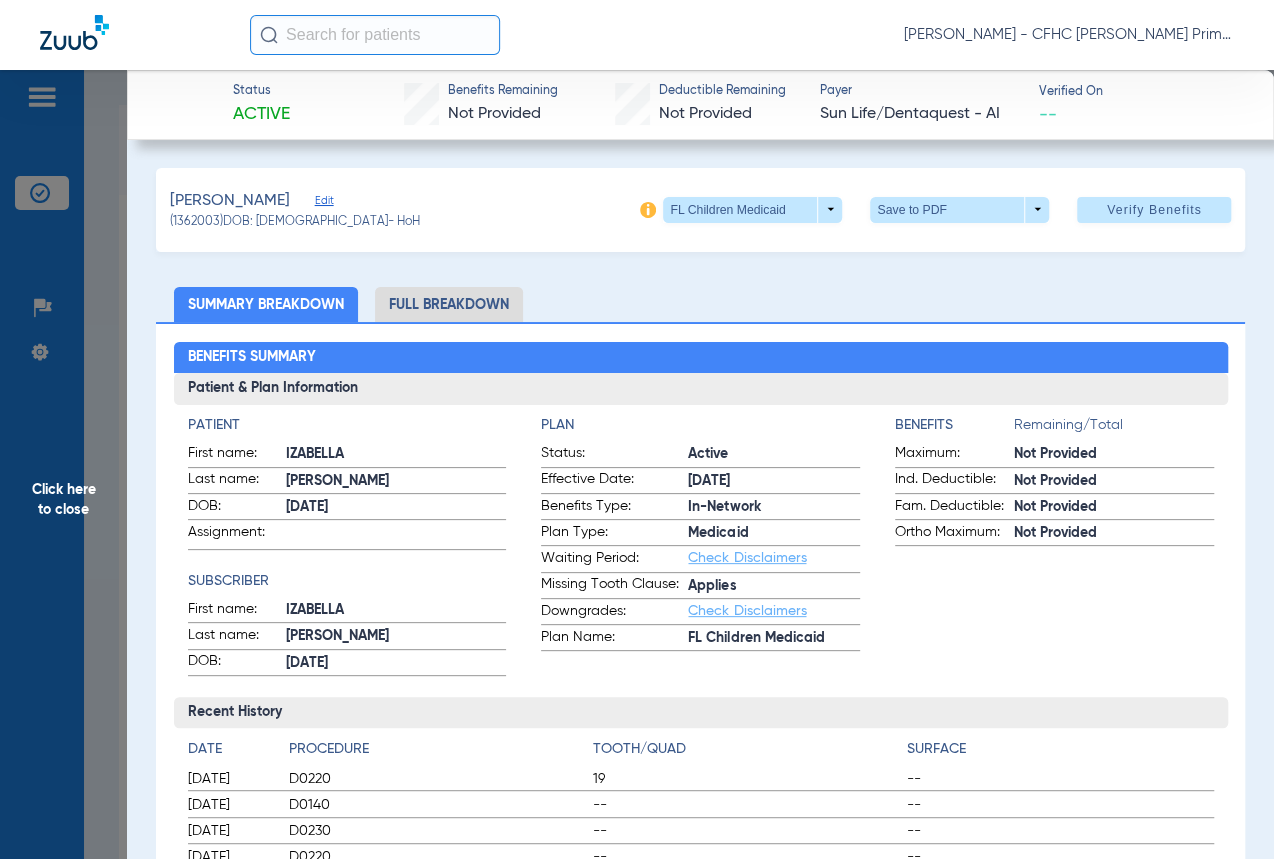 click on "Click here to close" 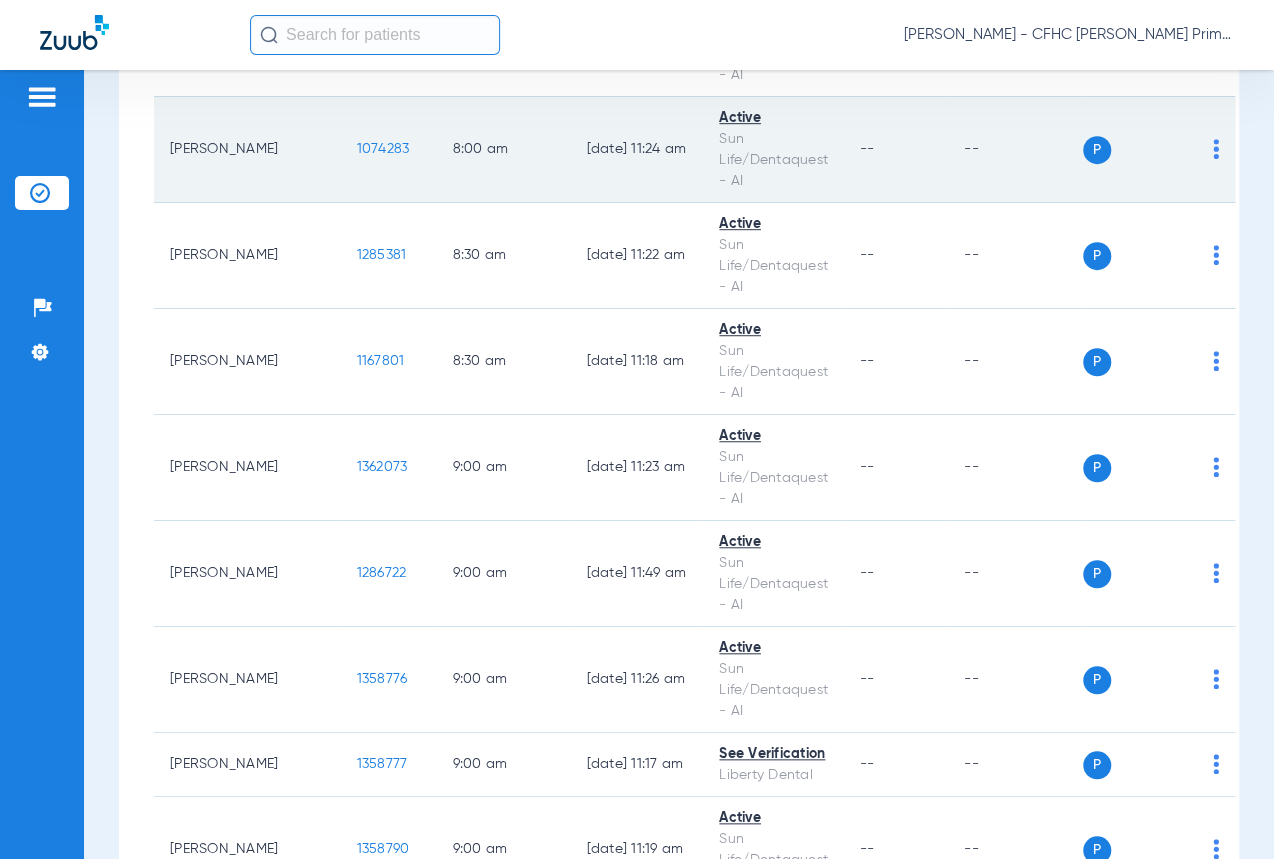 scroll, scrollTop: 545, scrollLeft: 0, axis: vertical 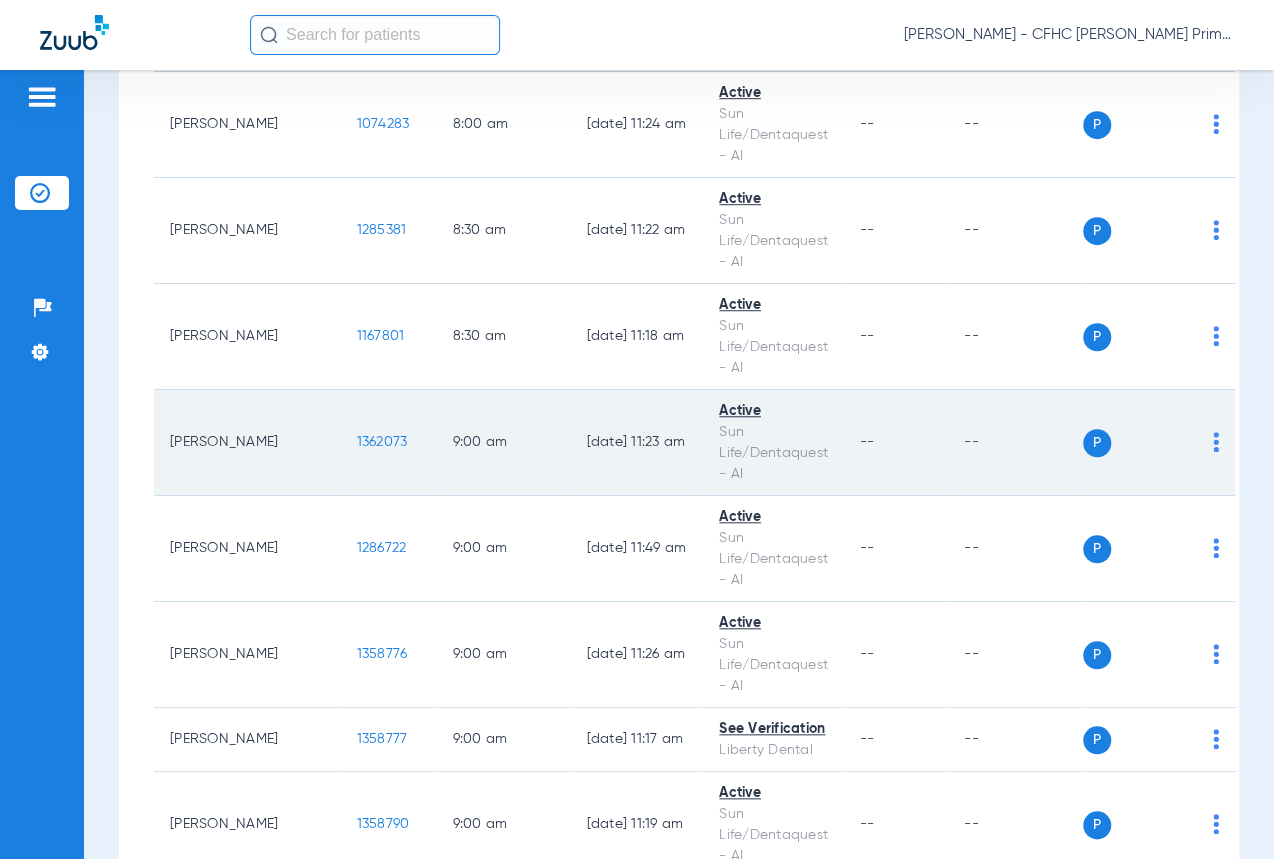 click on "1362073" 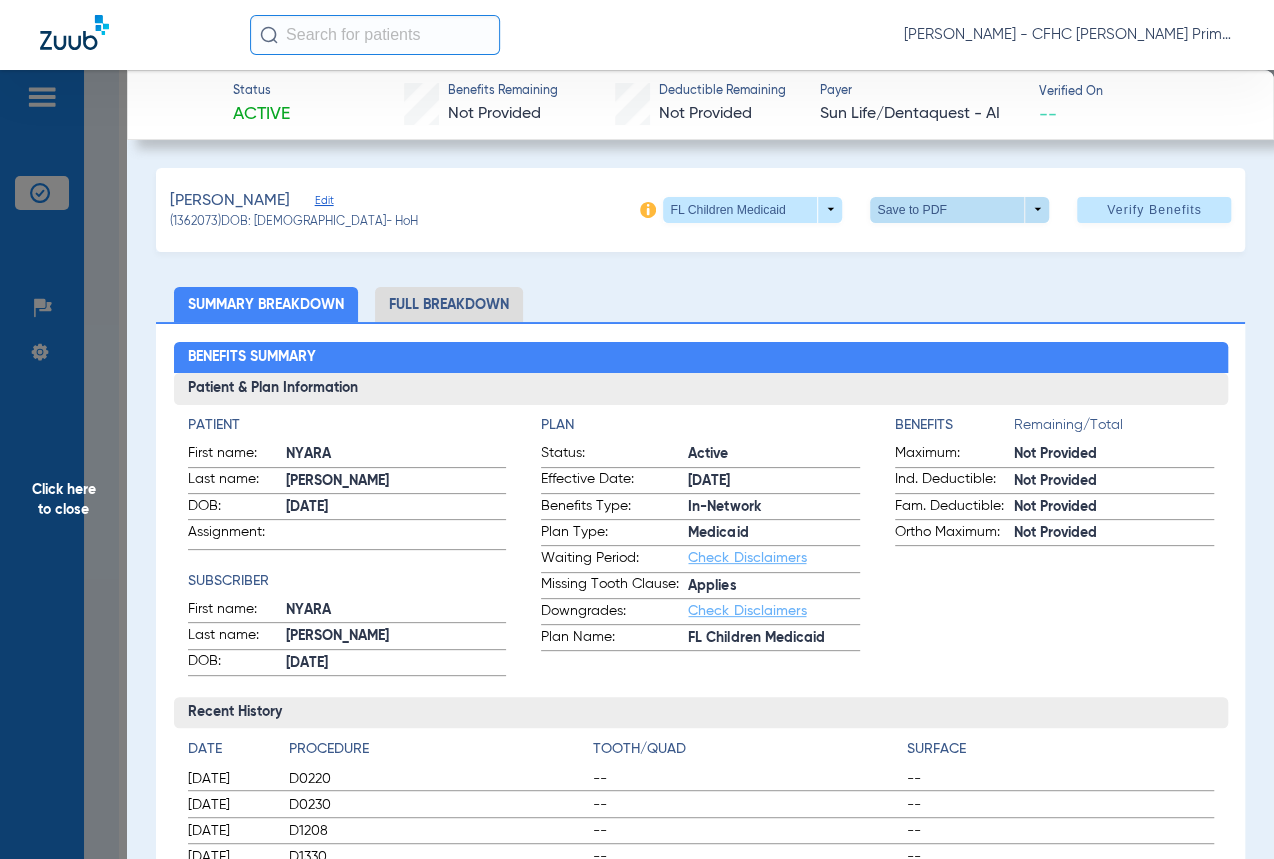 click 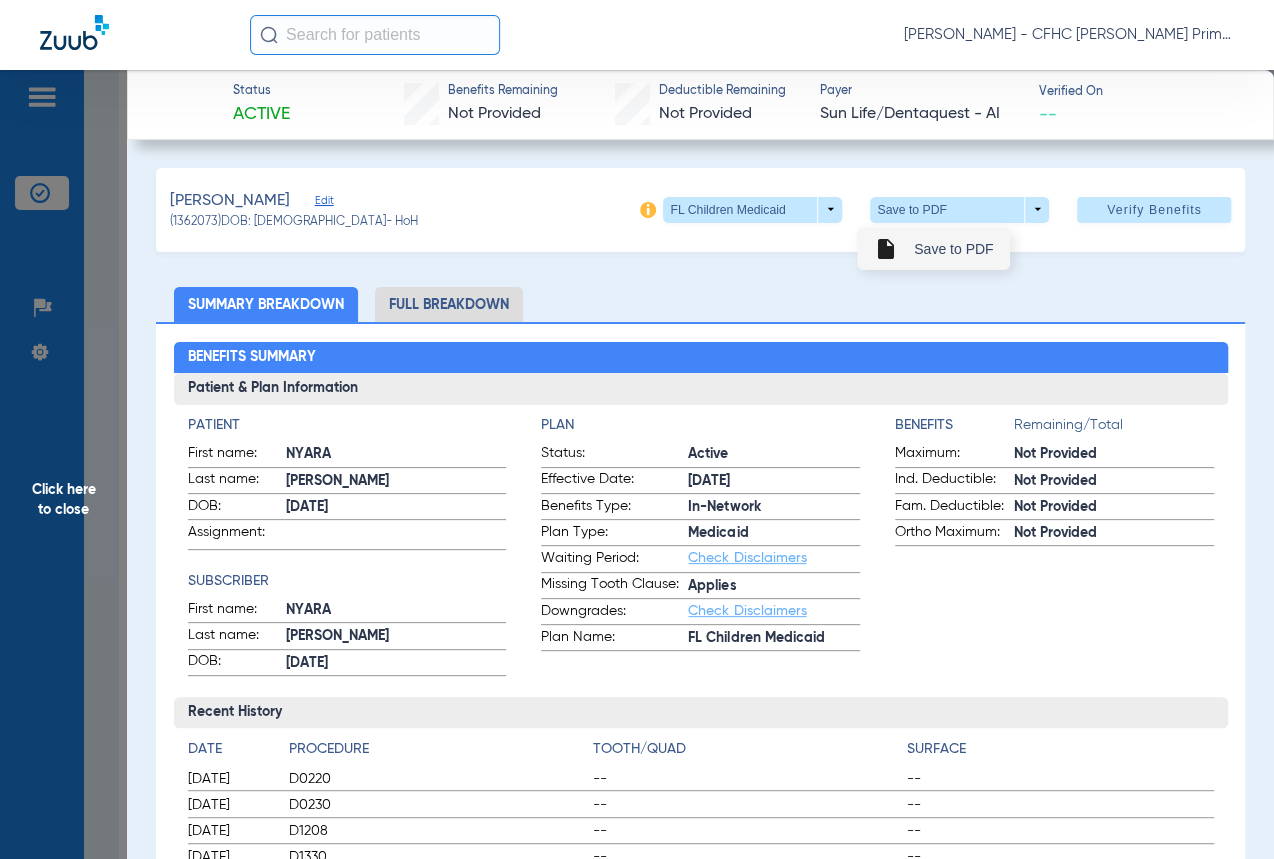 click on "Save to PDF" at bounding box center (953, 249) 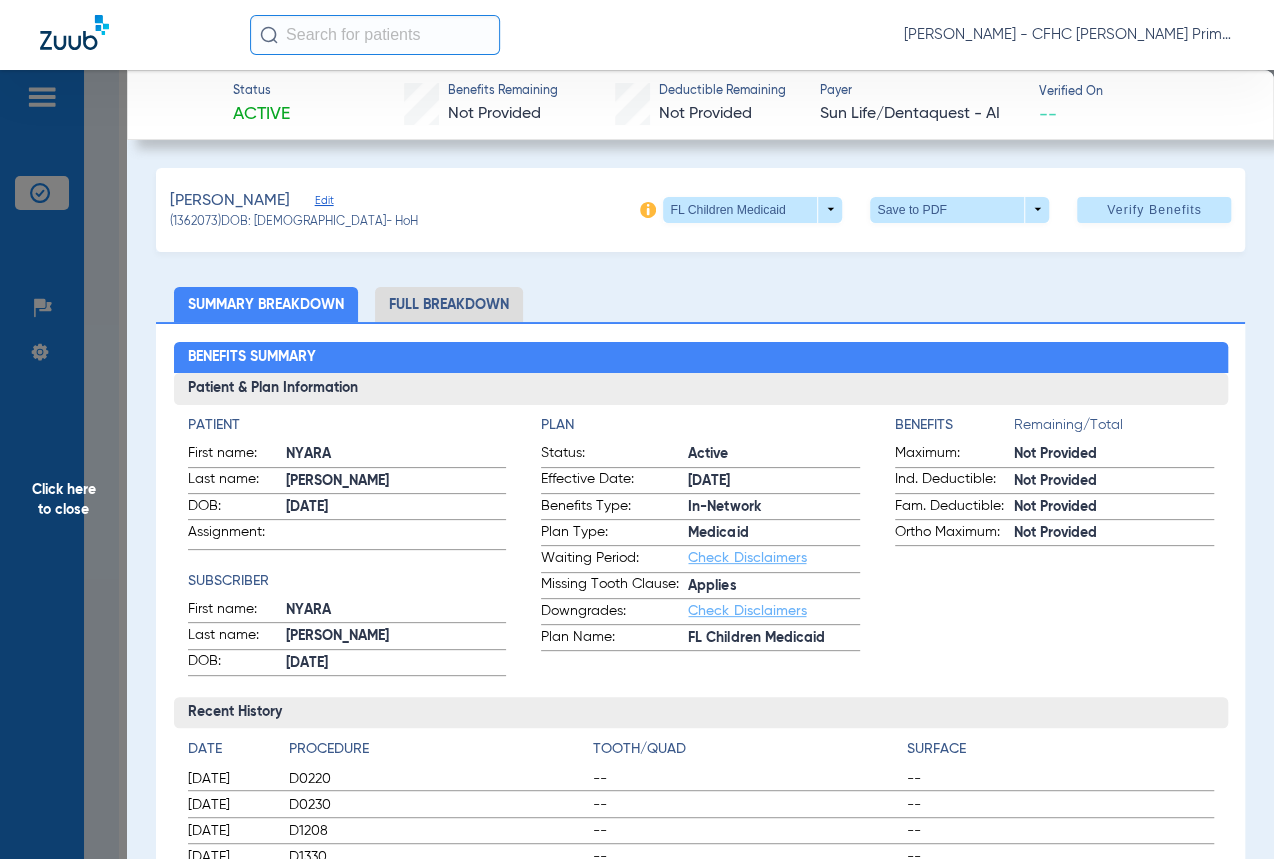 click on "Click here to close" 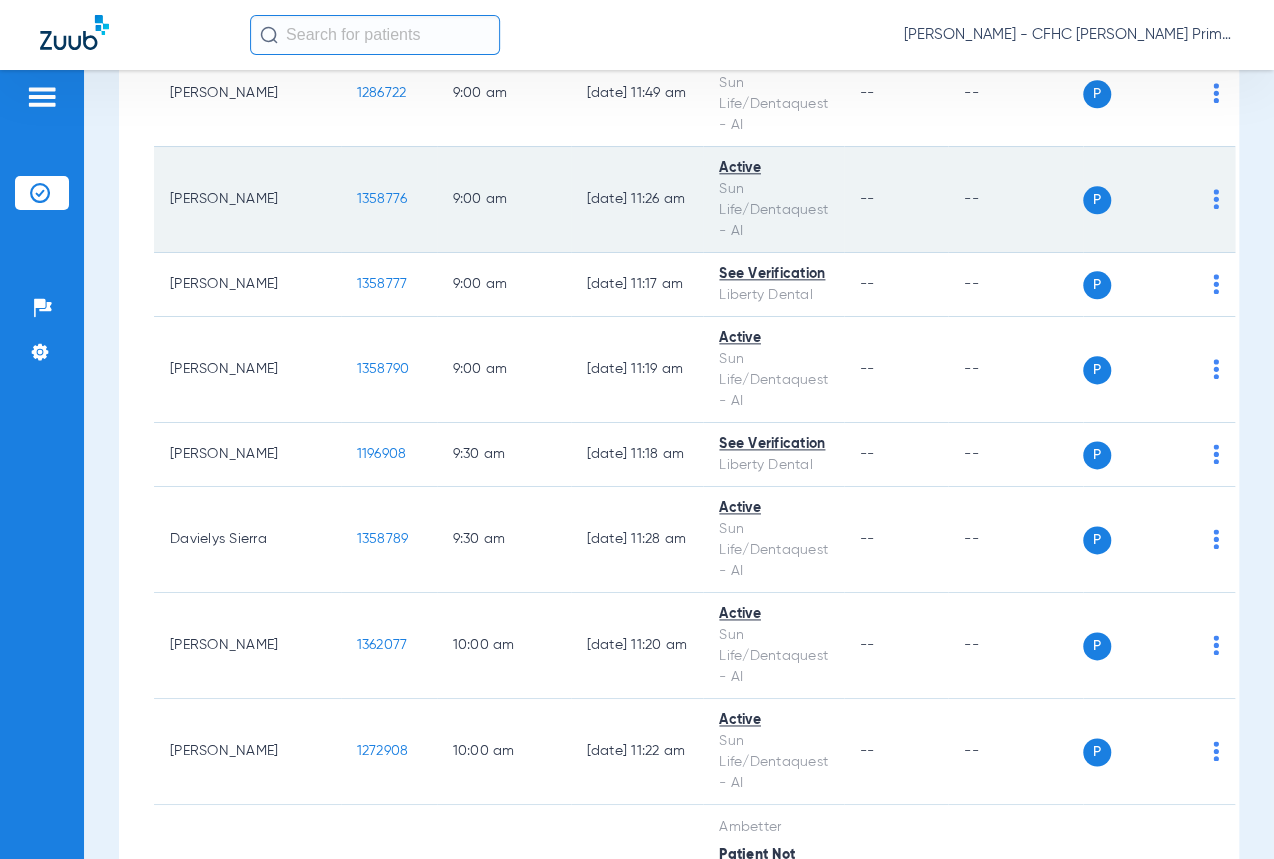 scroll, scrollTop: 1090, scrollLeft: 0, axis: vertical 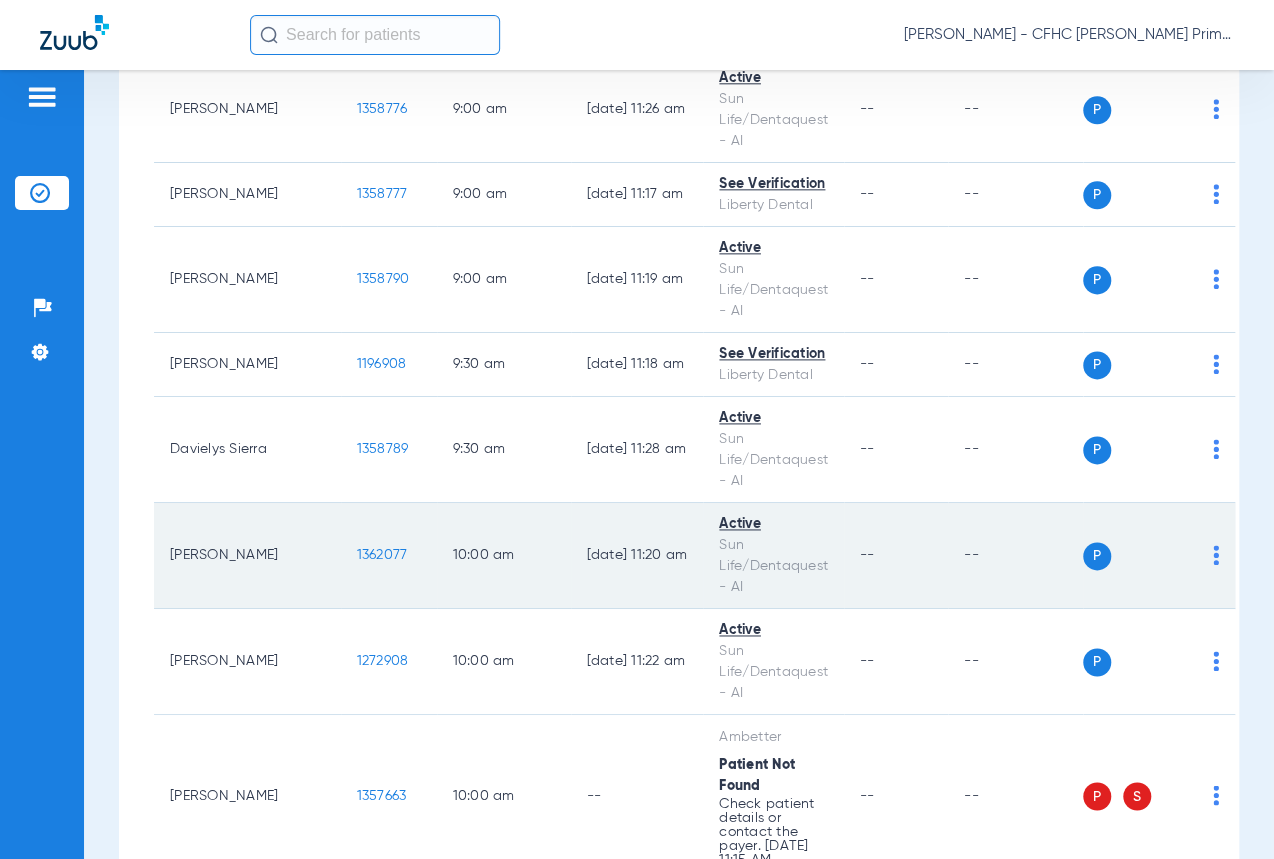 click on "1362077" 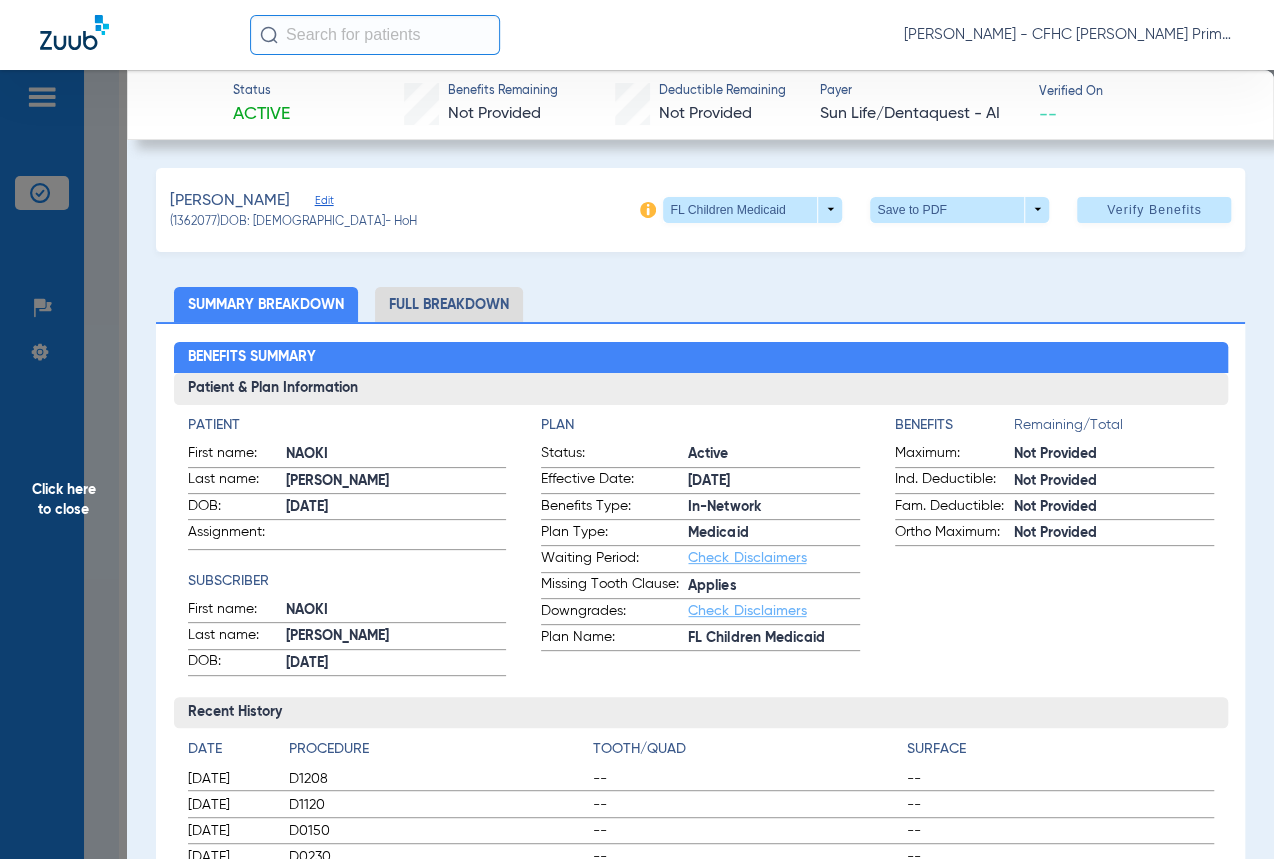 click 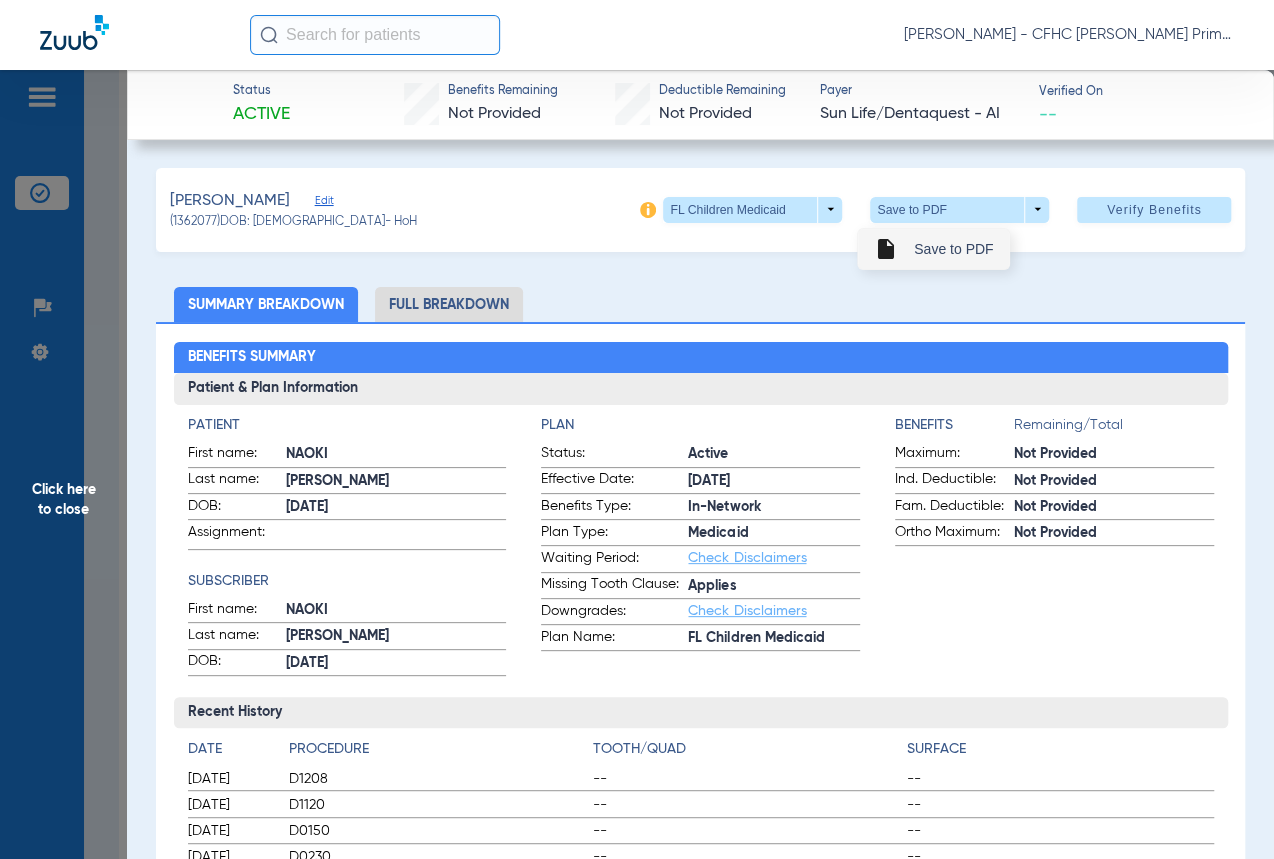 click on "insert_drive_file  Save to PDF" at bounding box center (933, 249) 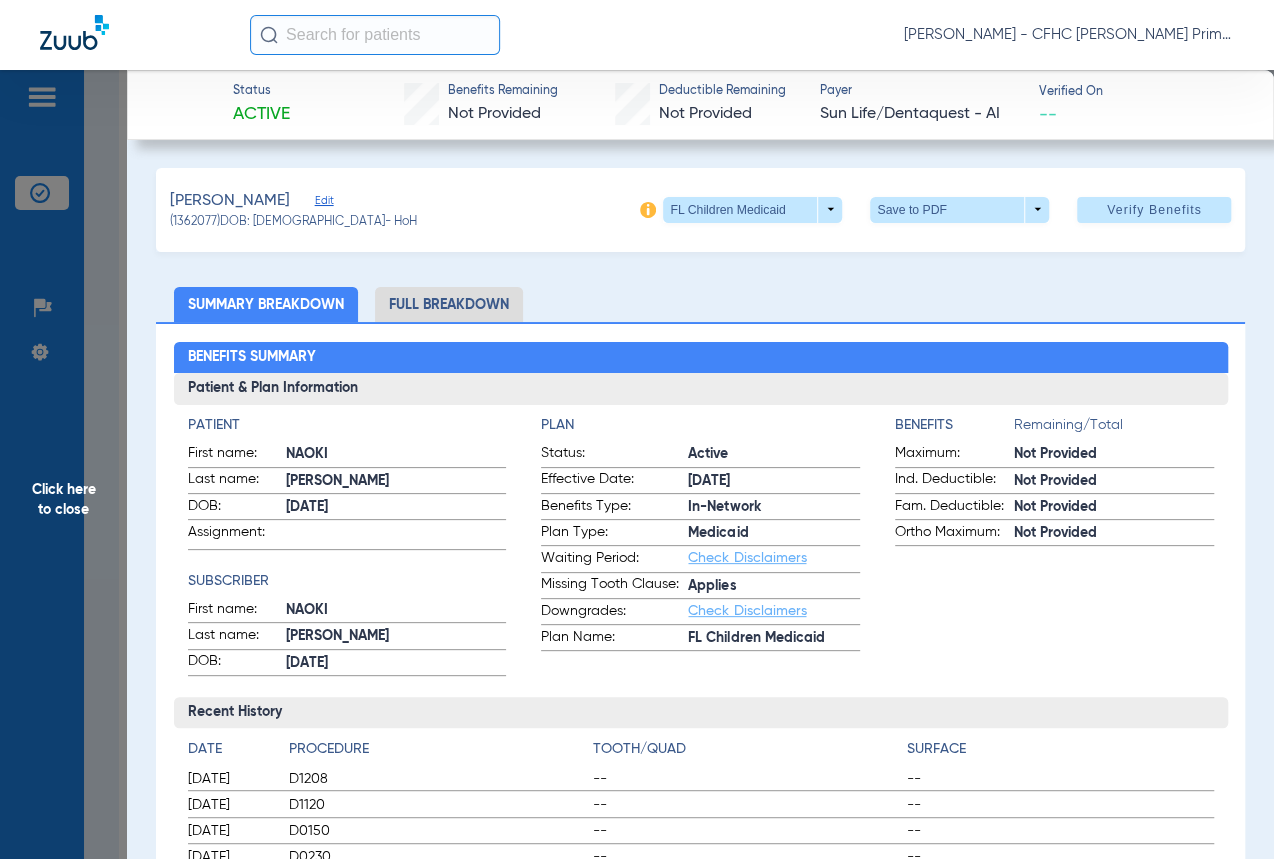 drag, startPoint x: 596, startPoint y: 51, endPoint x: 563, endPoint y: 41, distance: 34.48188 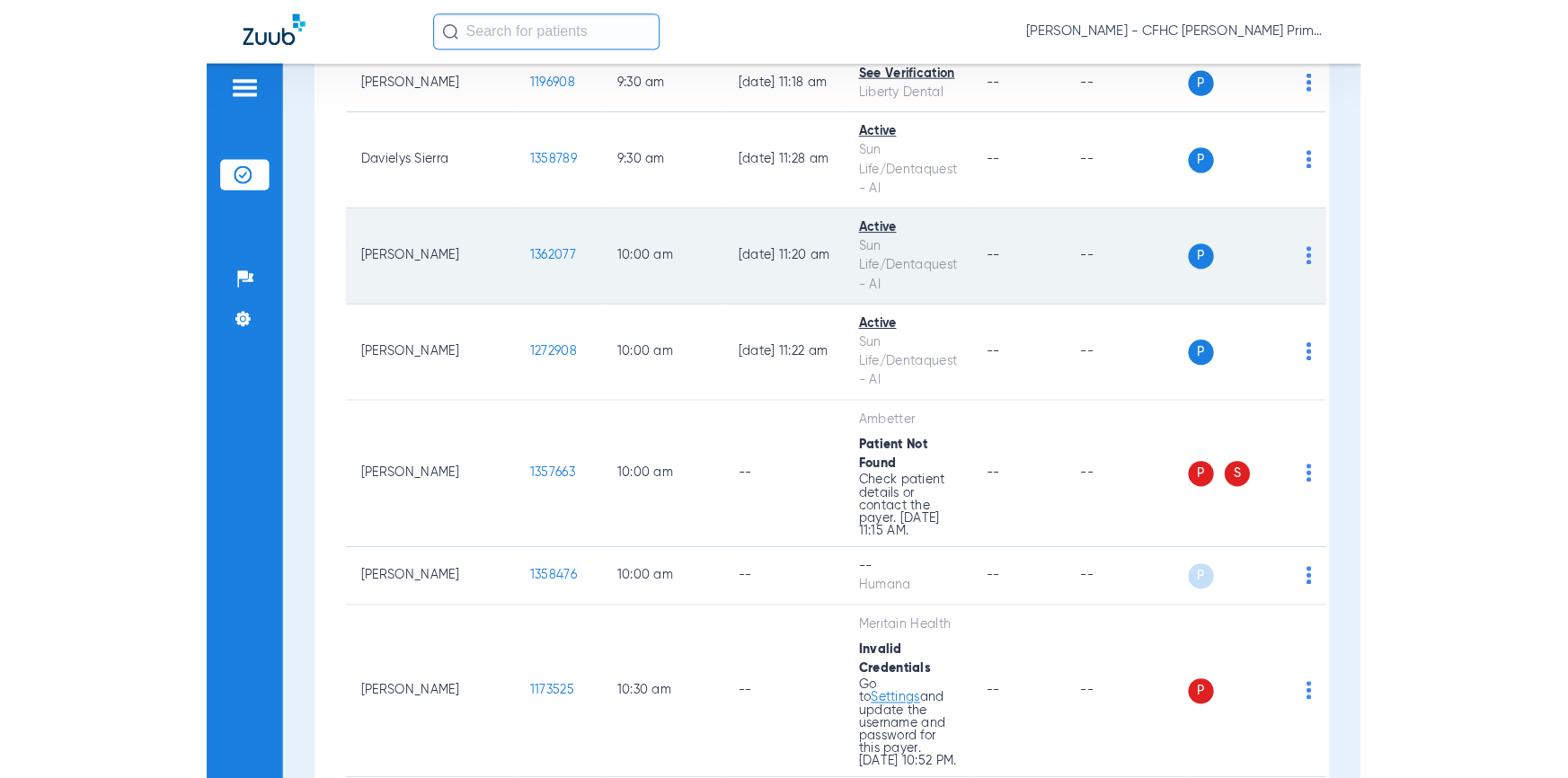 scroll, scrollTop: 1306, scrollLeft: 0, axis: vertical 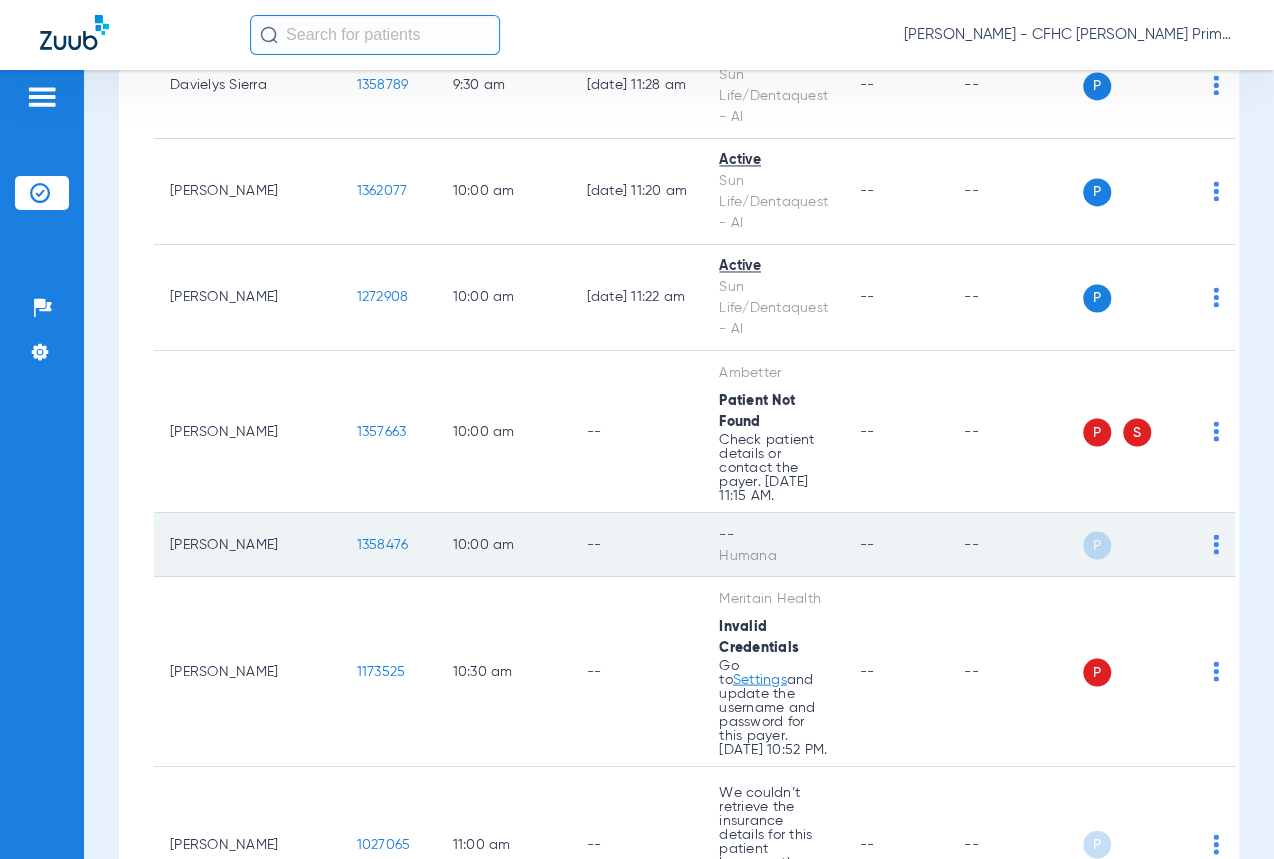 click on "1358476" 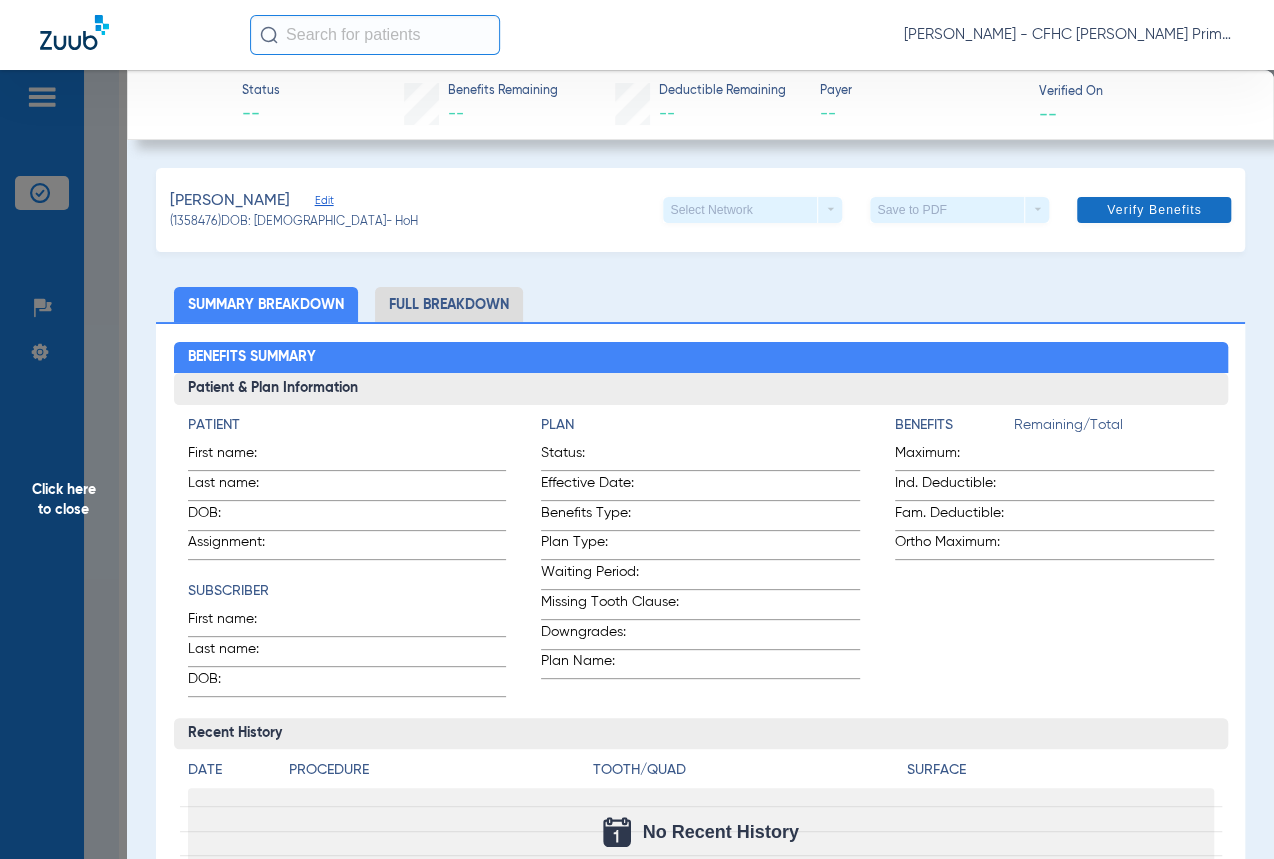 click 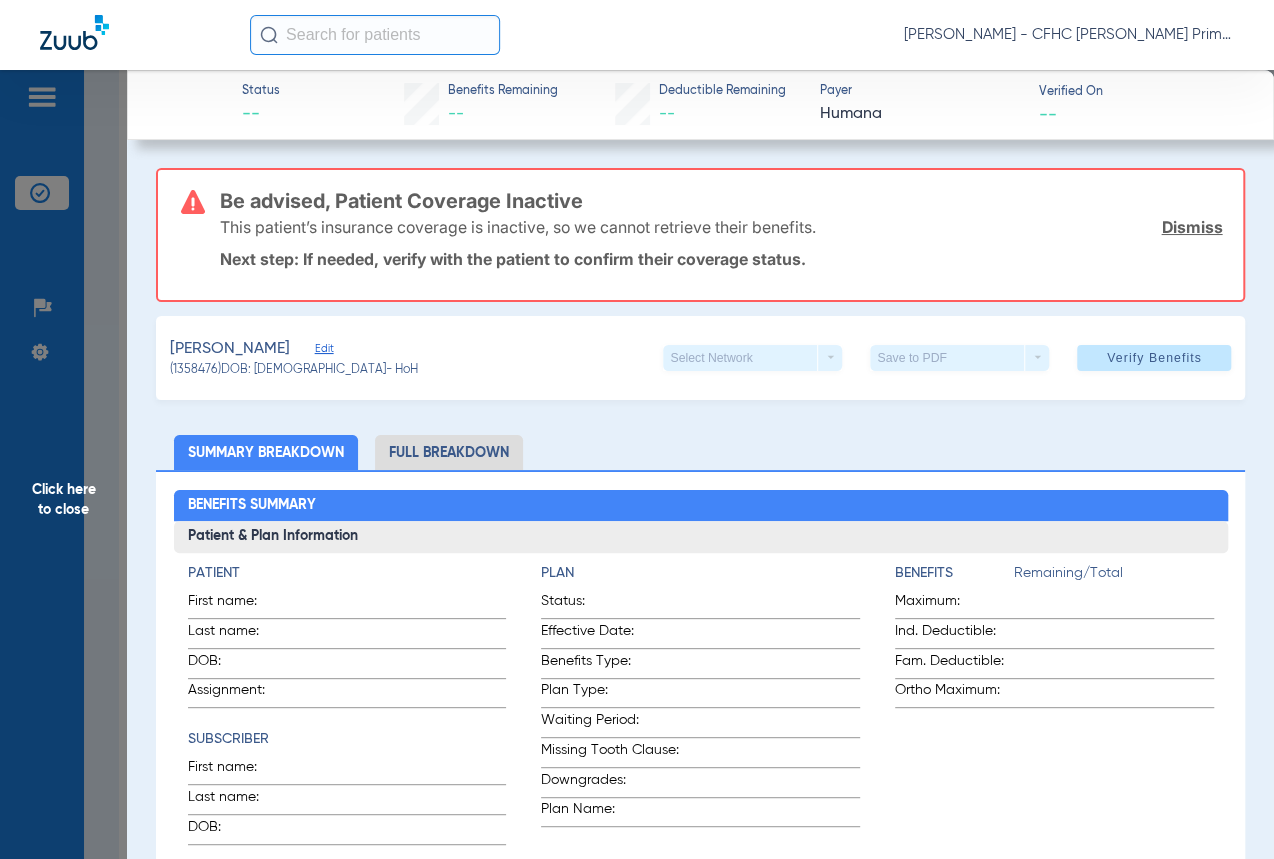 click on "Next step: If needed, verify with the patient to confirm their coverage status." at bounding box center [721, 259] 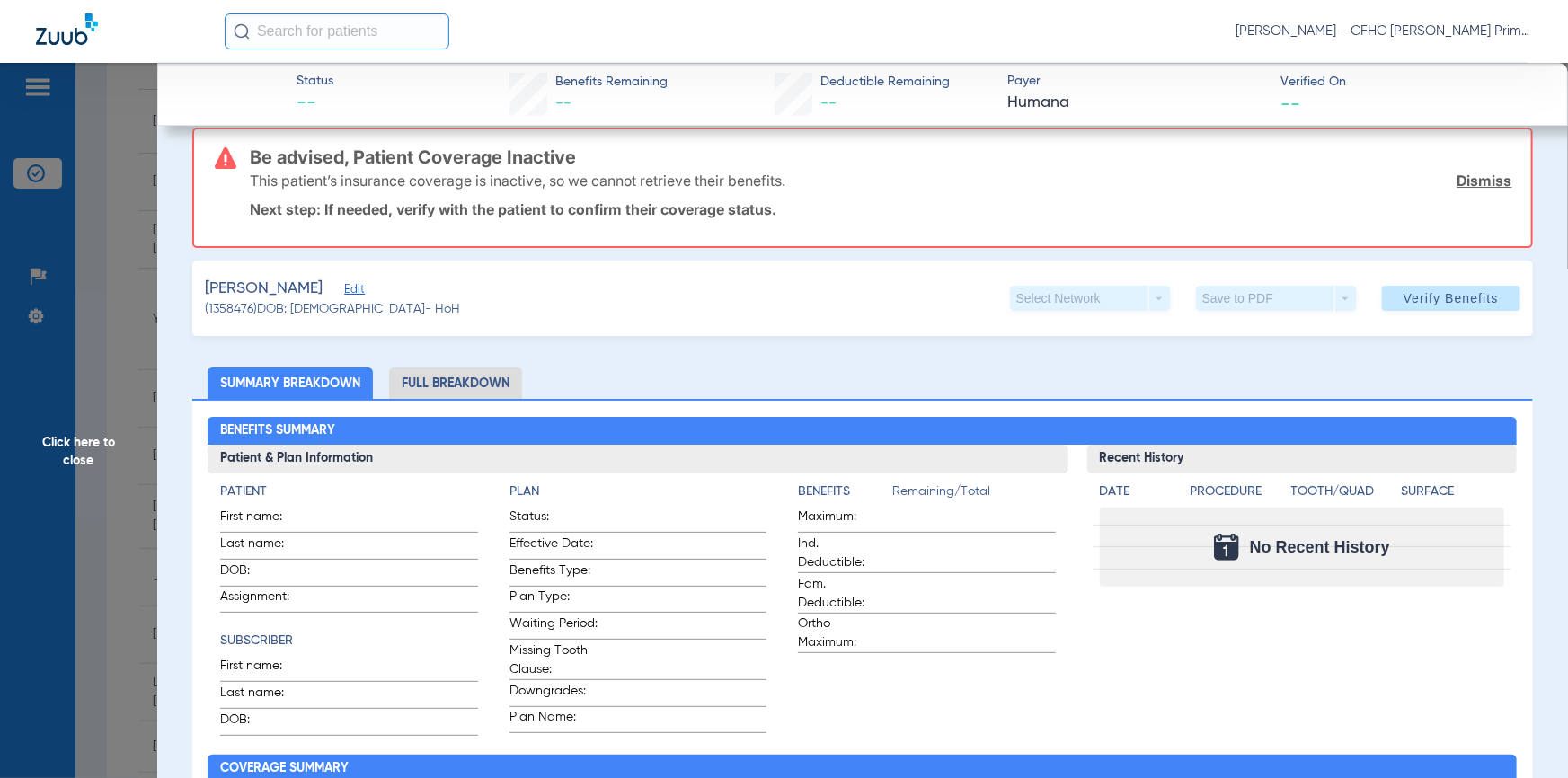 scroll, scrollTop: 0, scrollLeft: 0, axis: both 